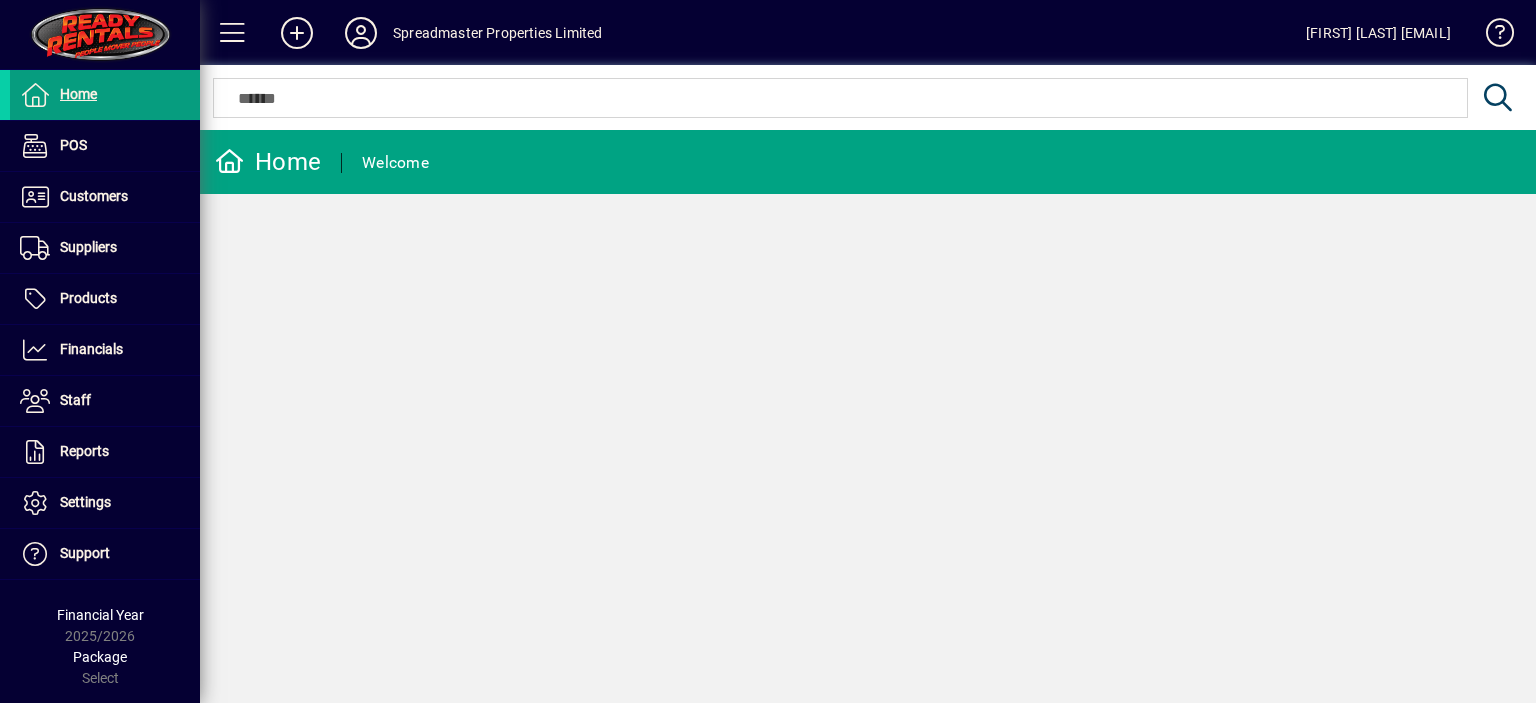 scroll, scrollTop: 0, scrollLeft: 0, axis: both 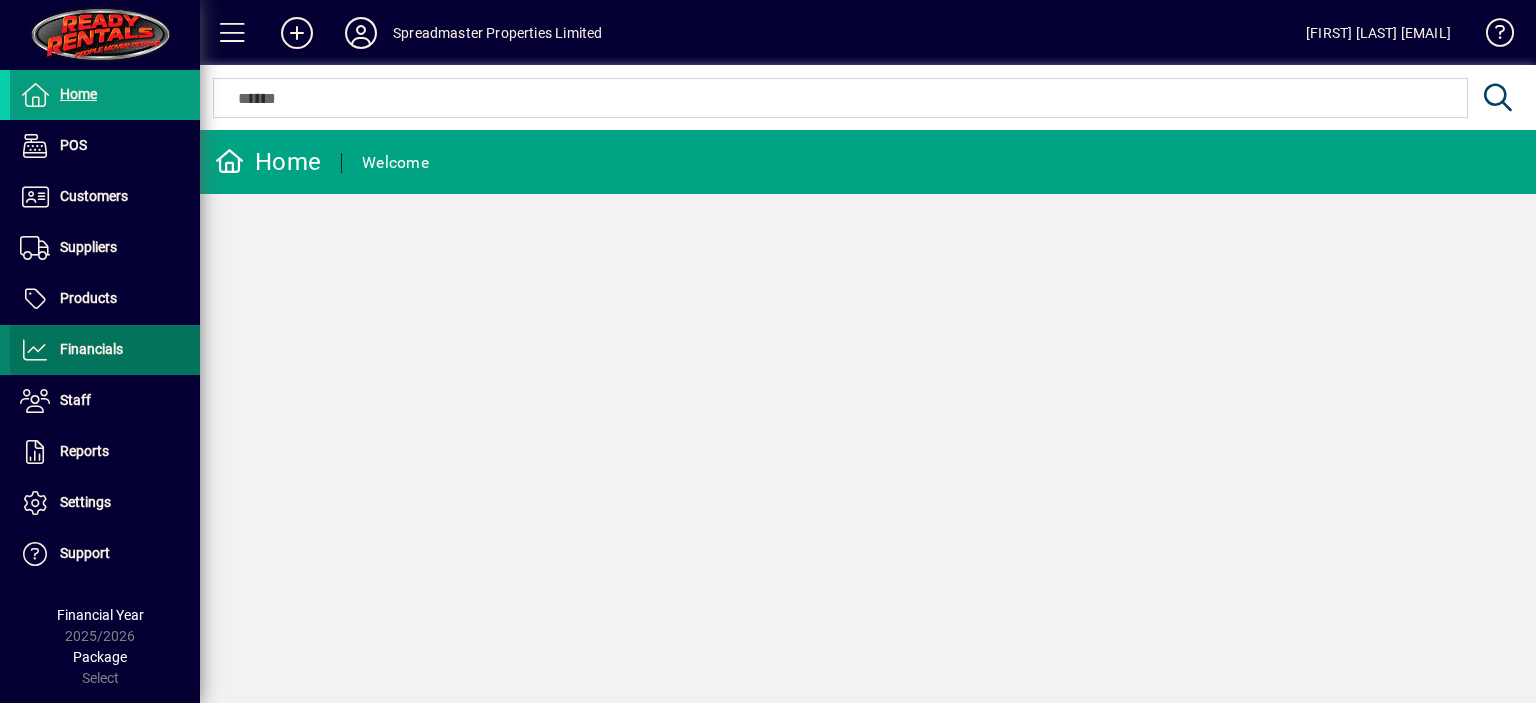 click on "Financials" at bounding box center [91, 349] 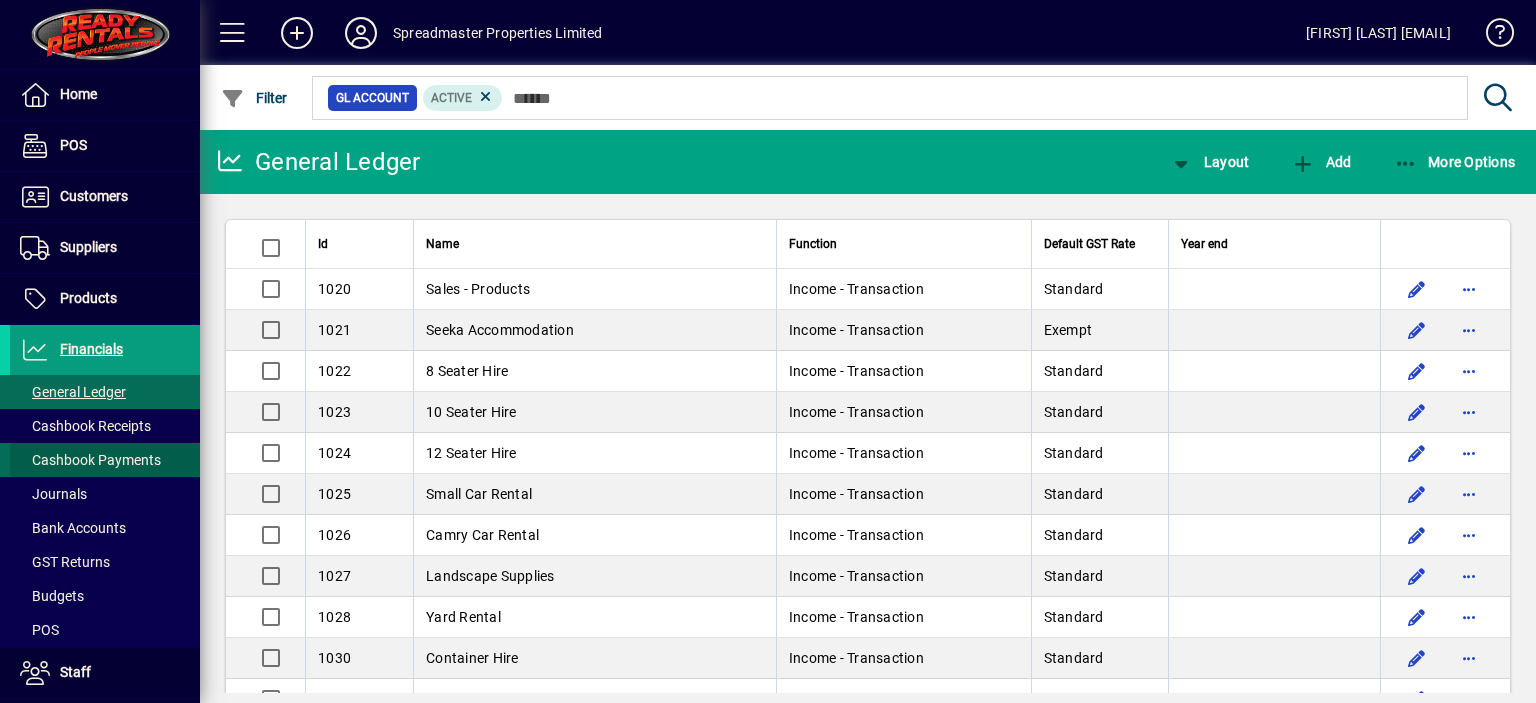 click on "Cashbook Payments" at bounding box center (90, 460) 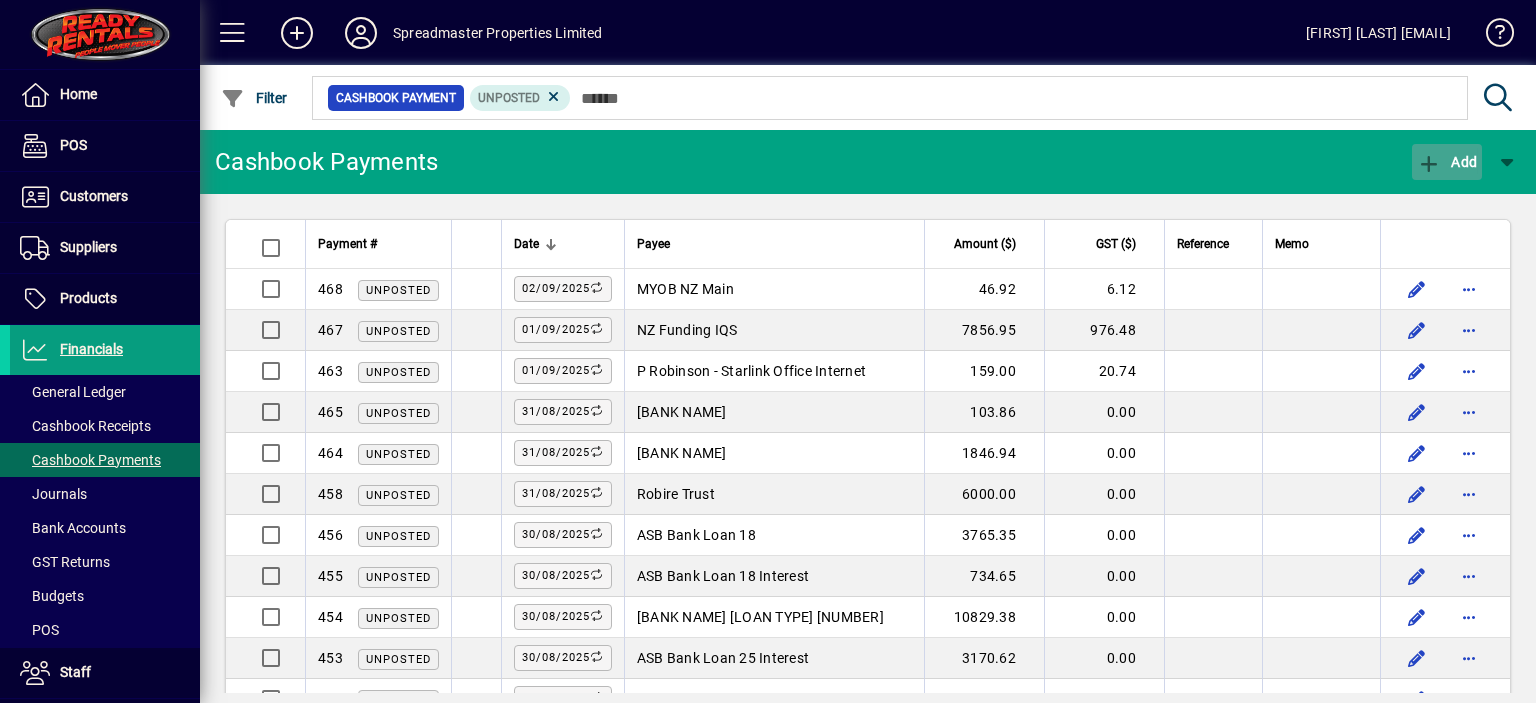 click on "Add" 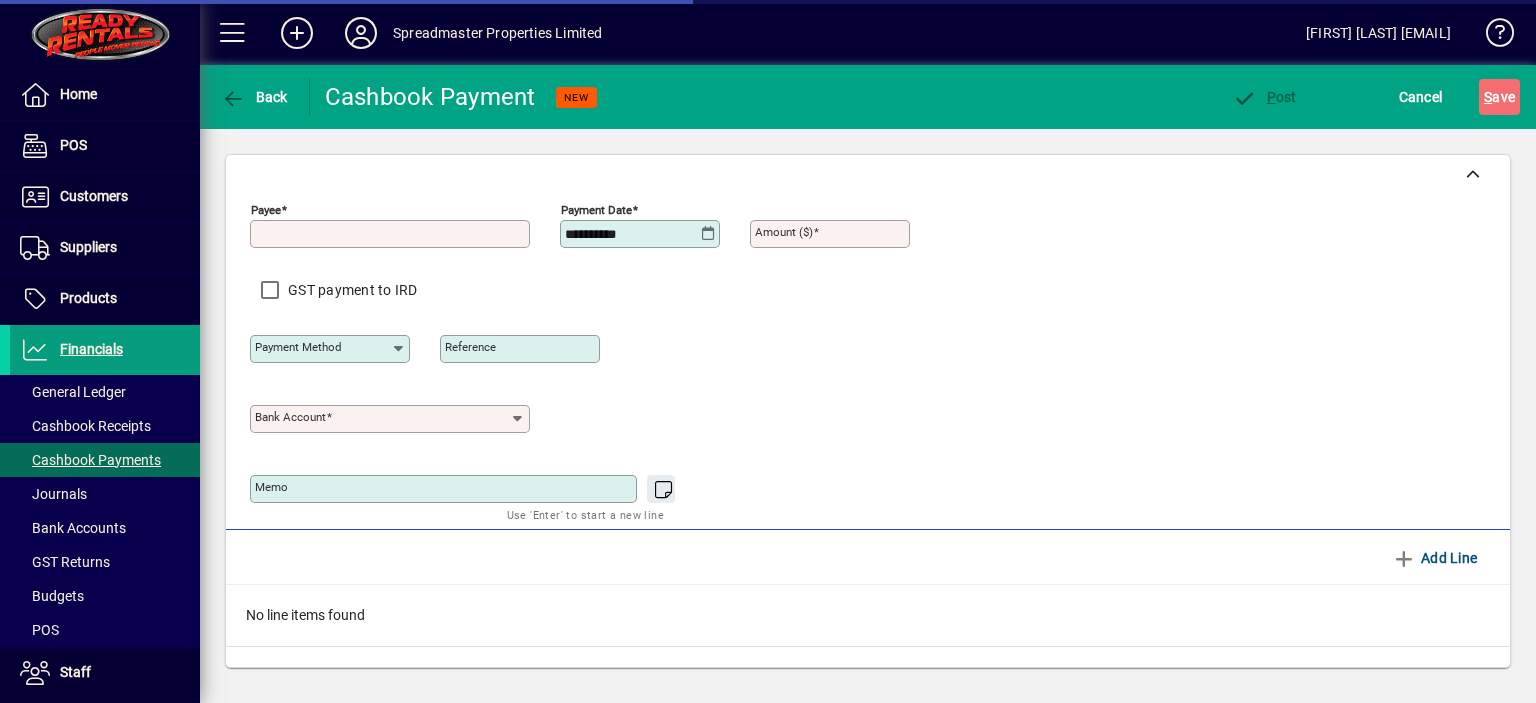 type on "**********" 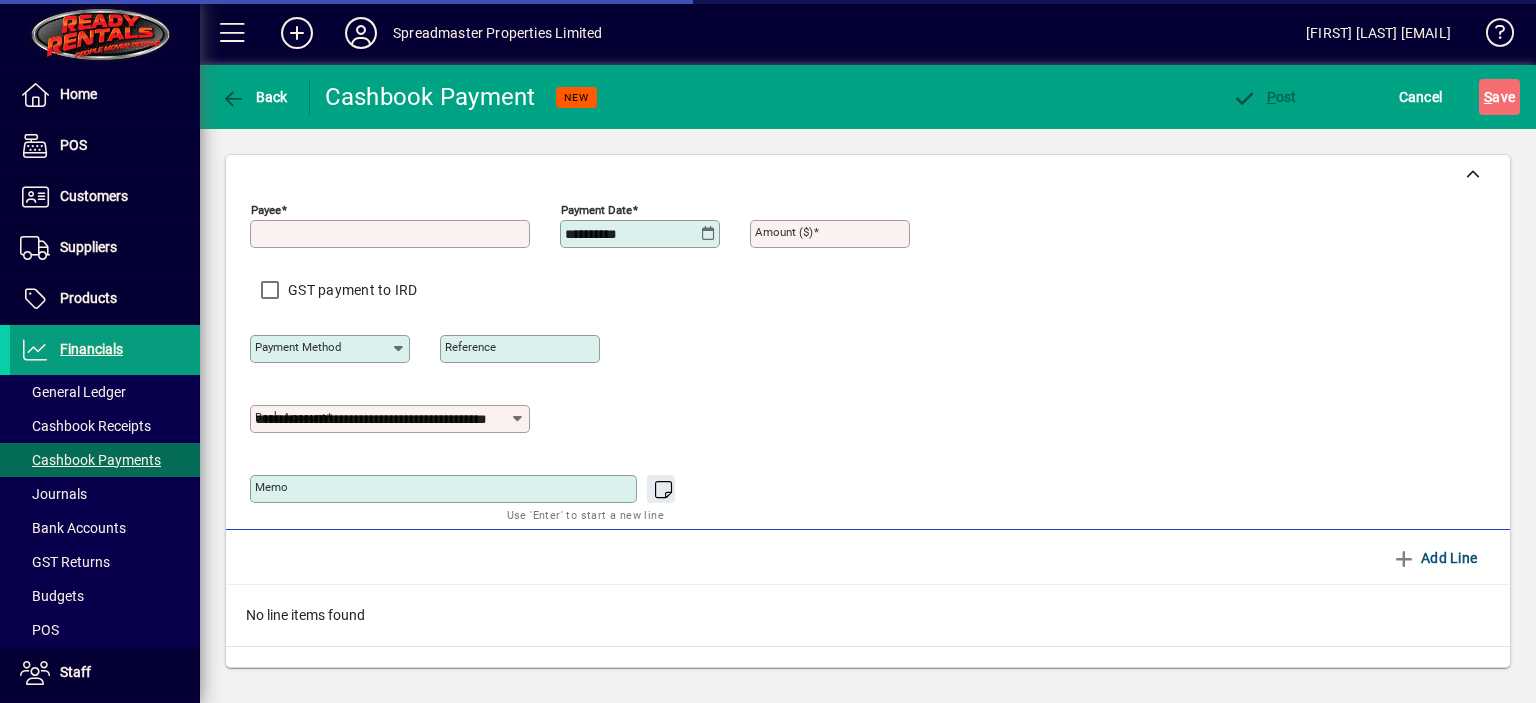 type on "**********" 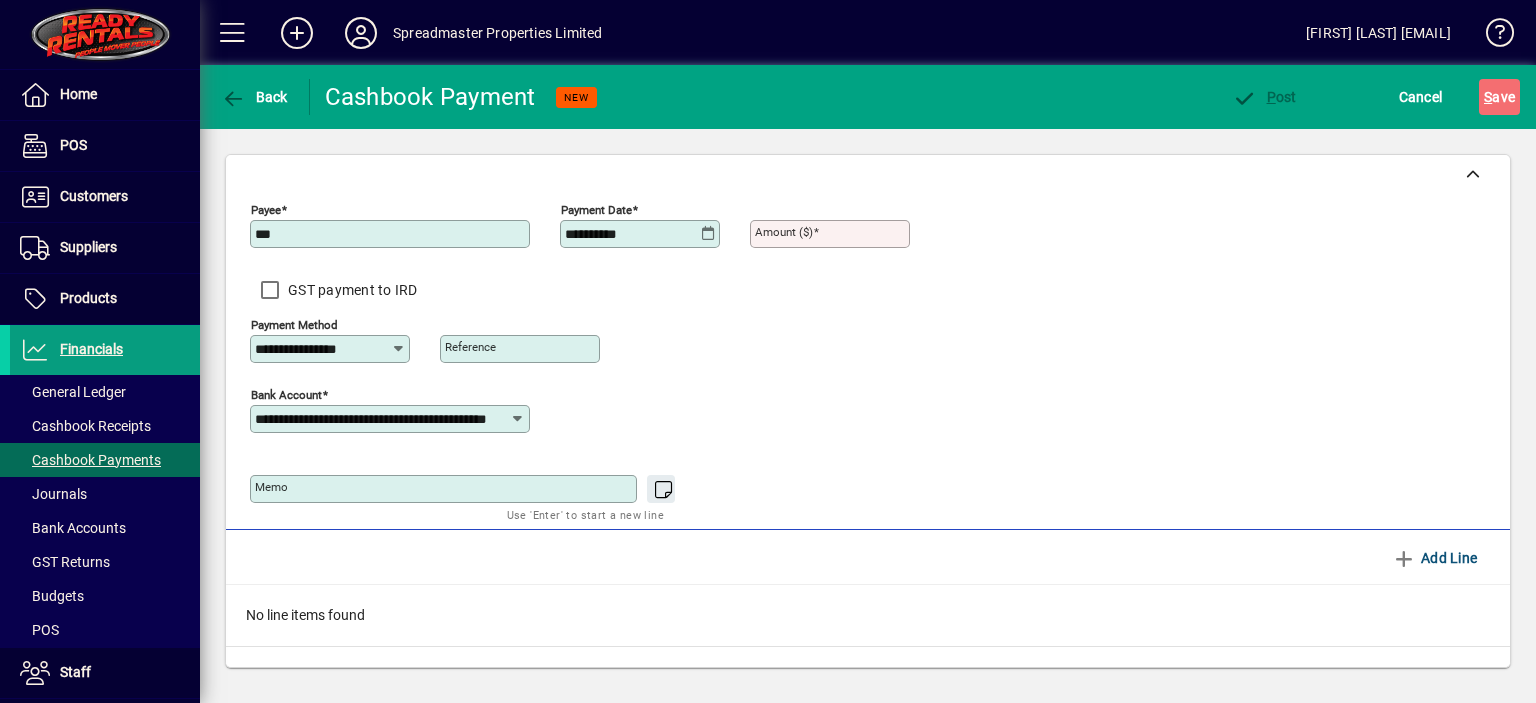 type on "**********" 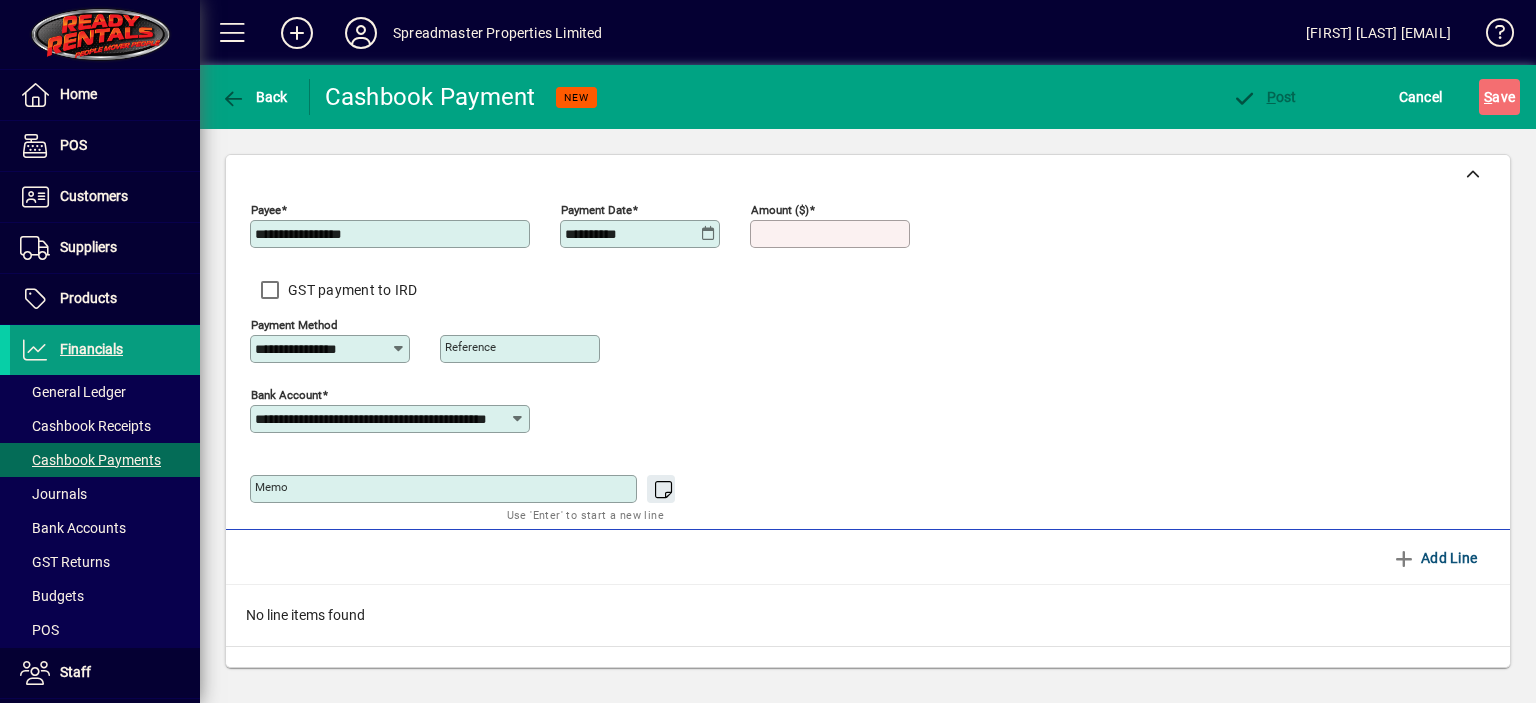 click on "Amount ($)" at bounding box center (832, 234) 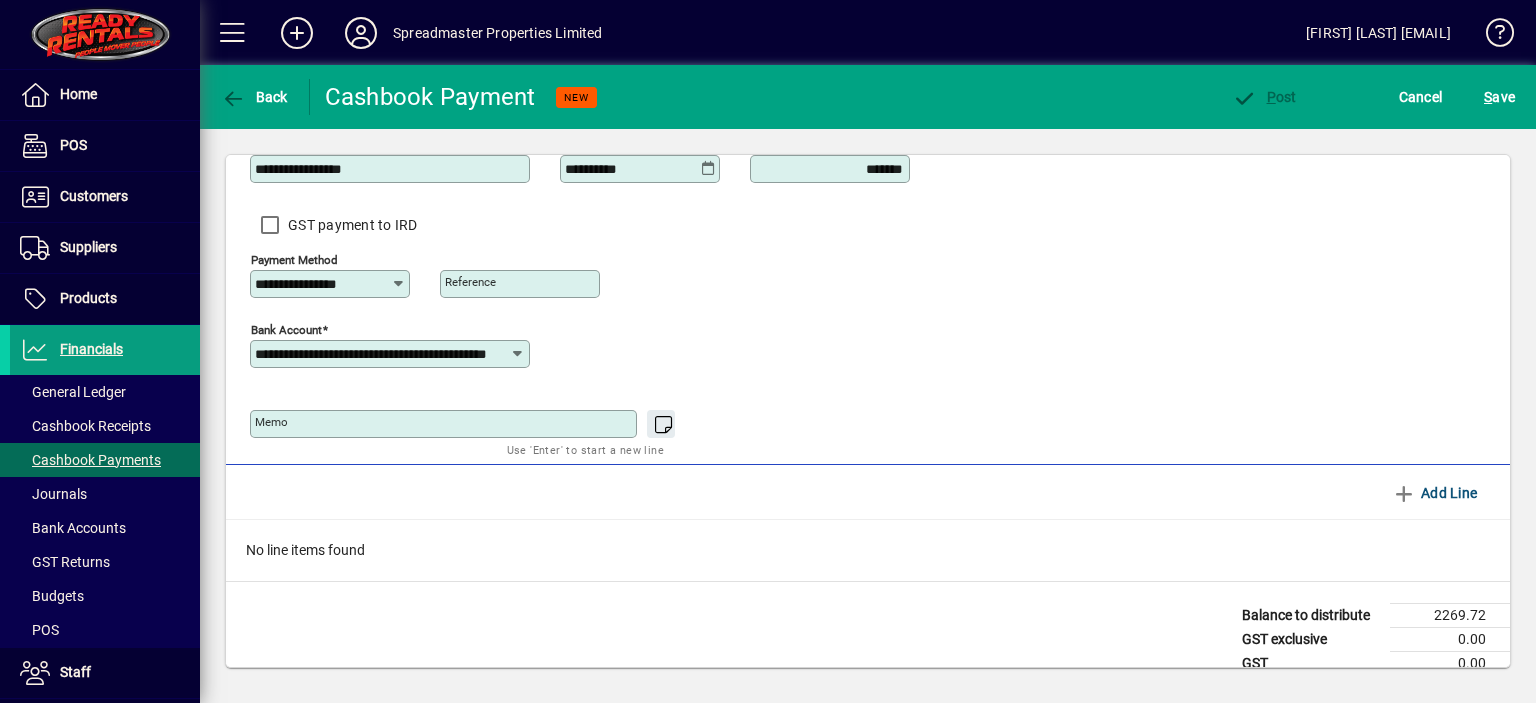scroll, scrollTop: 100, scrollLeft: 0, axis: vertical 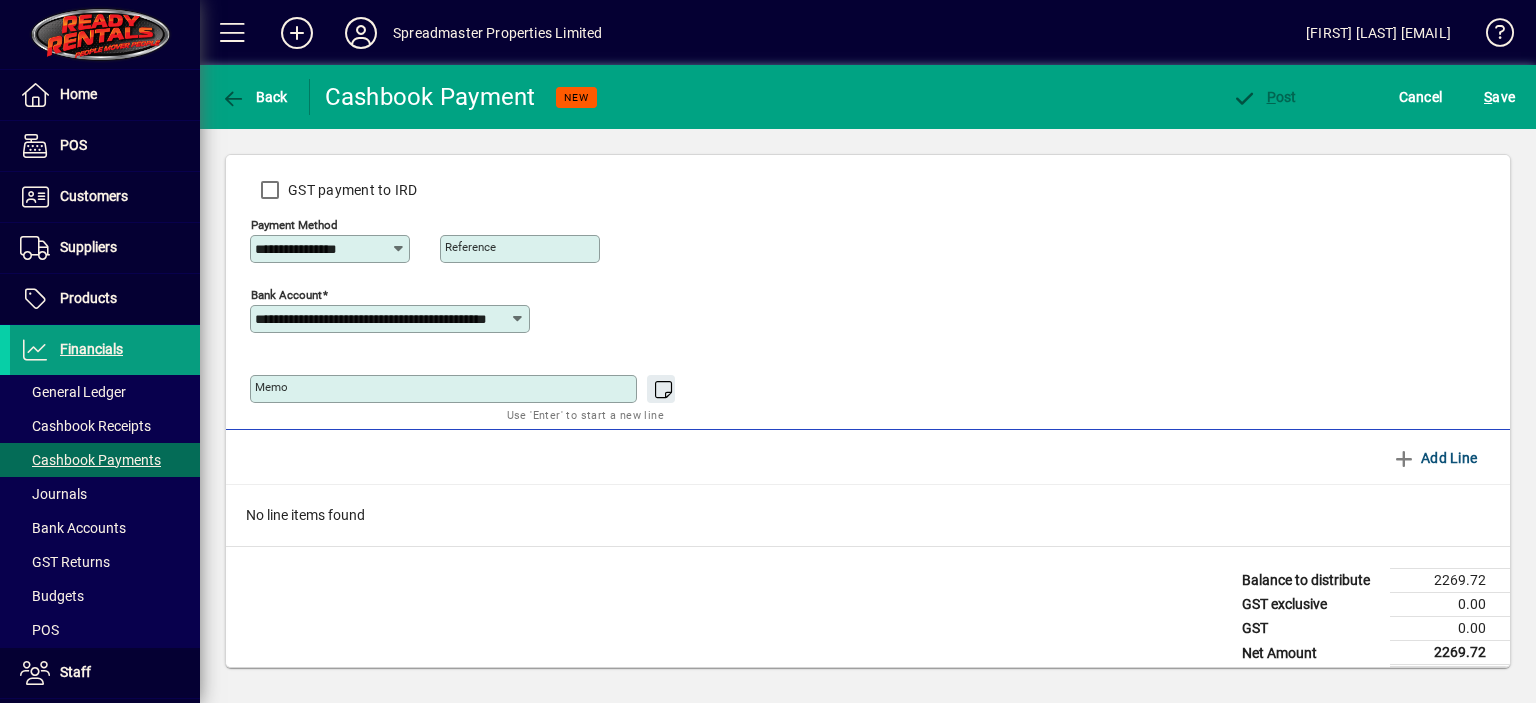 type on "*******" 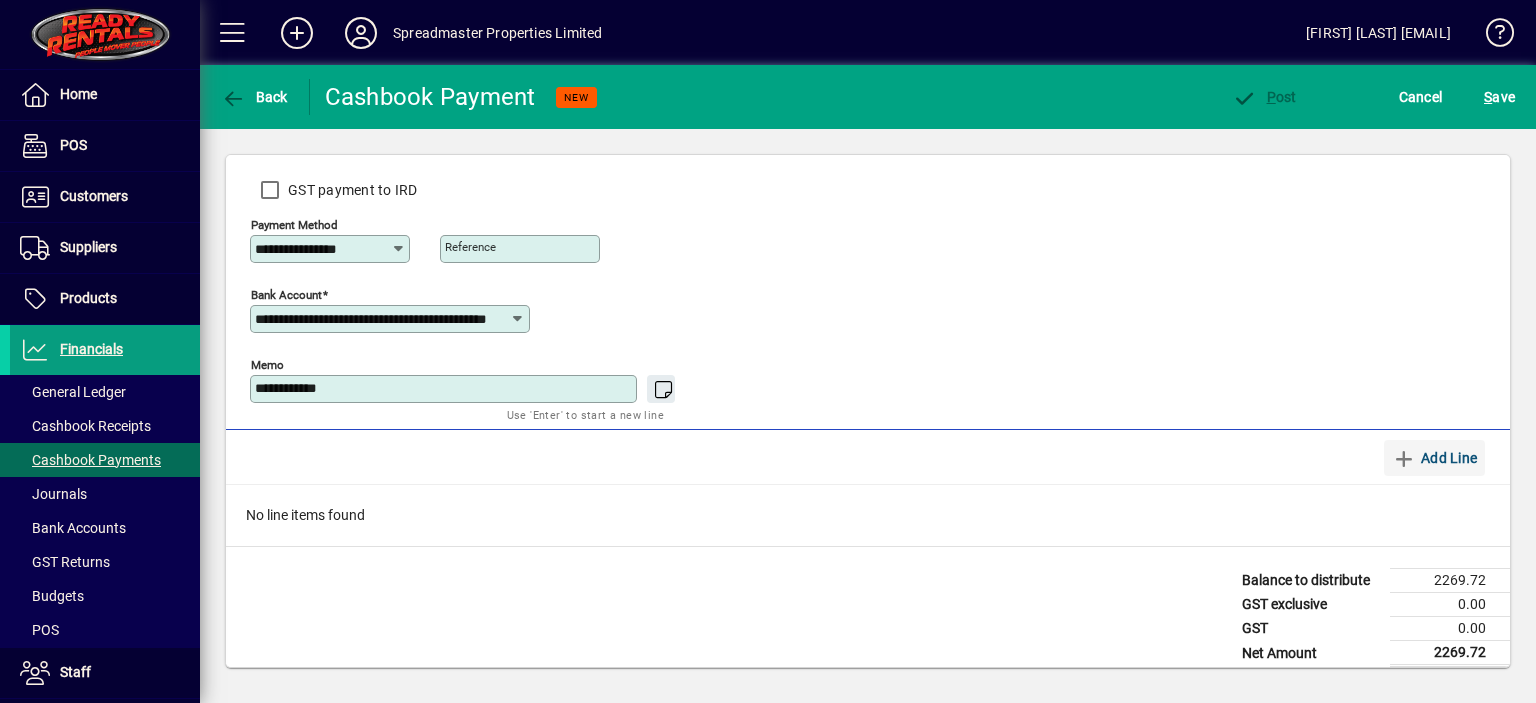 type on "**********" 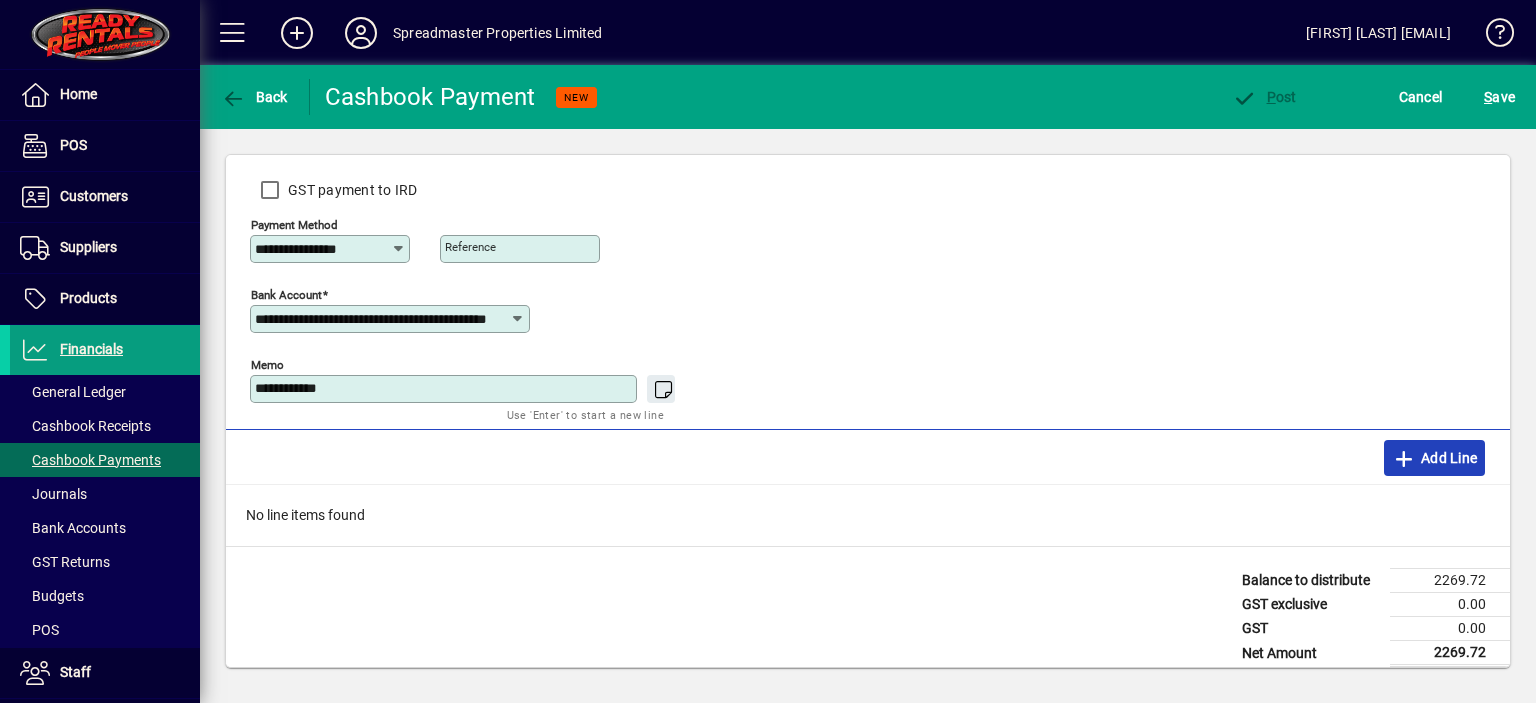 click on "Add Line" 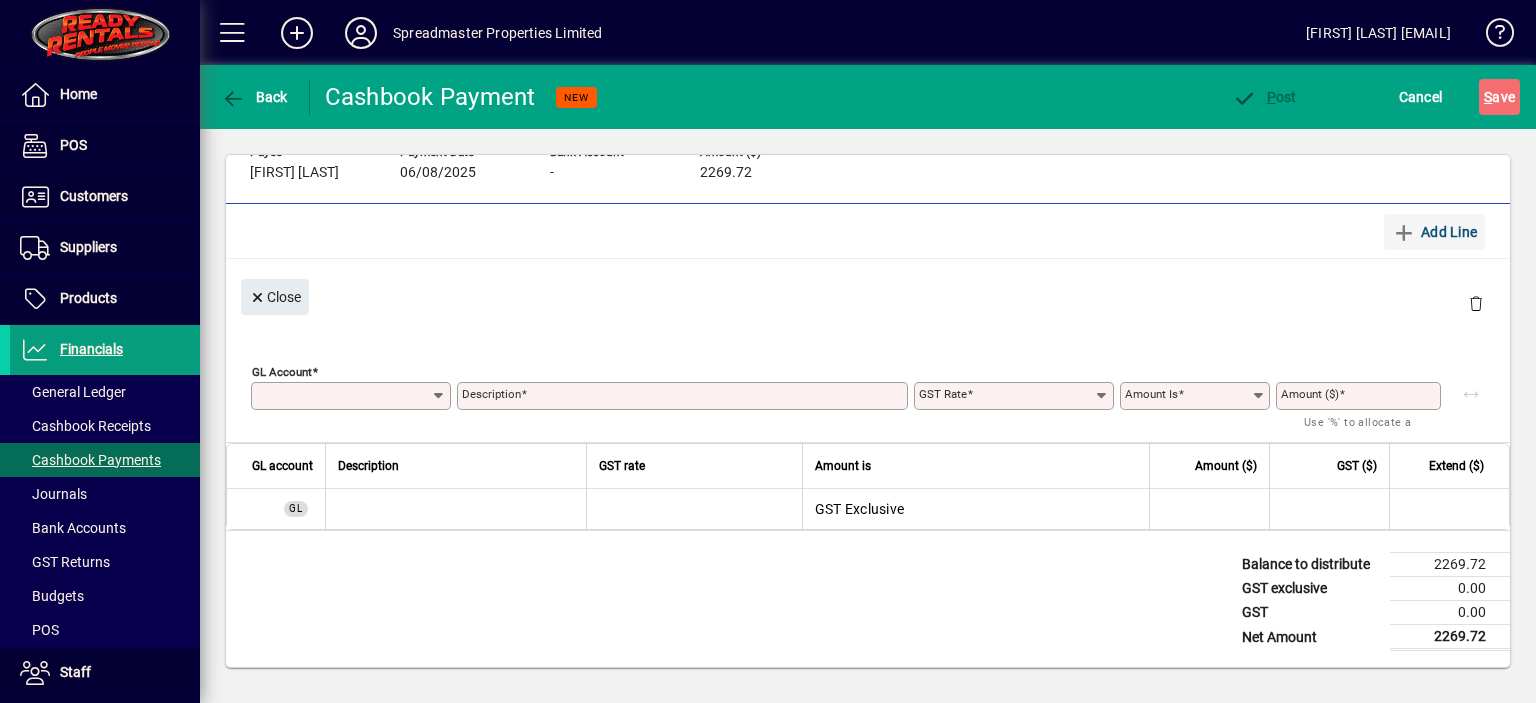 type on "**********" 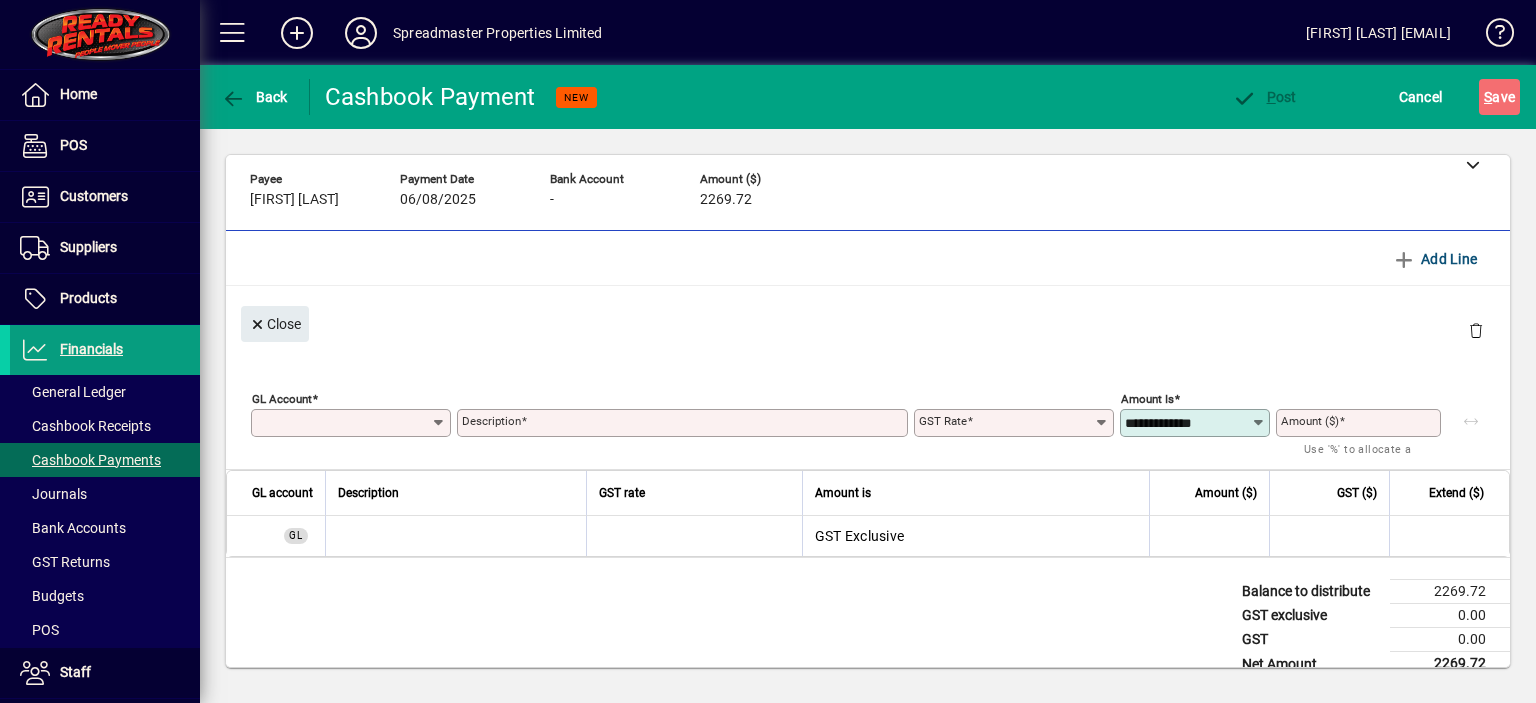 scroll, scrollTop: 0, scrollLeft: 0, axis: both 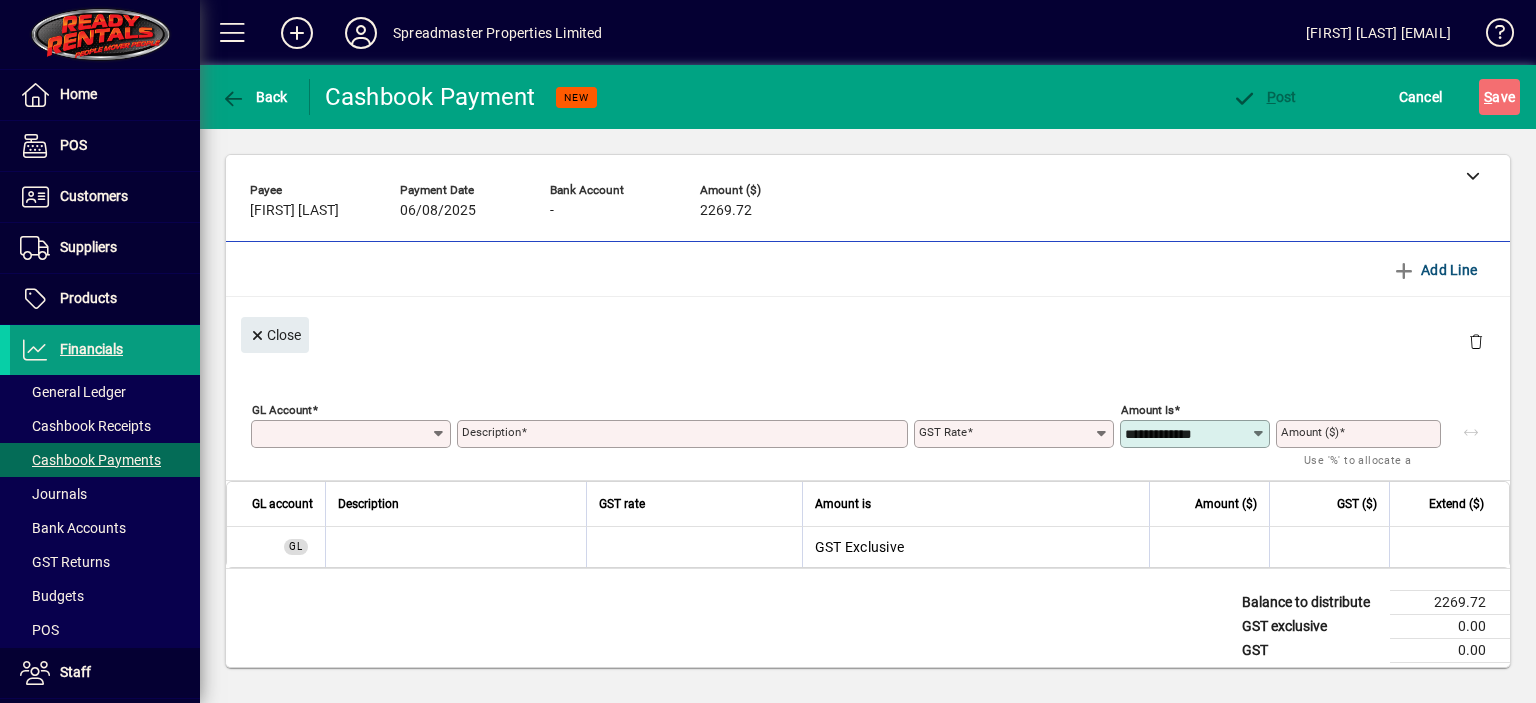 click on "GL Account" at bounding box center (343, 434) 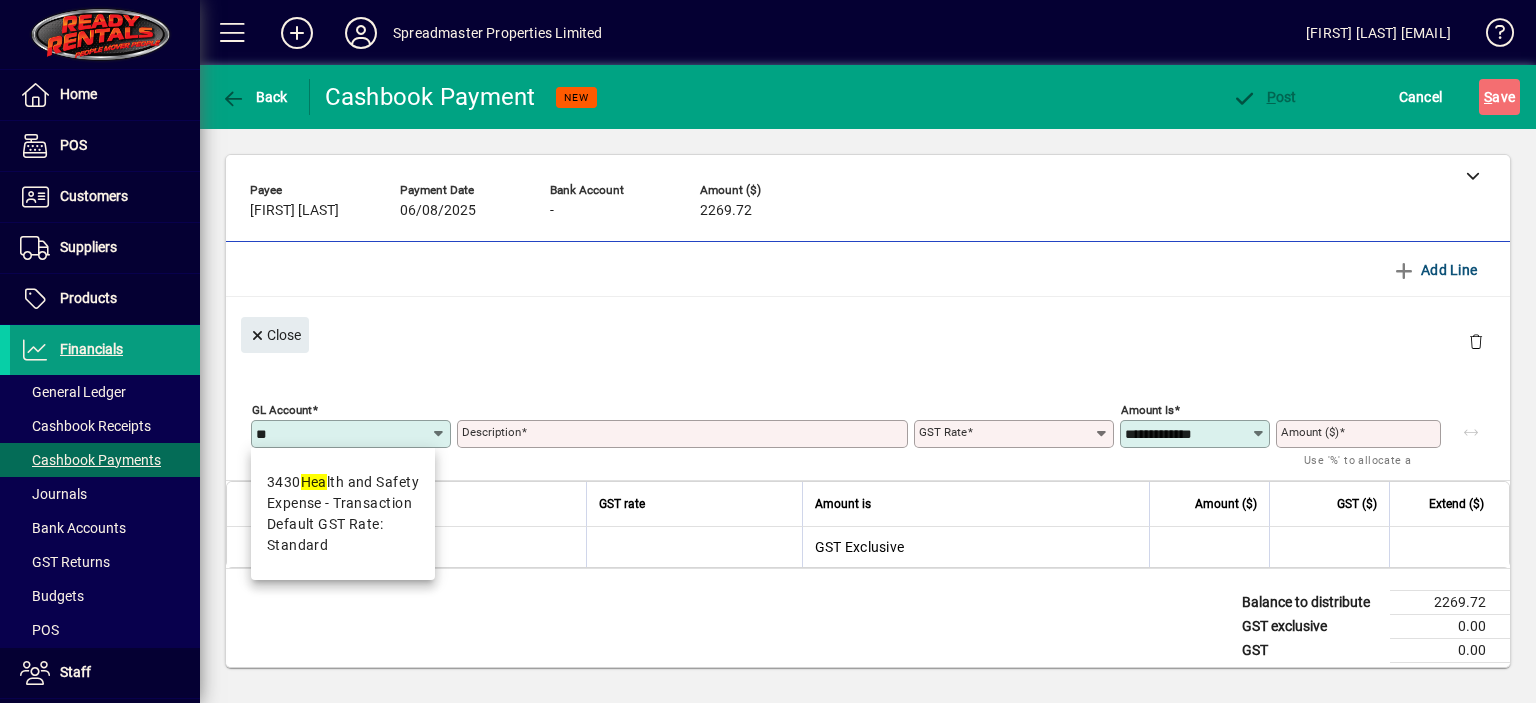 type on "*" 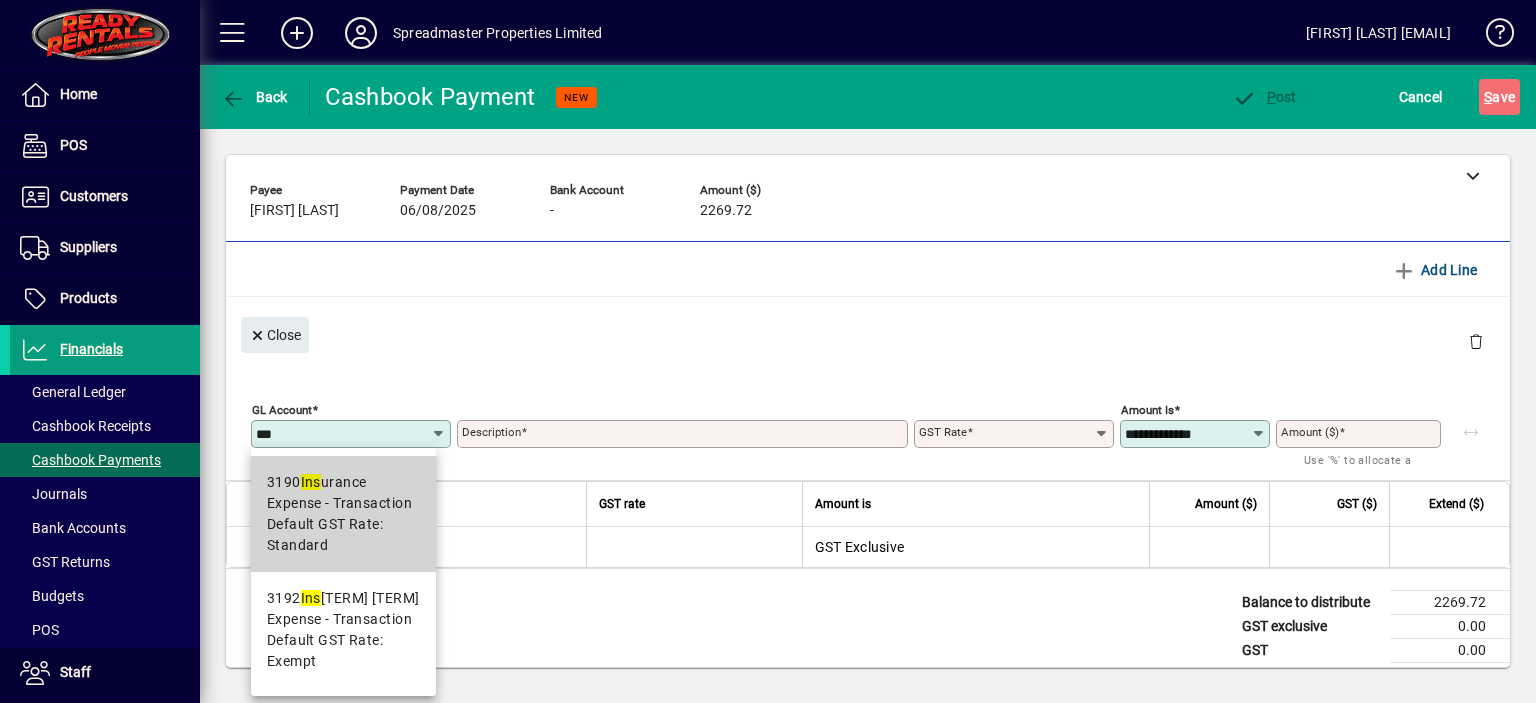 click on "Expense - Transaction" at bounding box center [339, 503] 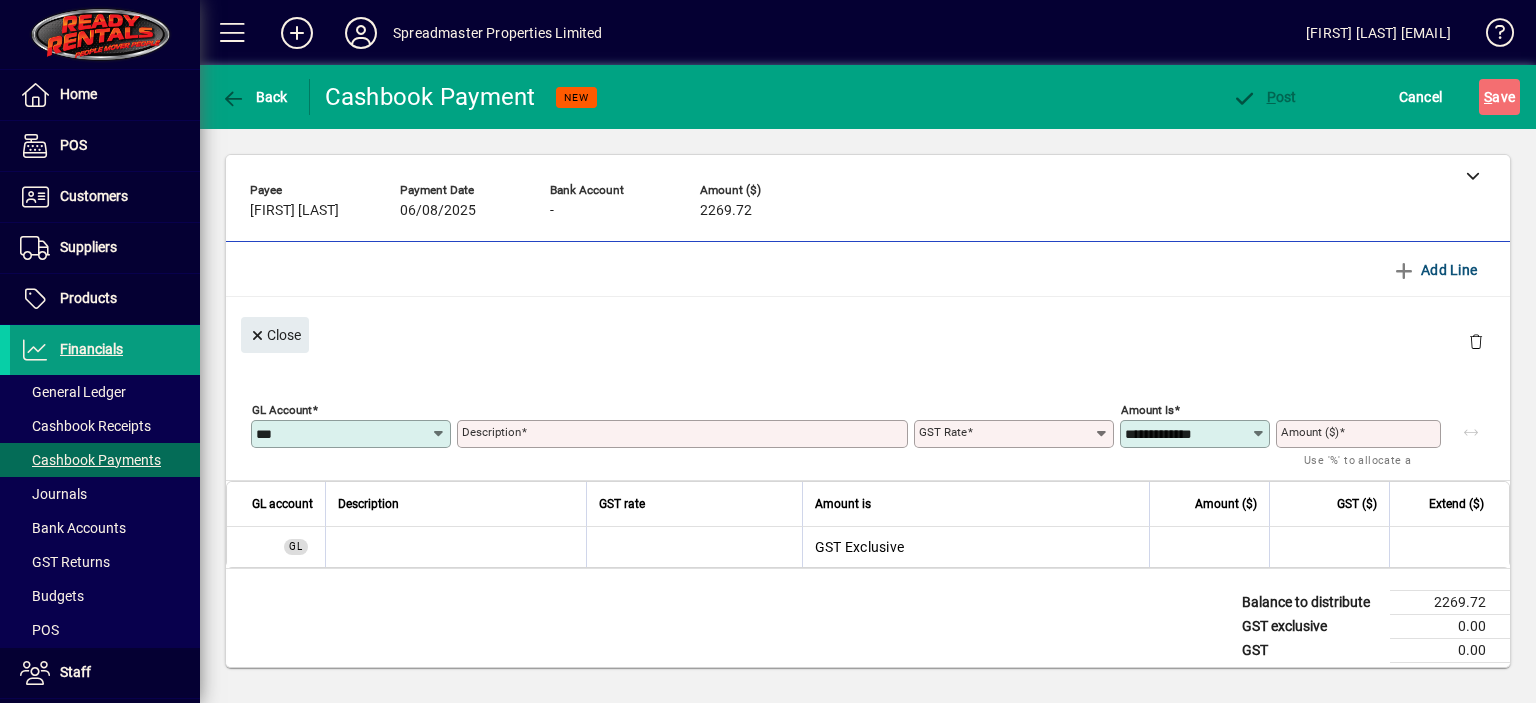 type on "****" 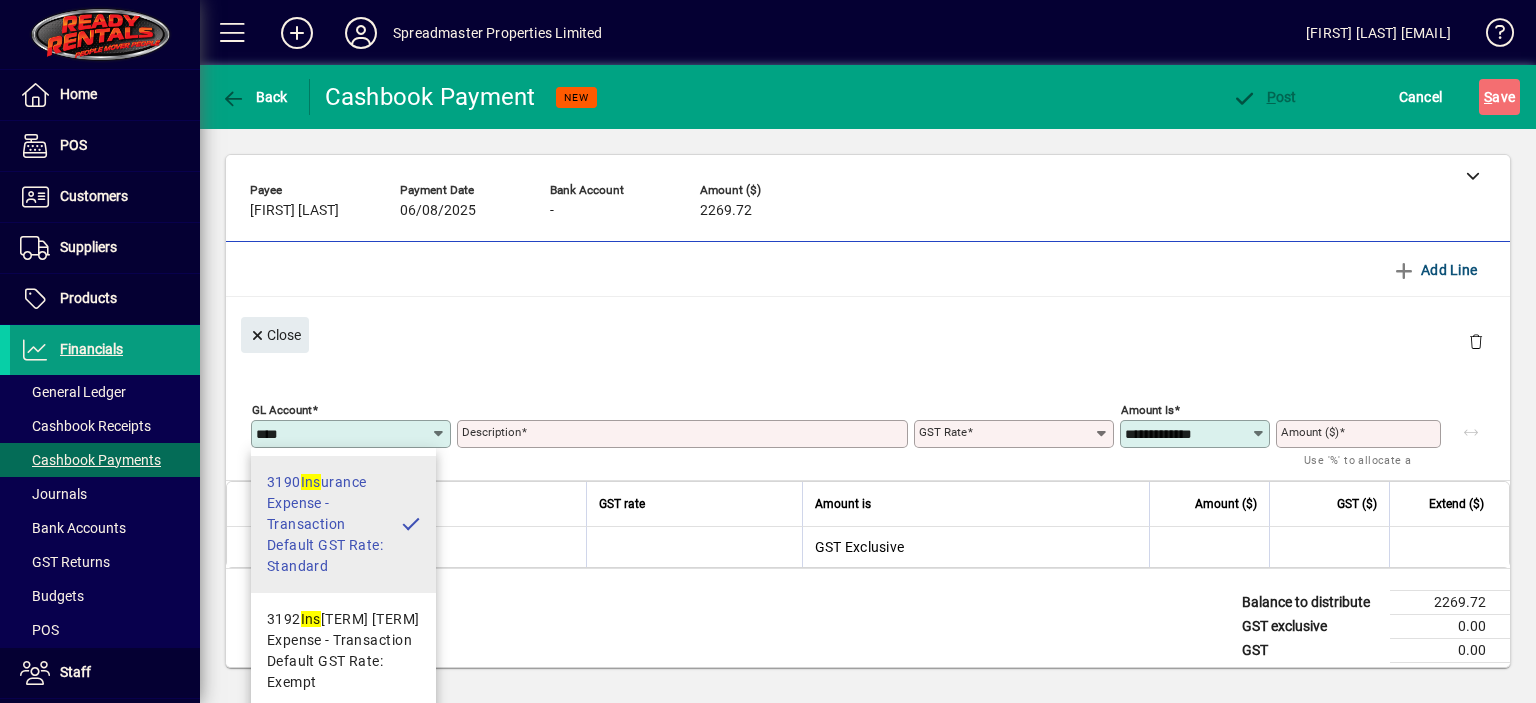type on "*********" 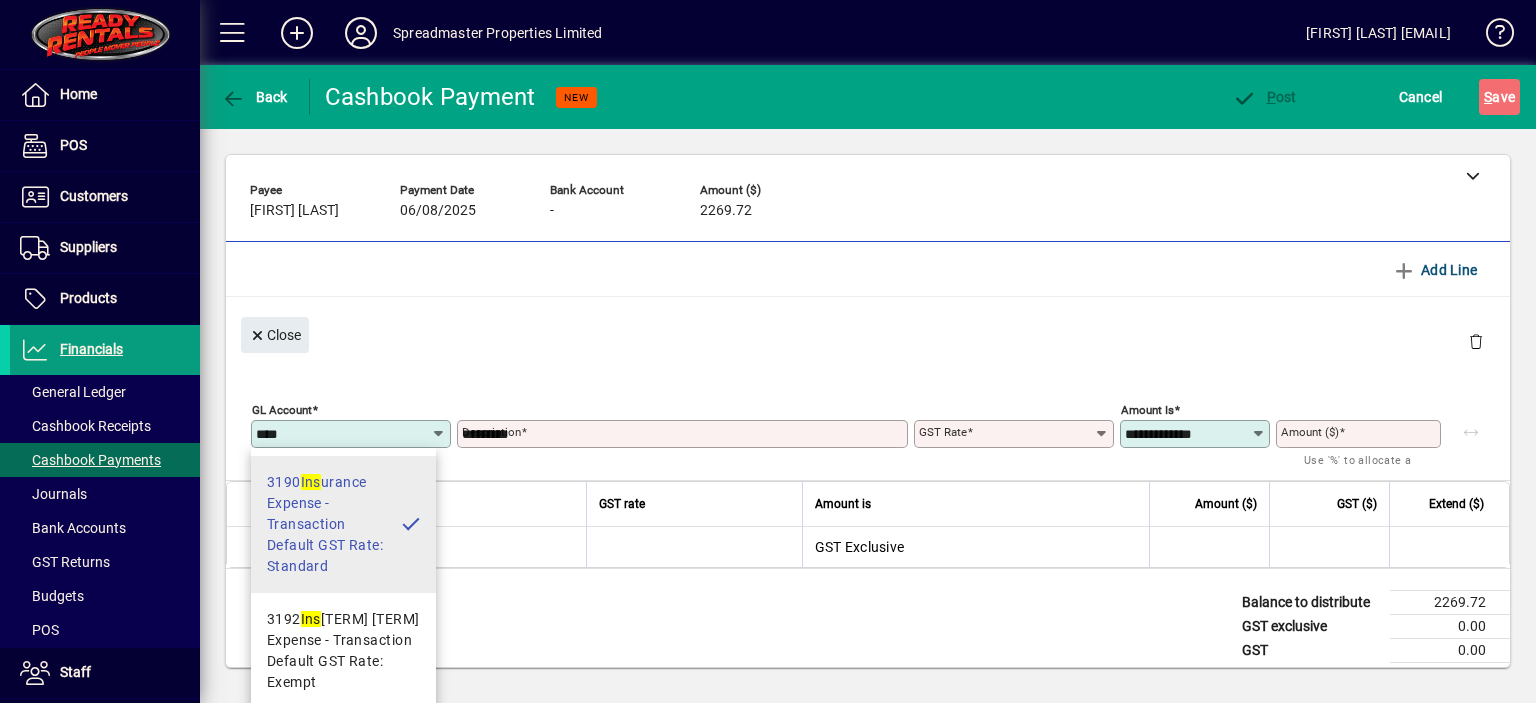 type on "********" 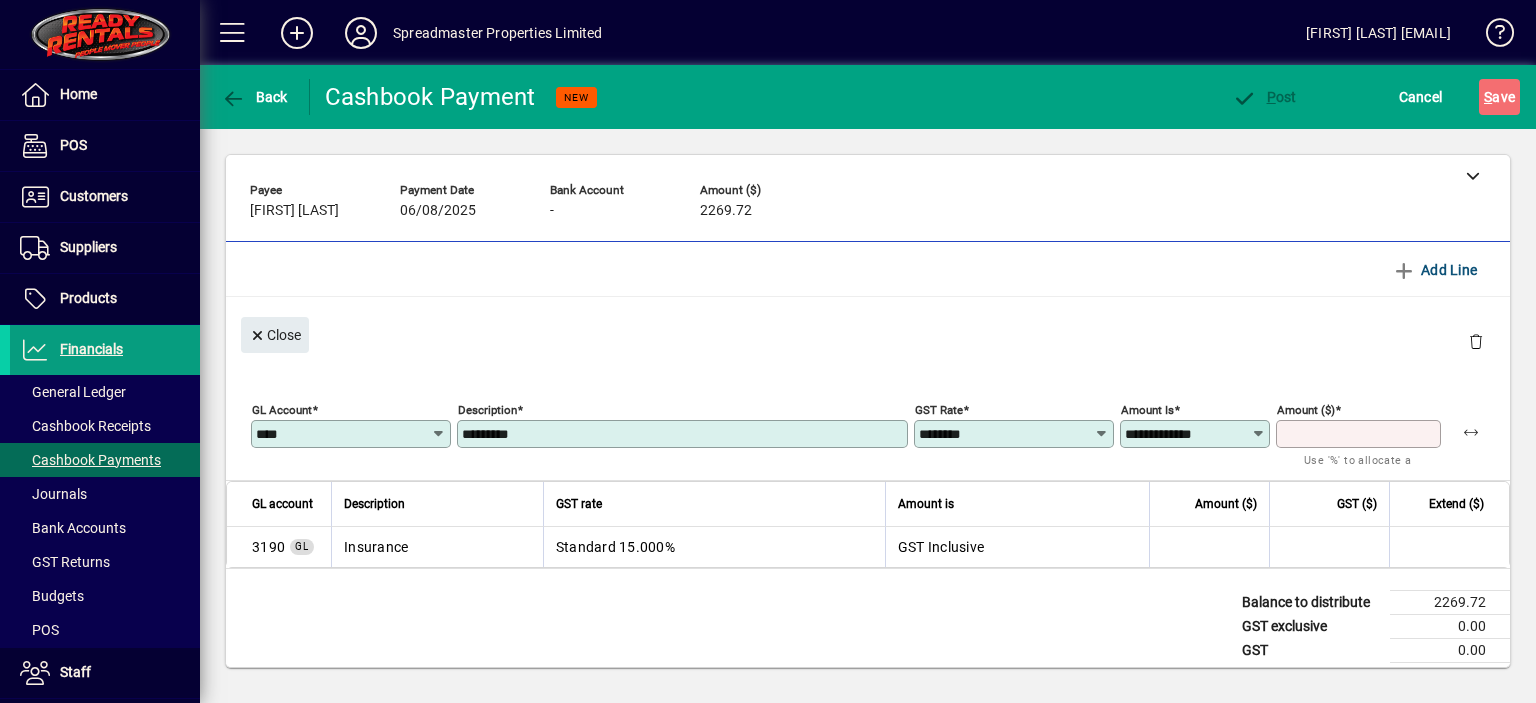 click on "Amount ($)" at bounding box center [1360, 434] 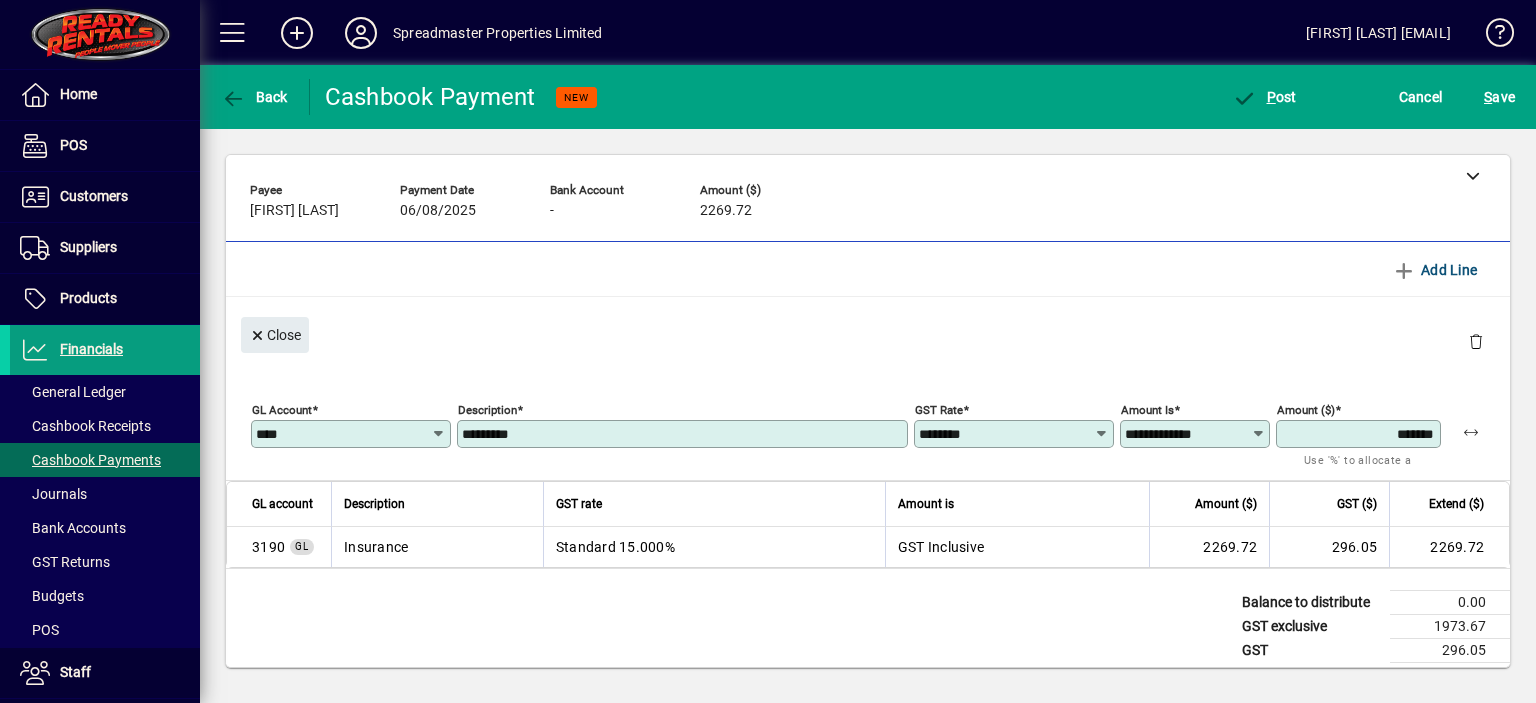 type on "*******" 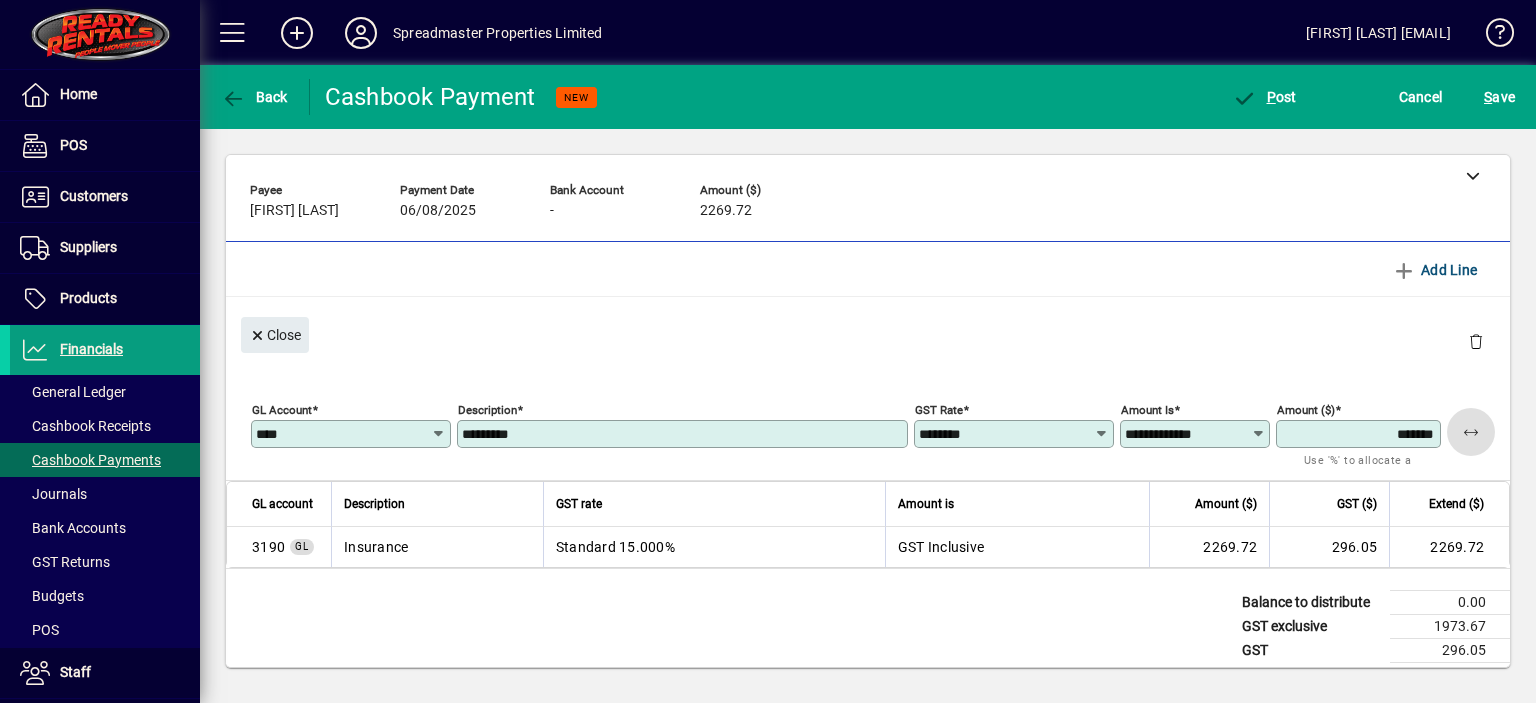 type 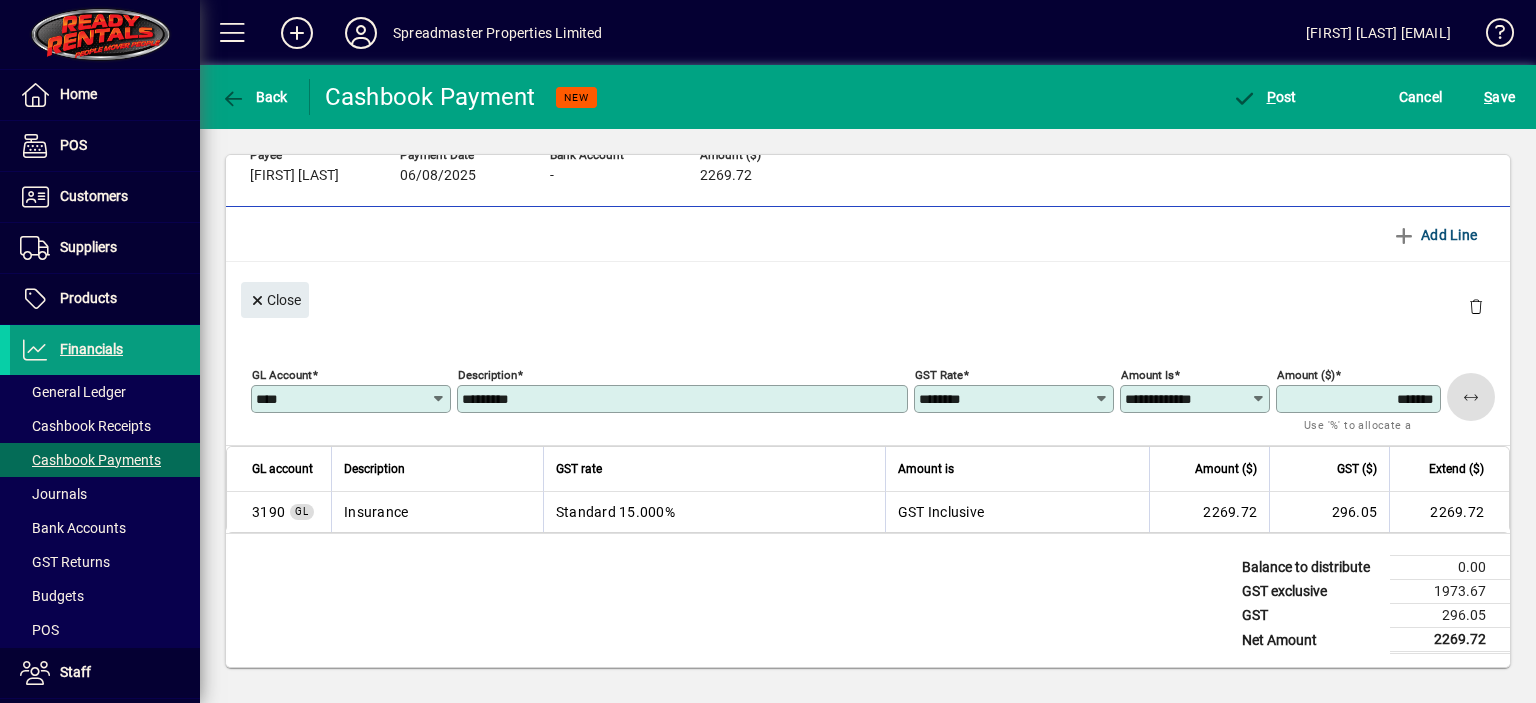 scroll, scrollTop: 0, scrollLeft: 0, axis: both 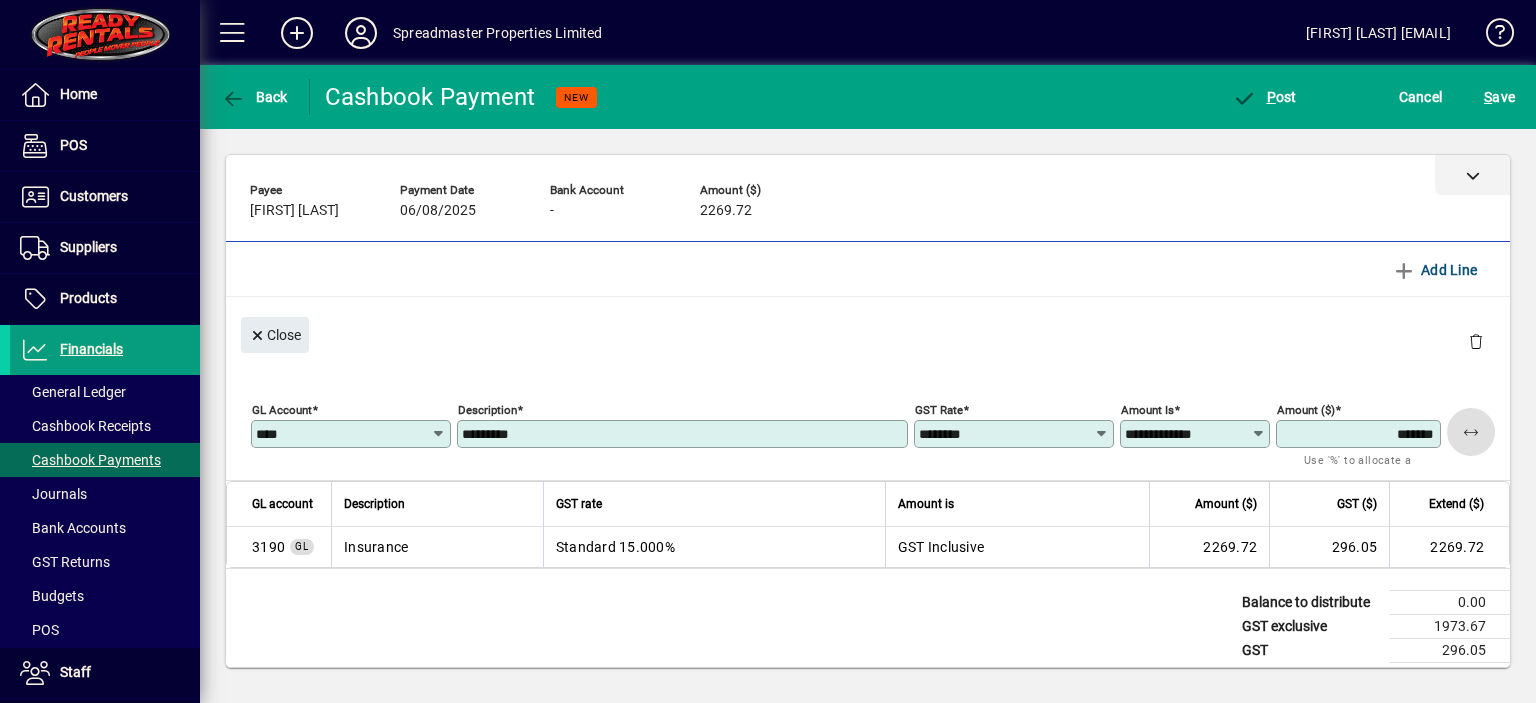 click 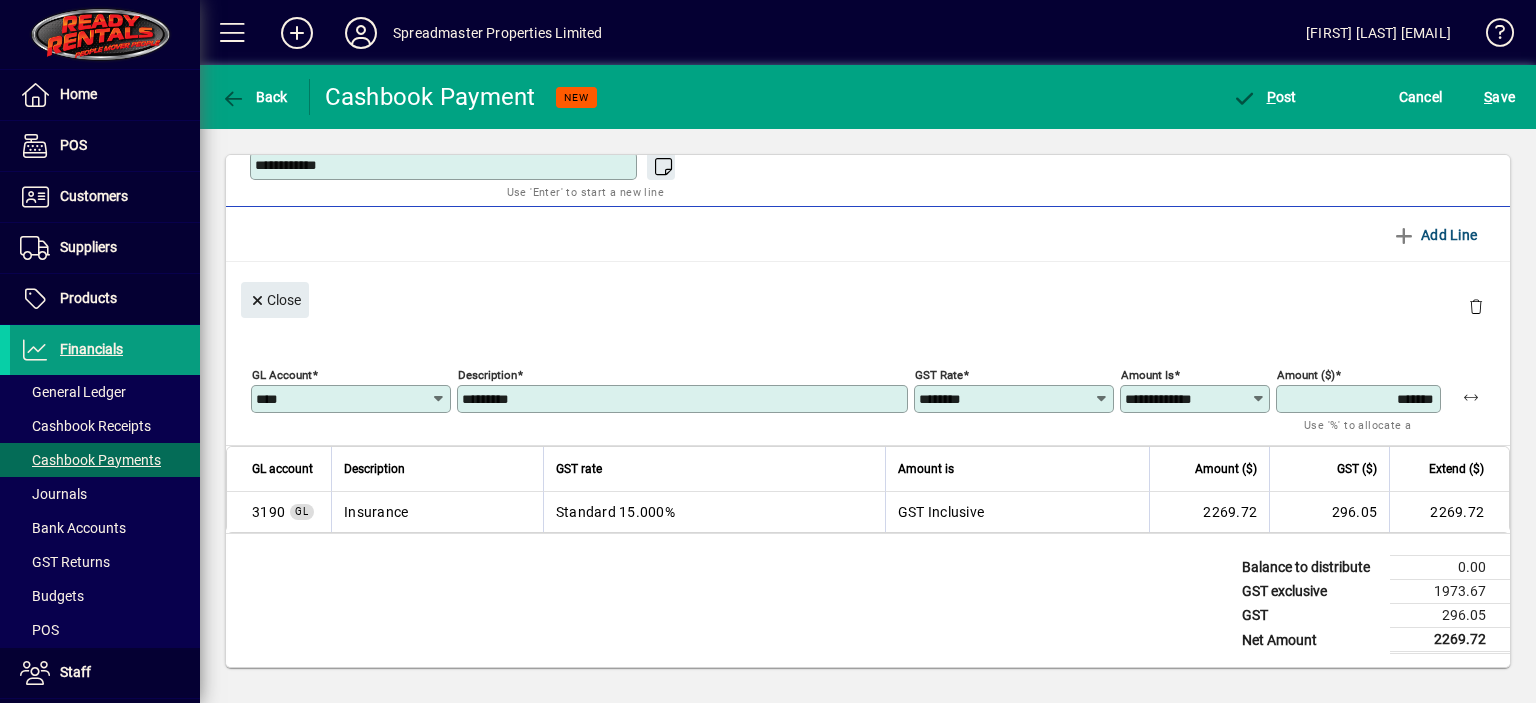 scroll, scrollTop: 0, scrollLeft: 0, axis: both 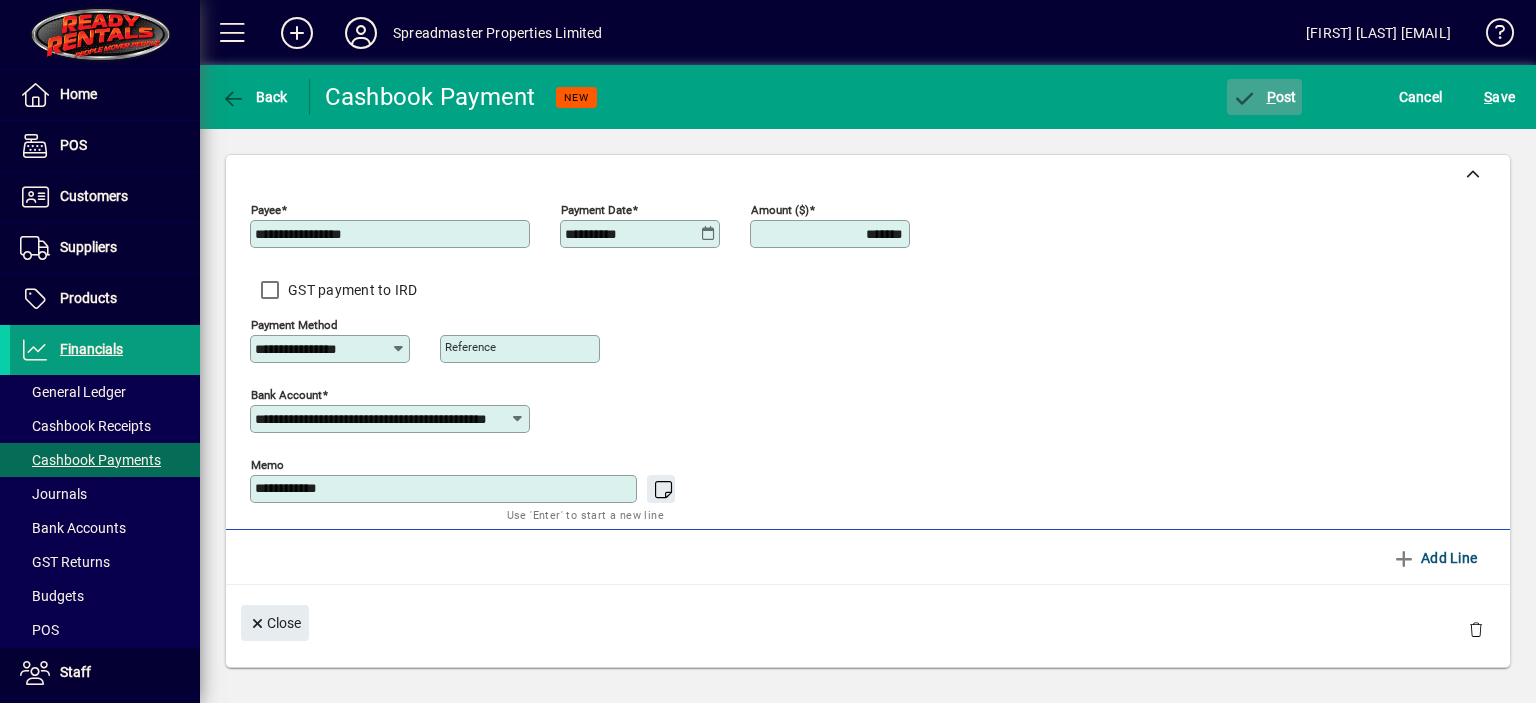 click on "P ost" 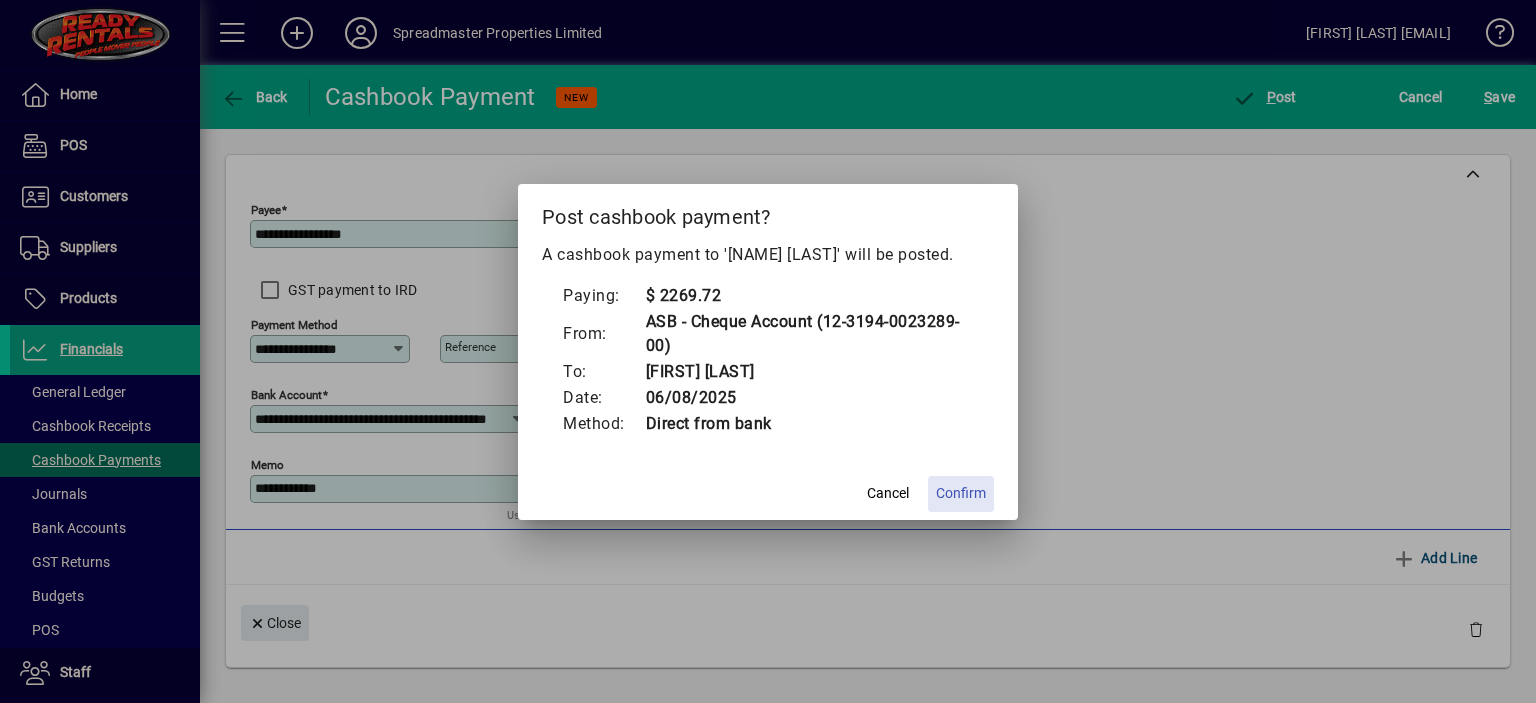 click on "Confirm" 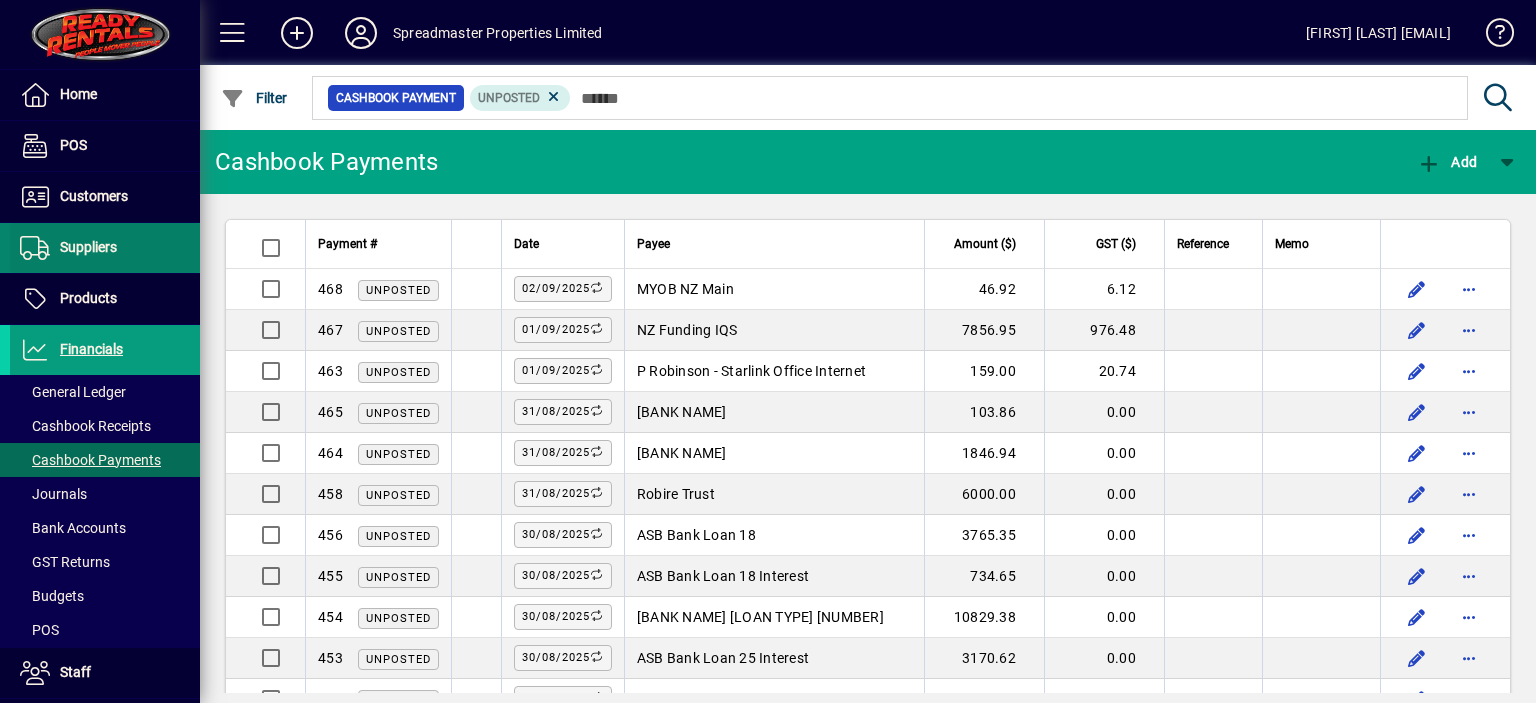 click on "Suppliers" at bounding box center [88, 247] 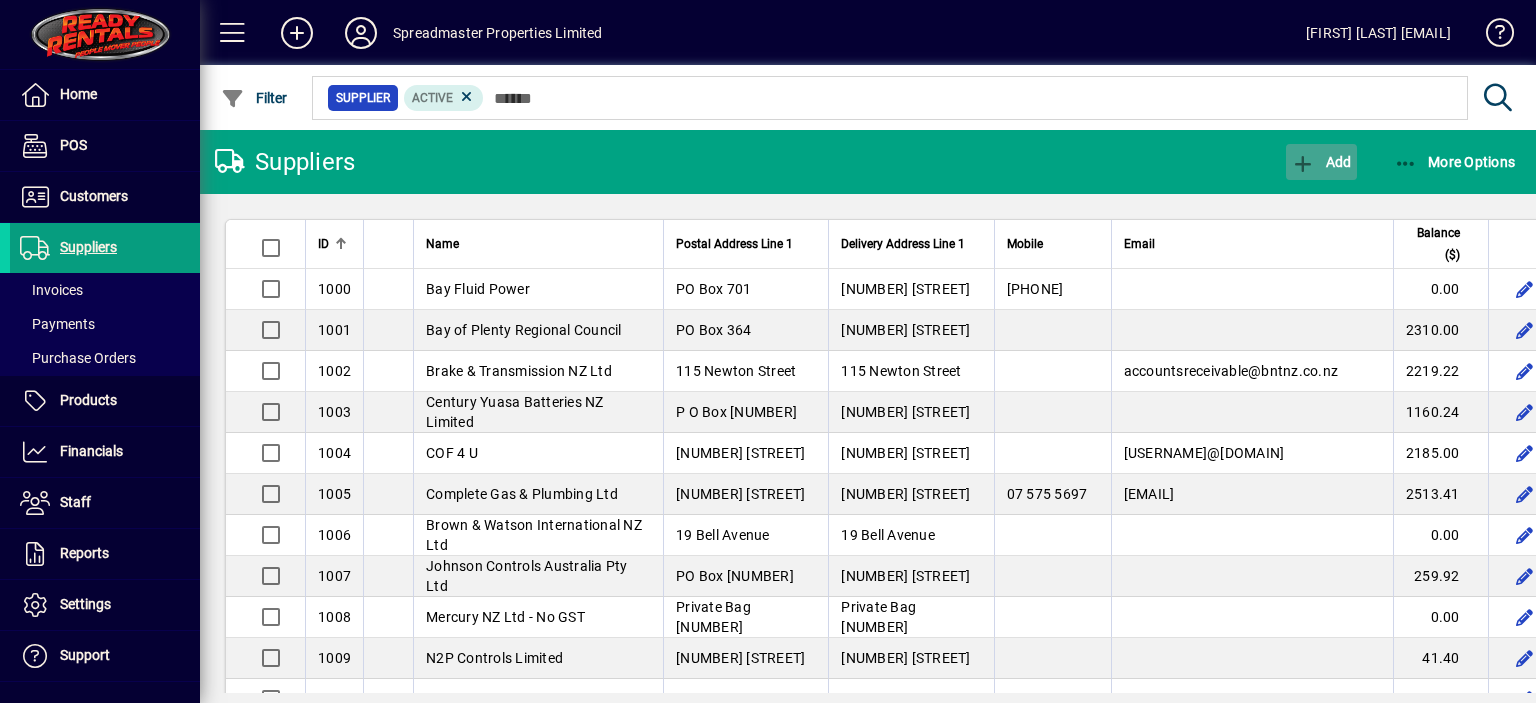 click on "Add" 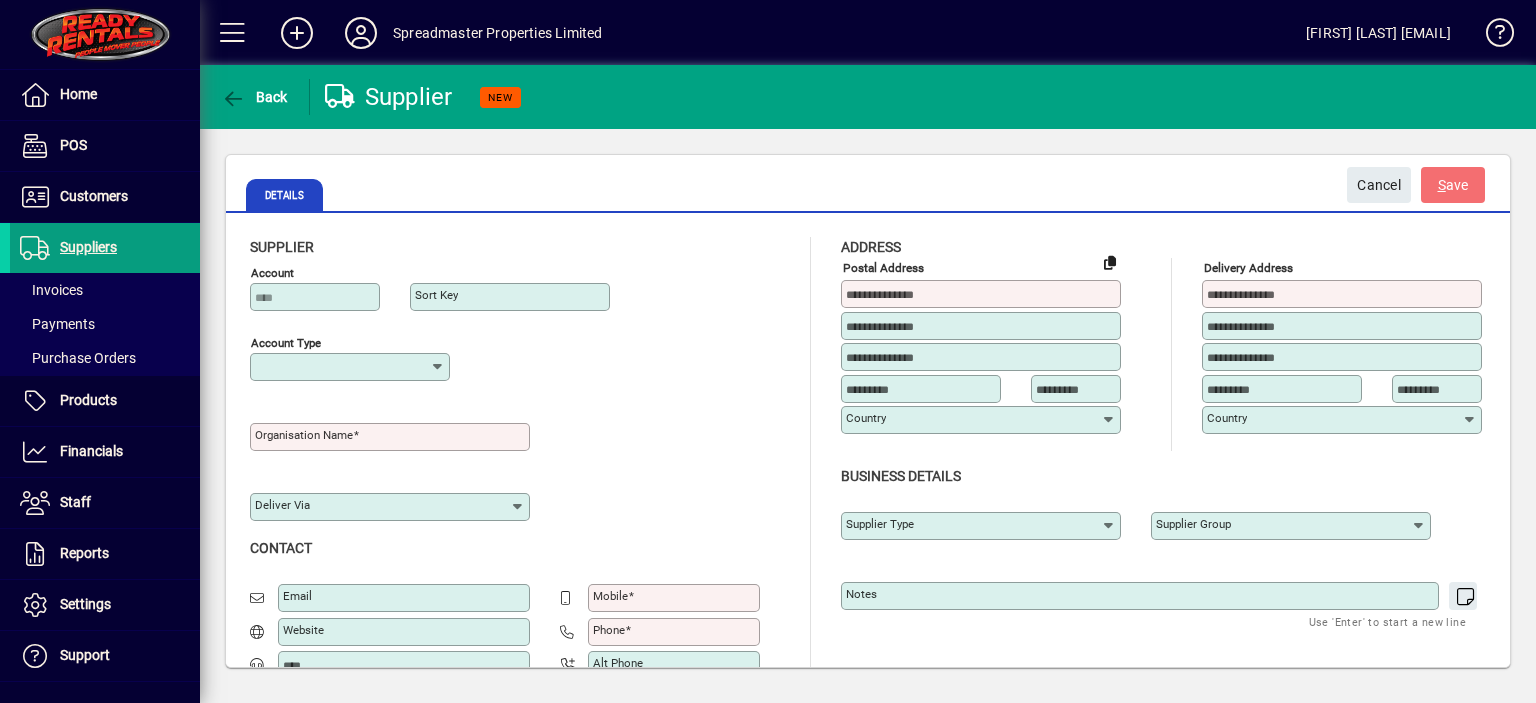 type on "**********" 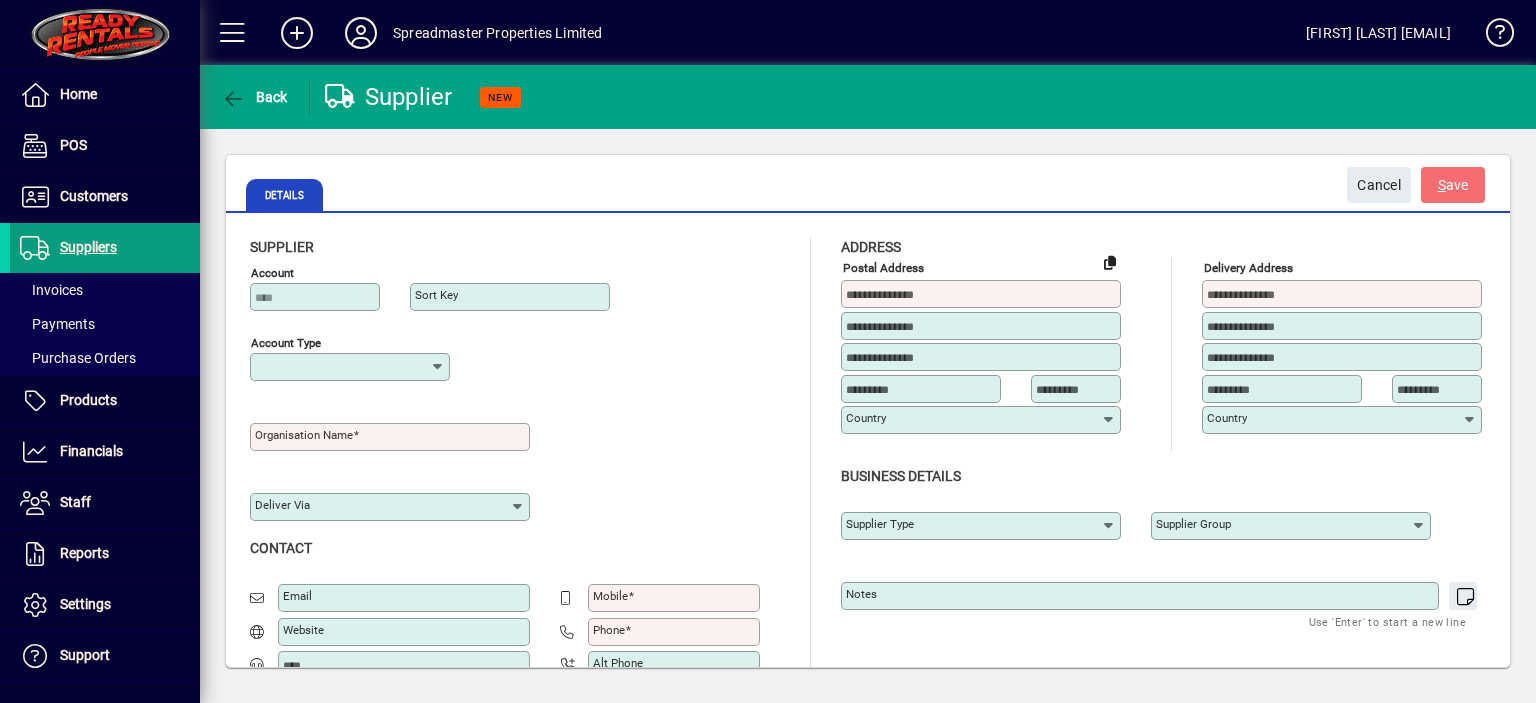 type on "**********" 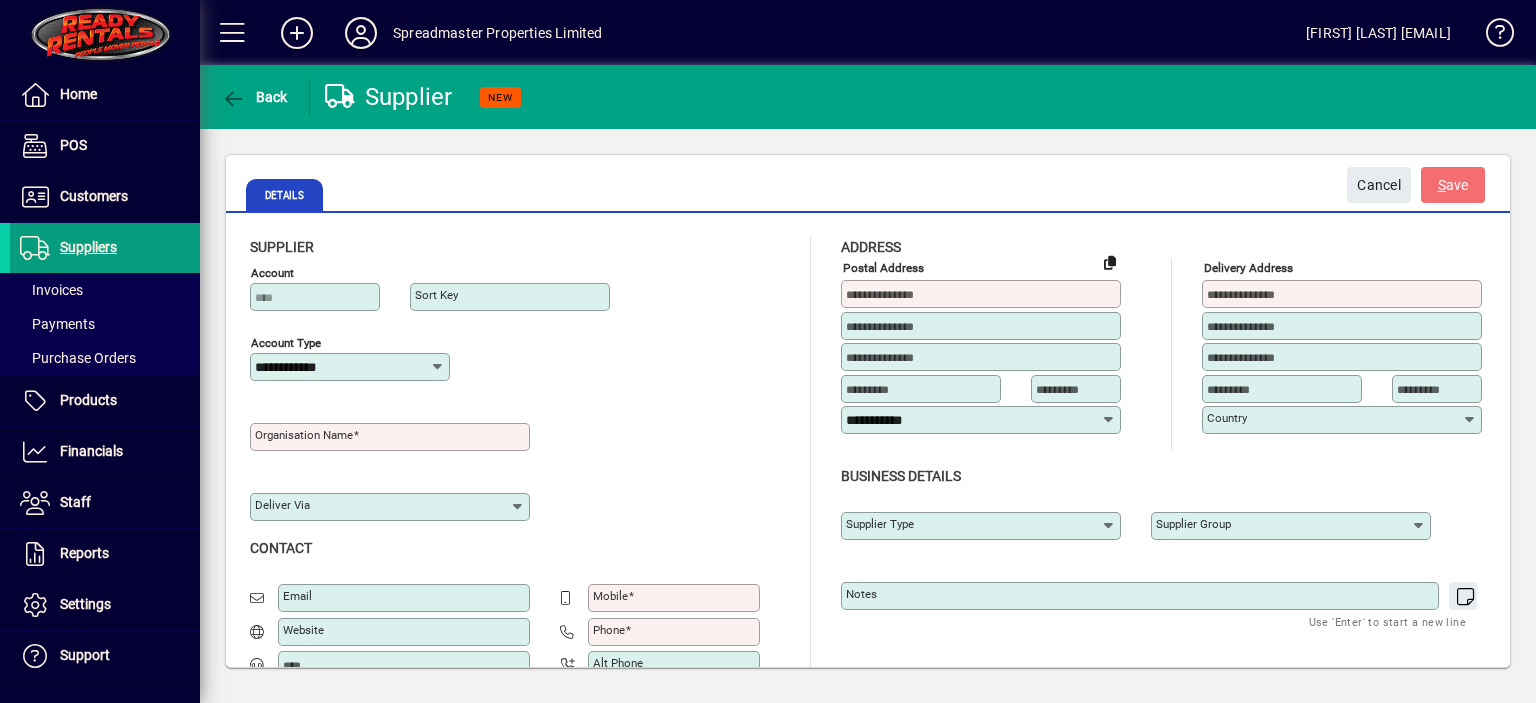 click on "Organisation name" at bounding box center [304, 435] 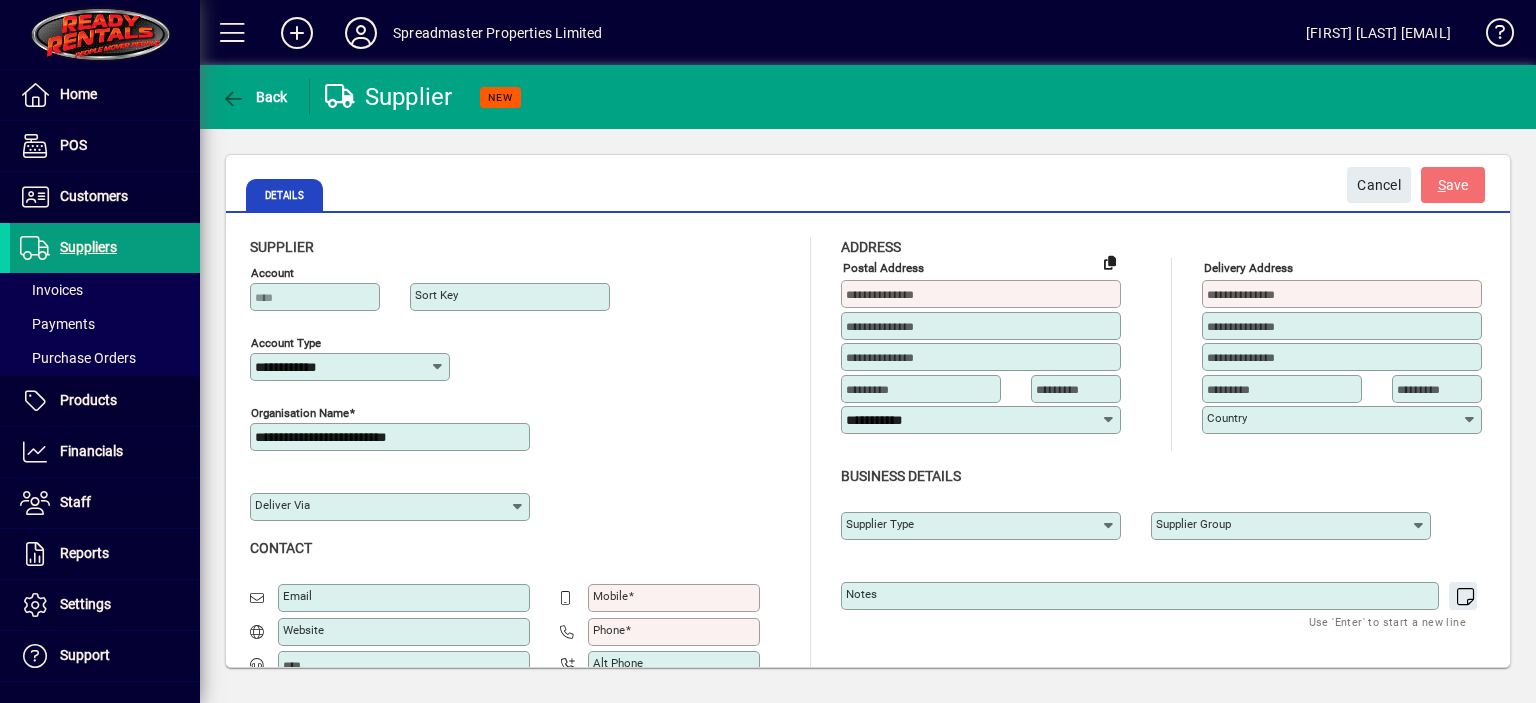 click on "**********" at bounding box center (392, 437) 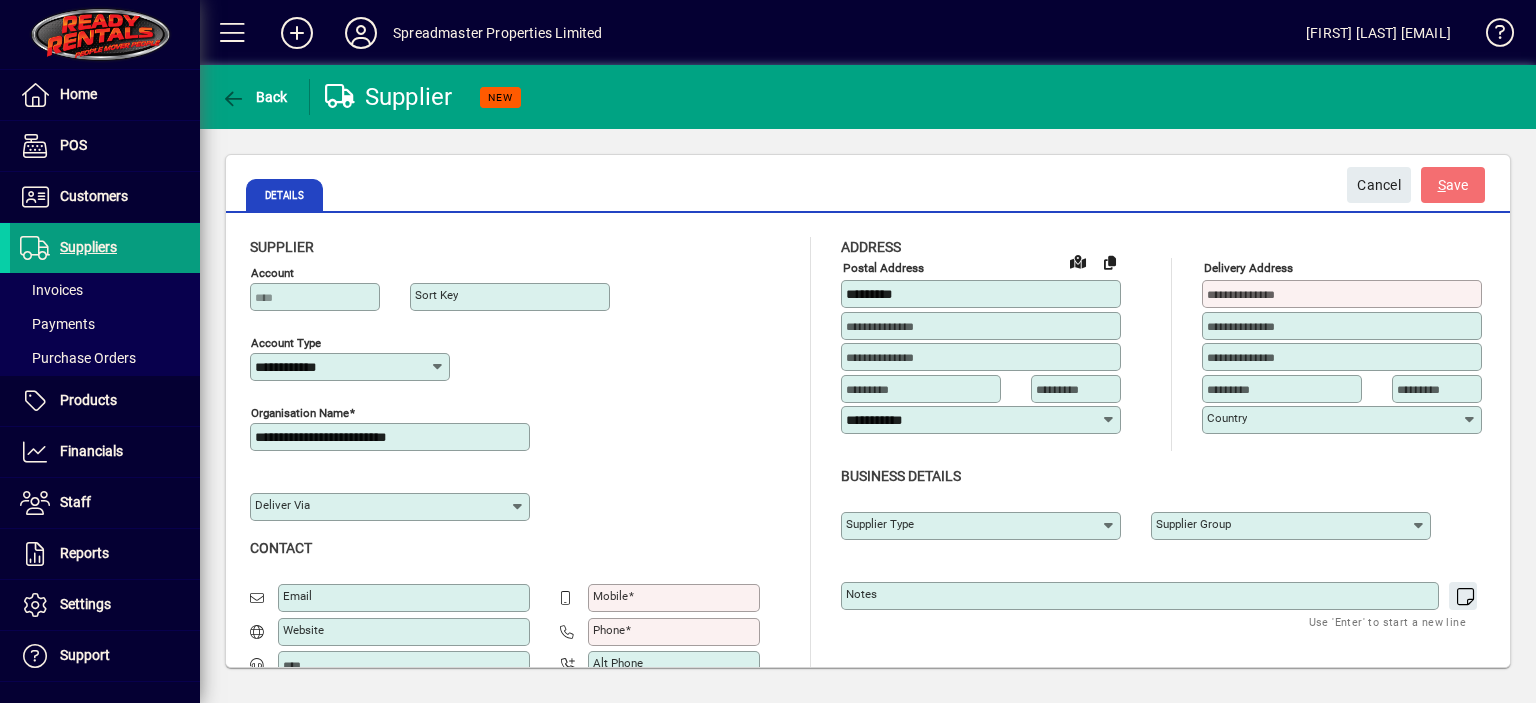 type on "*********" 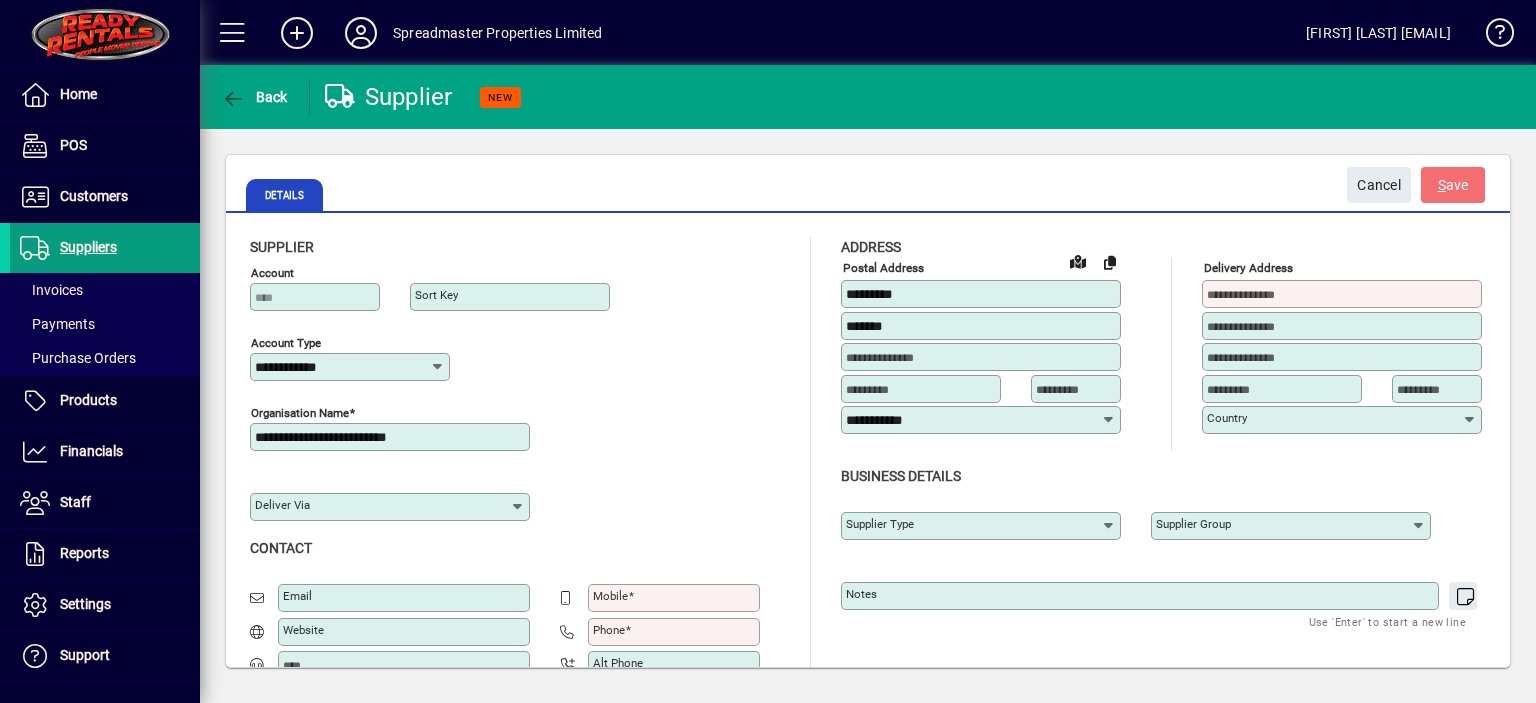 type on "*******" 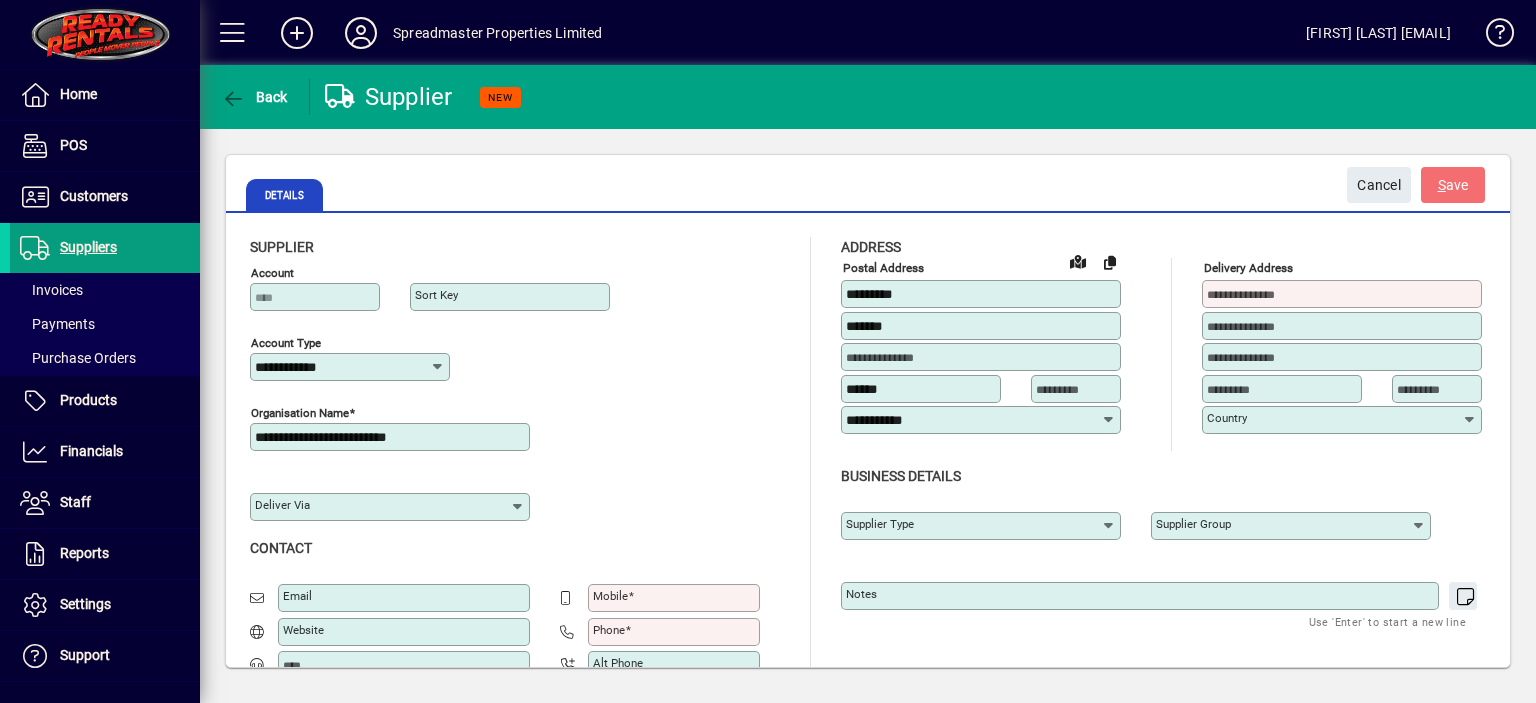 type on "**********" 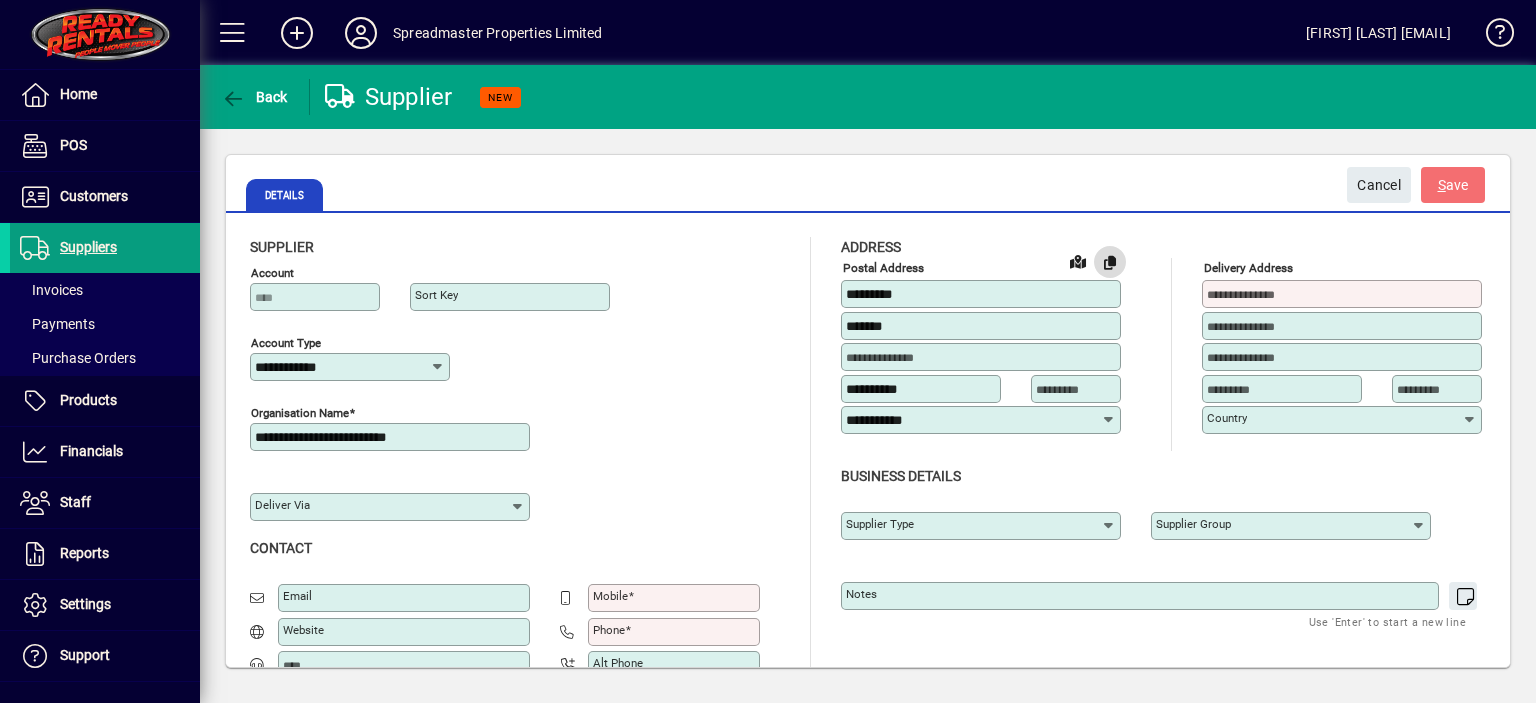 click 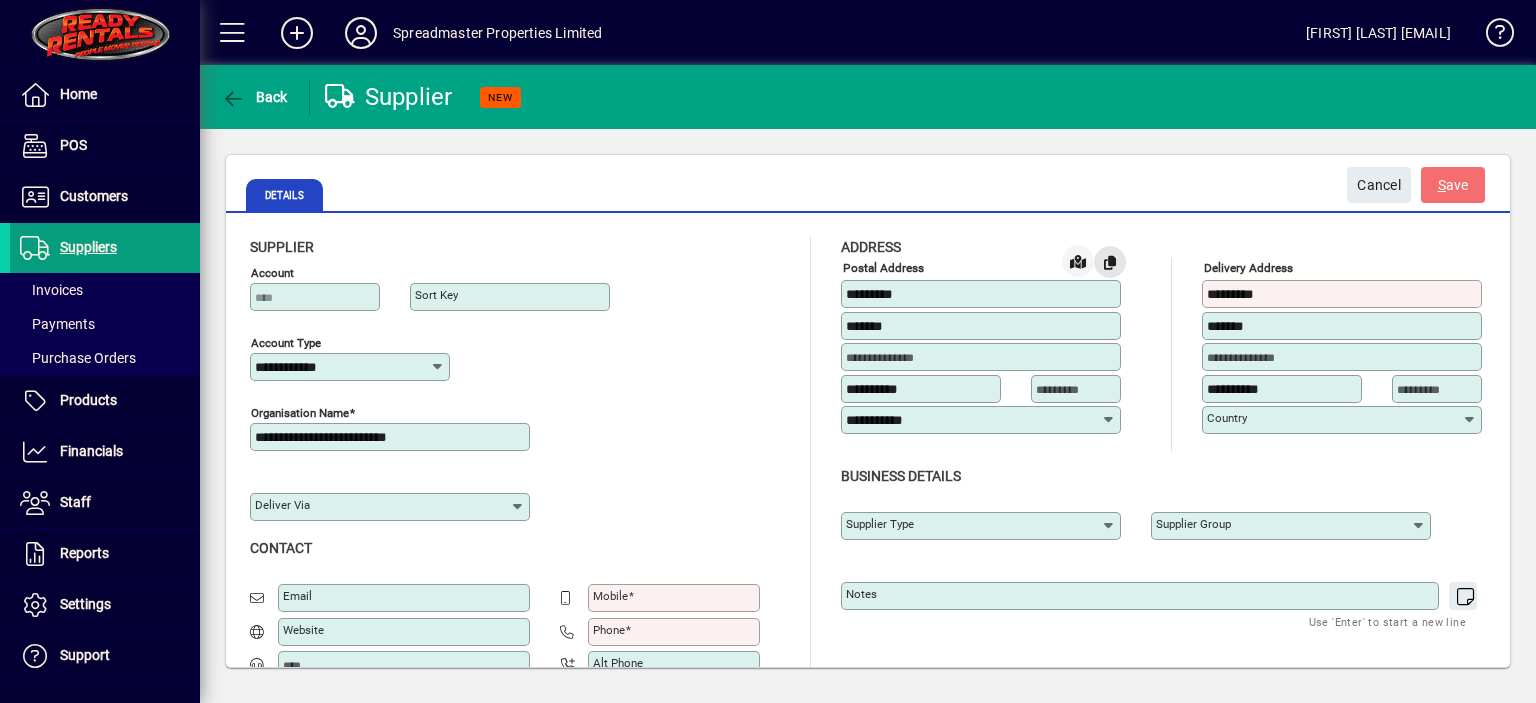 type on "**********" 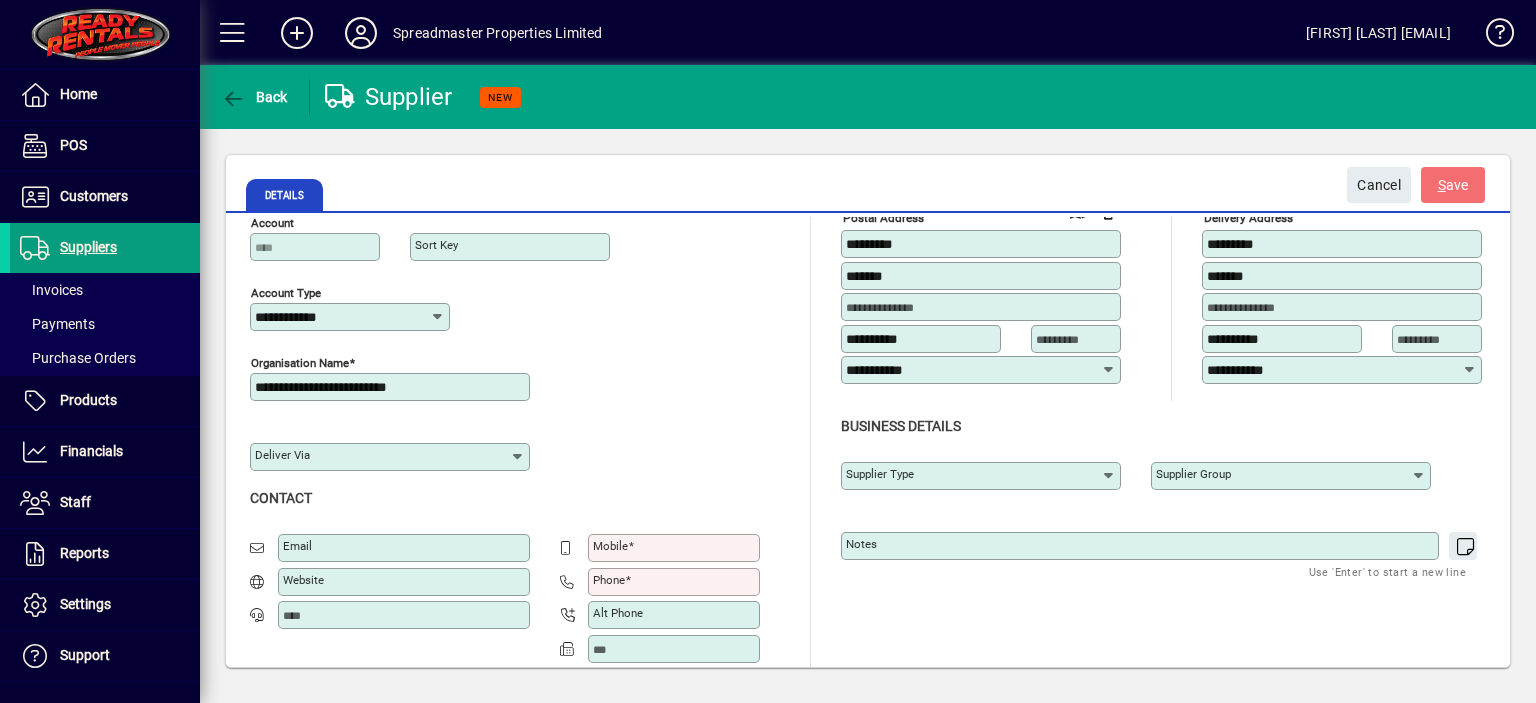 scroll, scrollTop: 72, scrollLeft: 0, axis: vertical 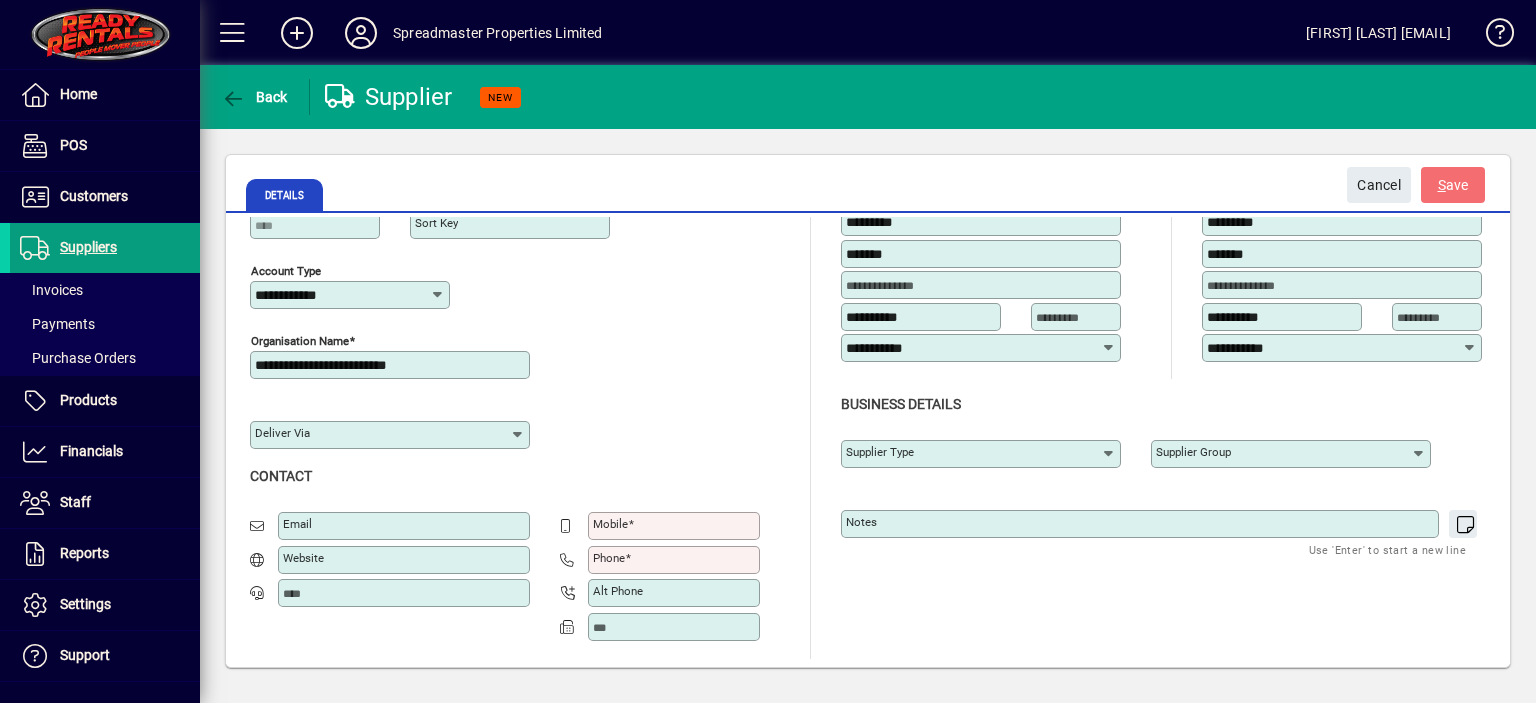 click on "Phone" at bounding box center (609, 558) 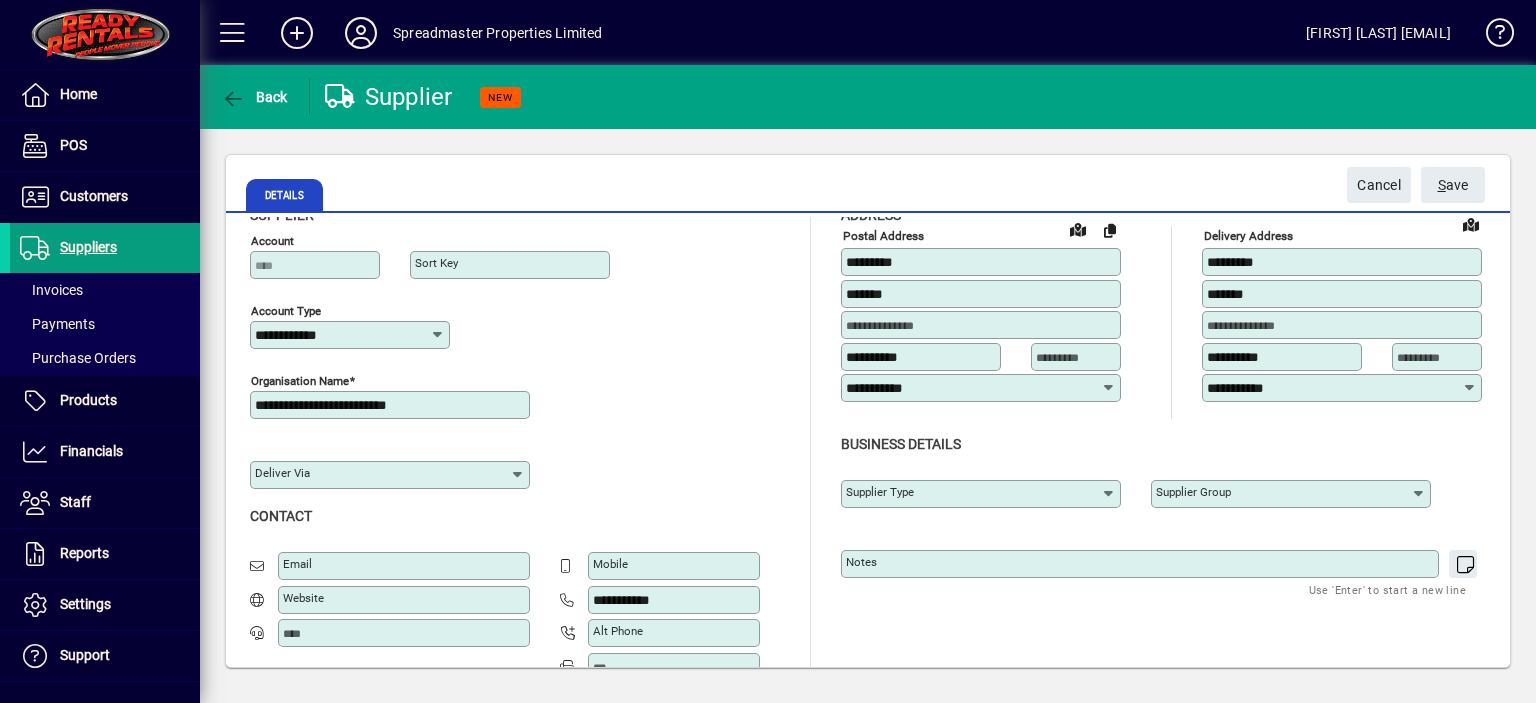 scroll, scrollTop: 0, scrollLeft: 0, axis: both 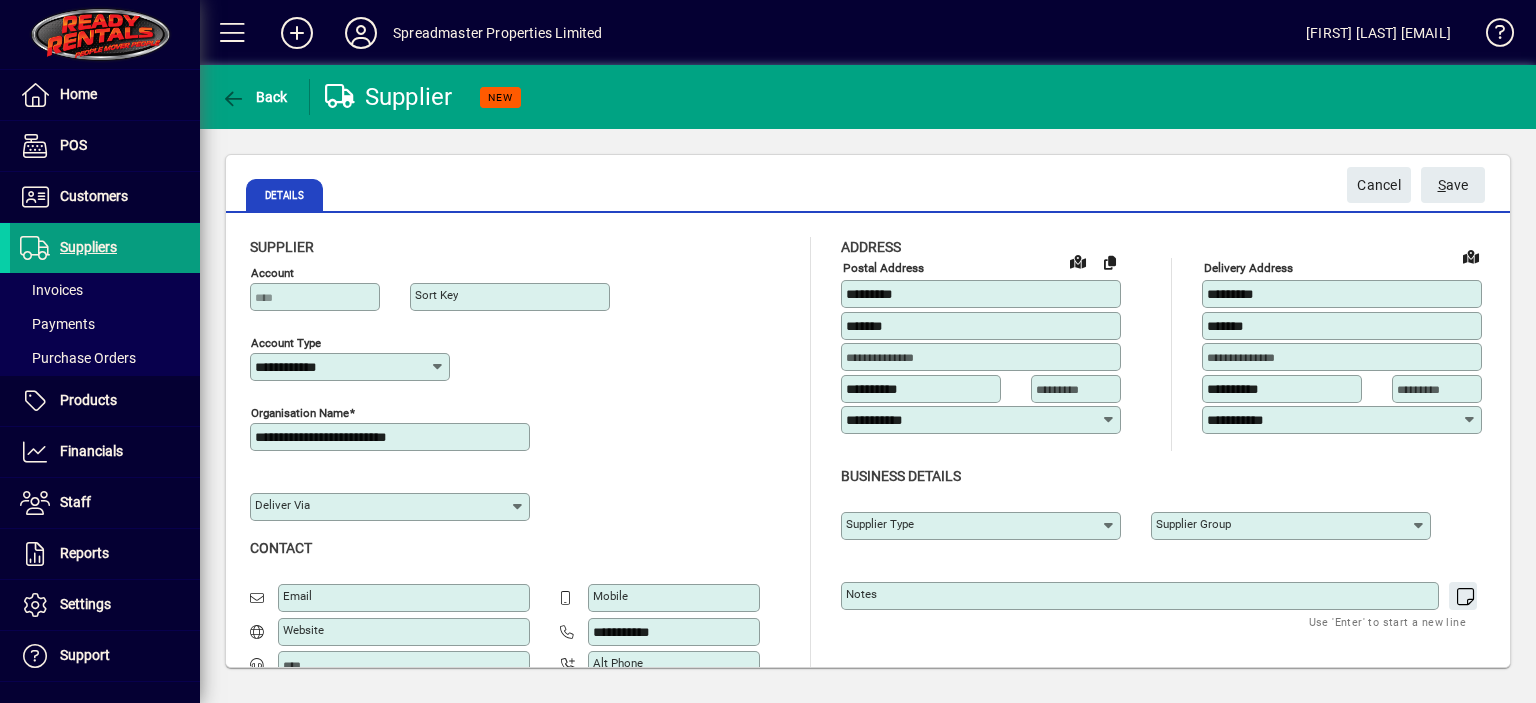 type on "**********" 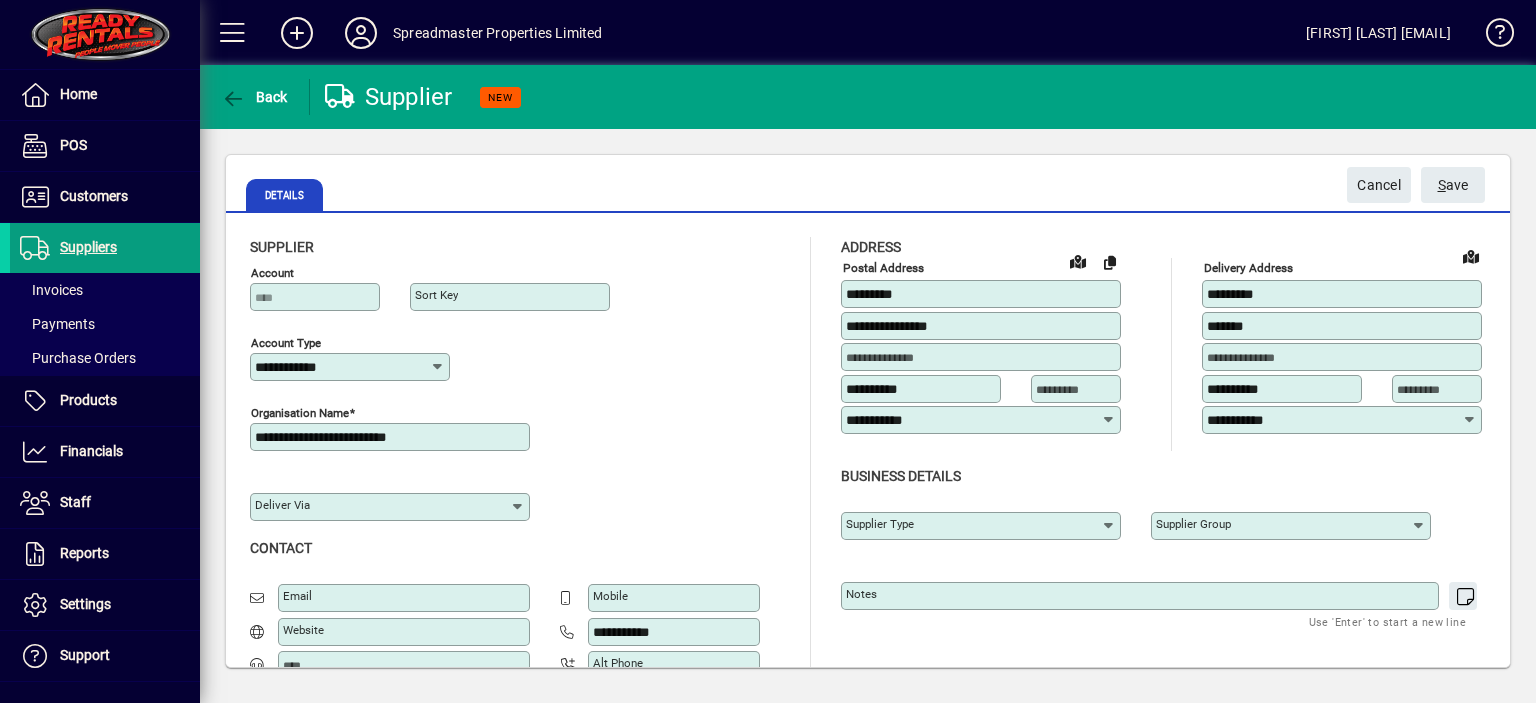 type on "**********" 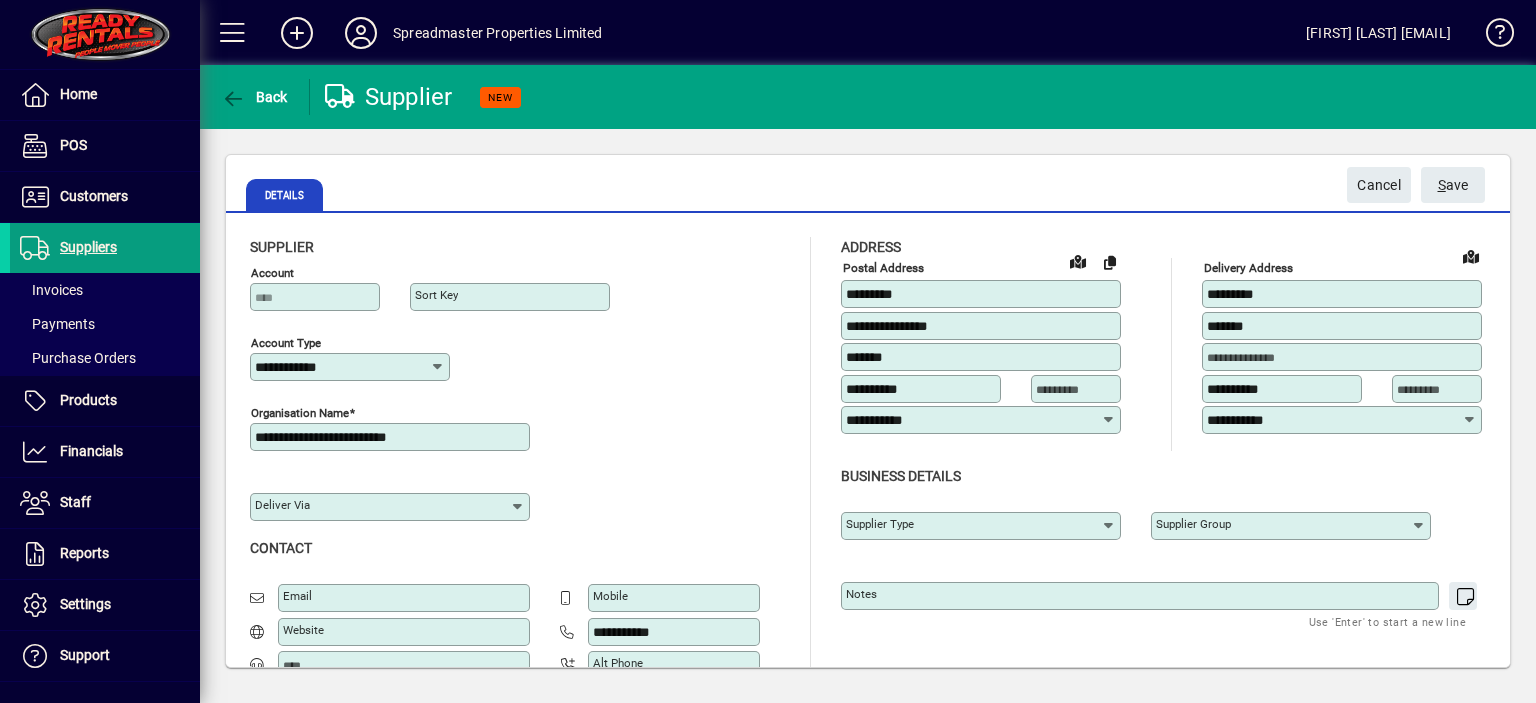 type on "*******" 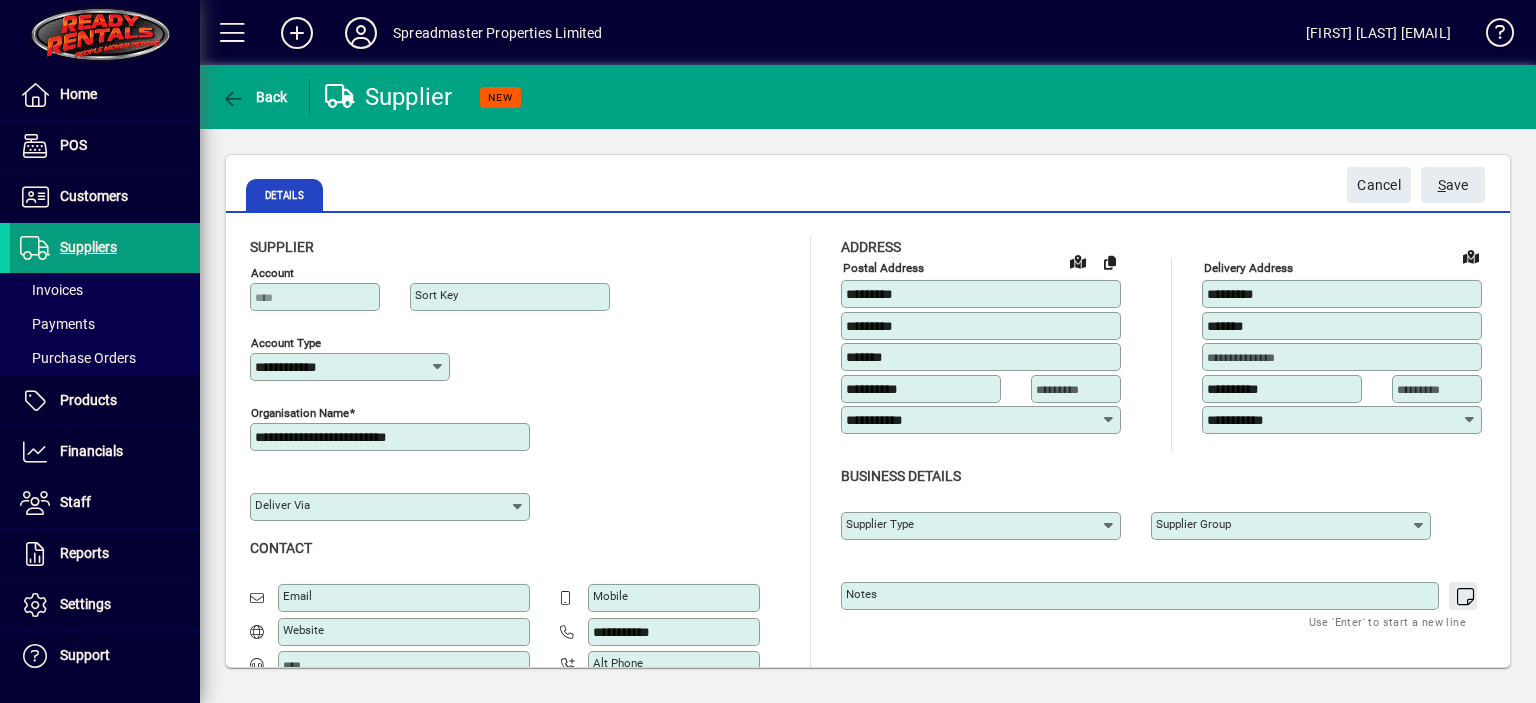 type on "*********" 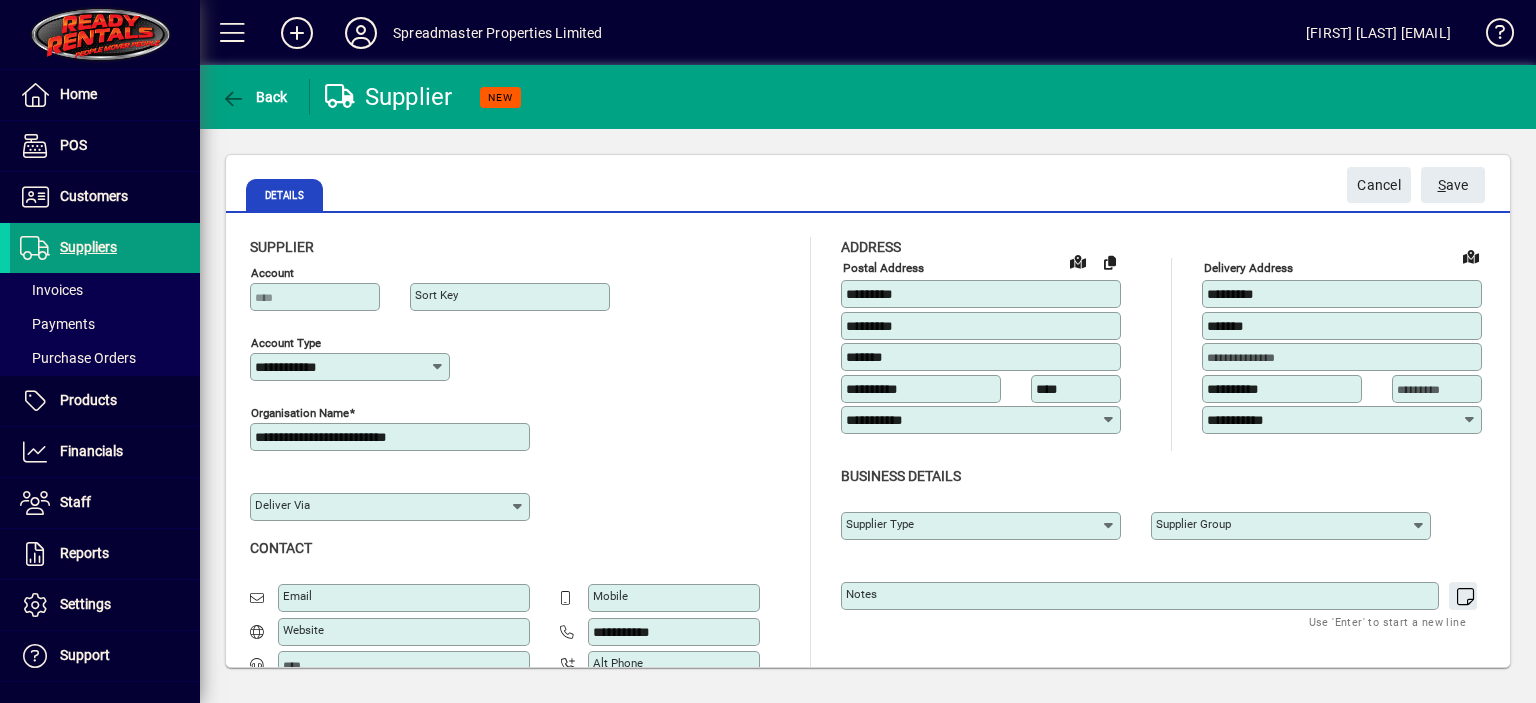 type on "****" 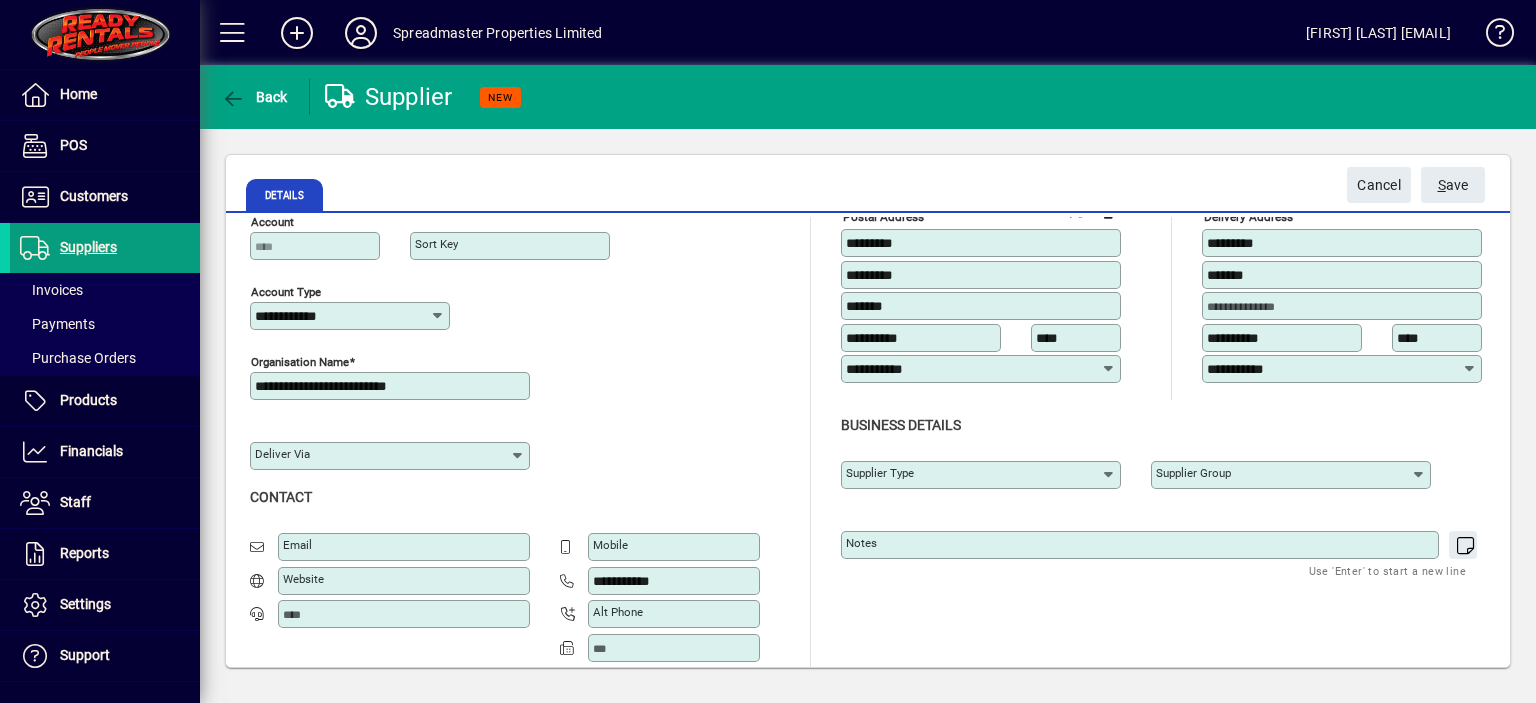 scroll, scrollTop: 72, scrollLeft: 0, axis: vertical 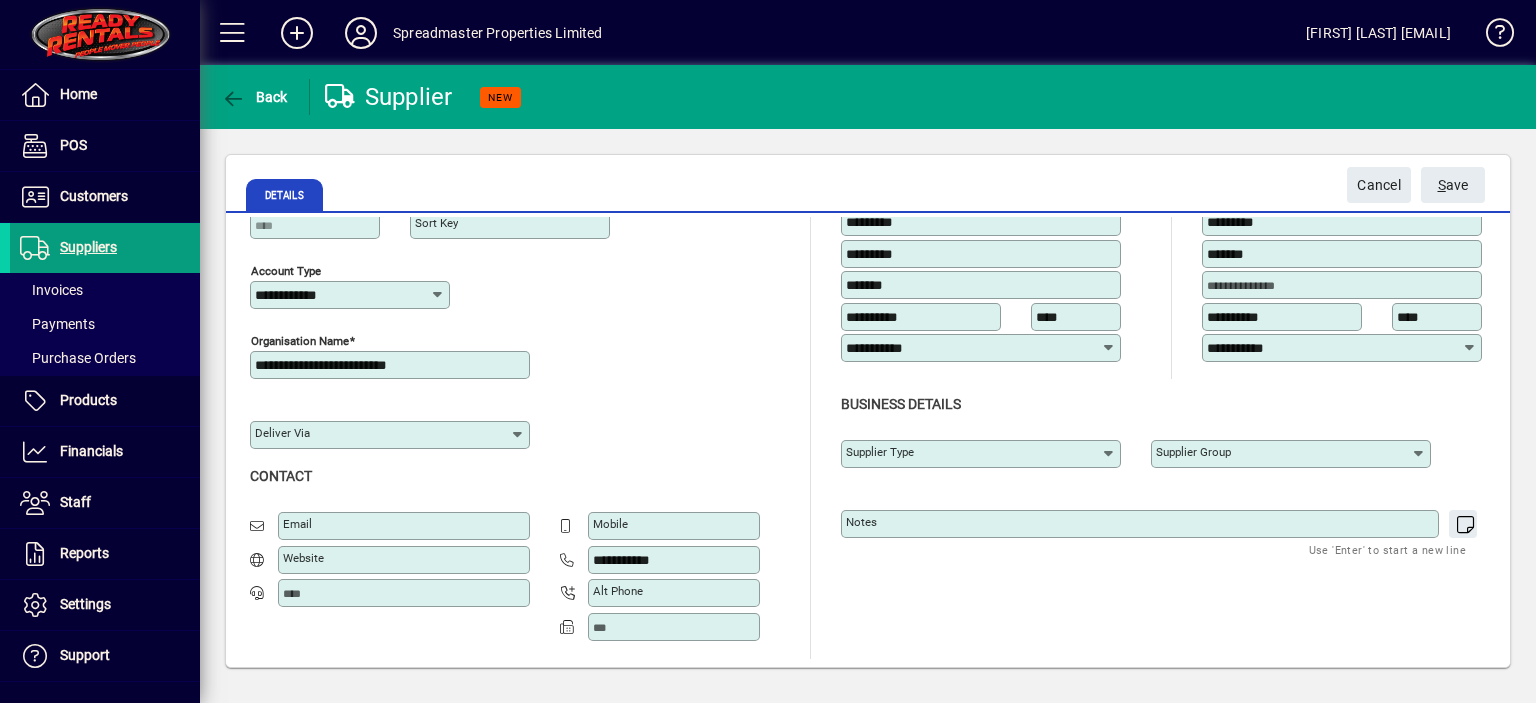 type on "****" 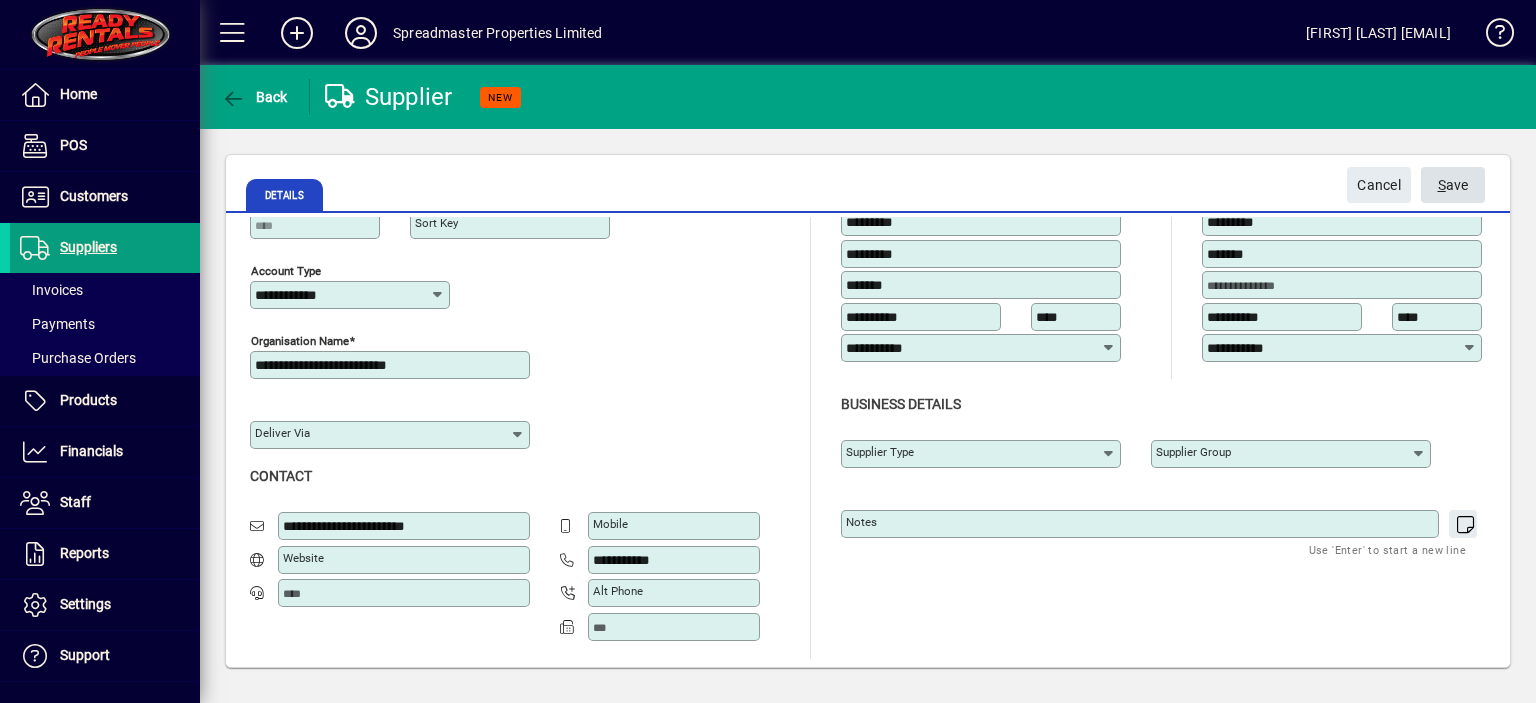 type on "**********" 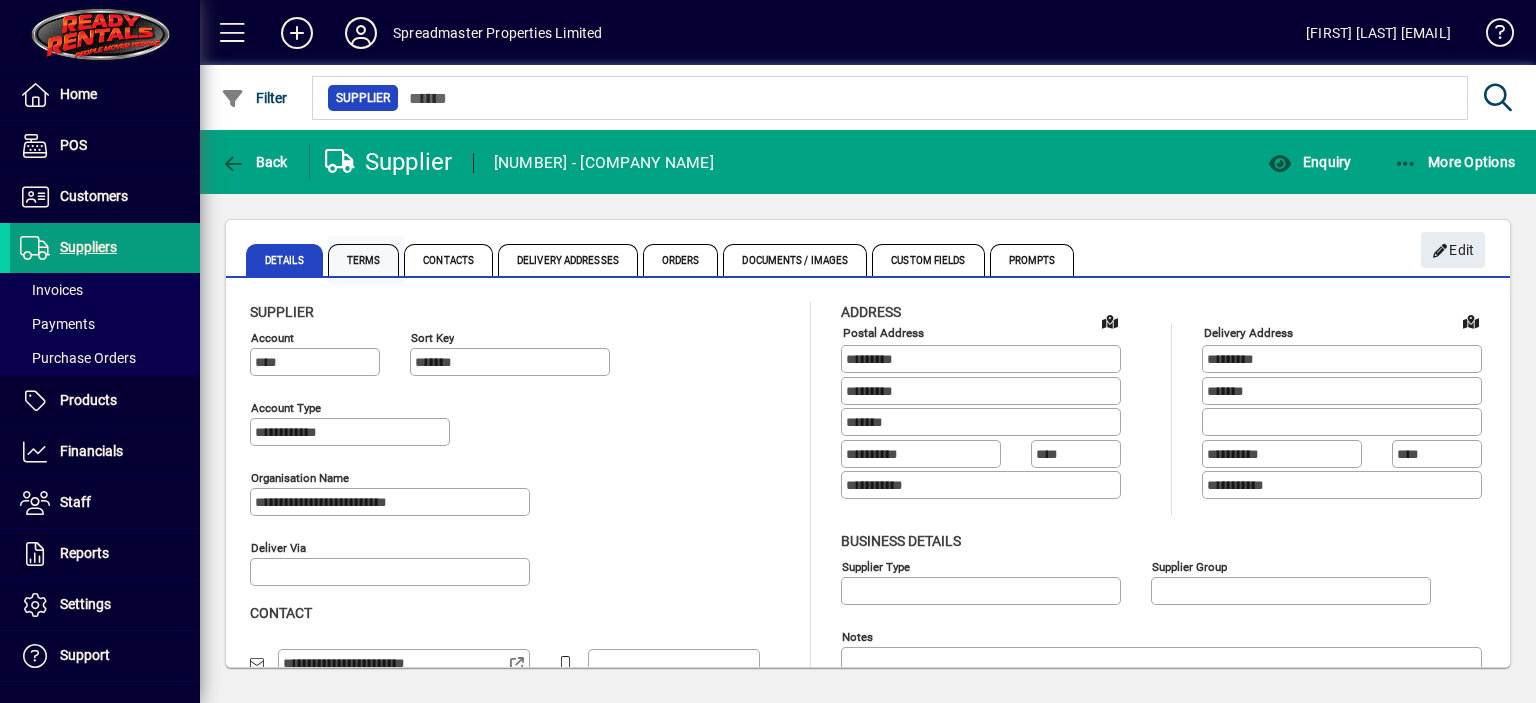 click on "Terms" at bounding box center [364, 260] 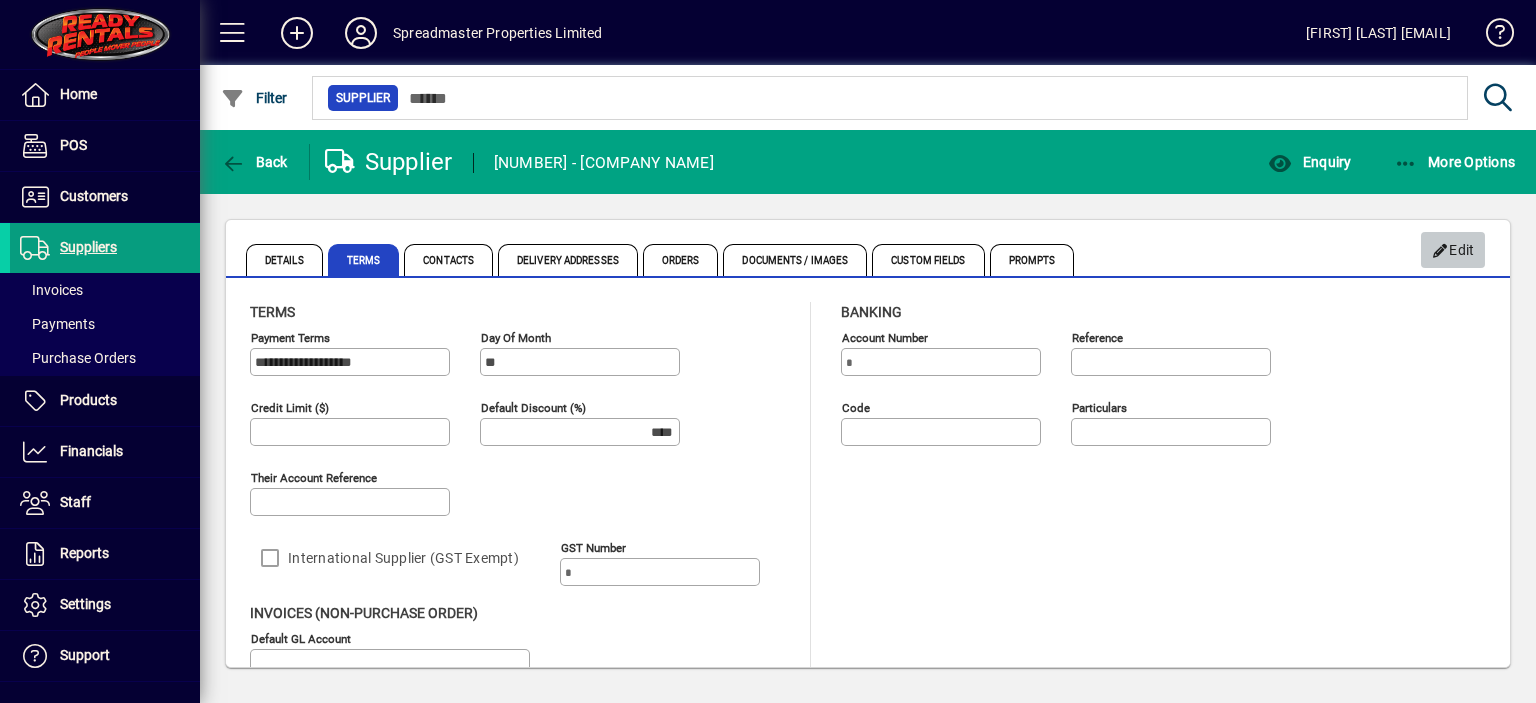click on "Edit" 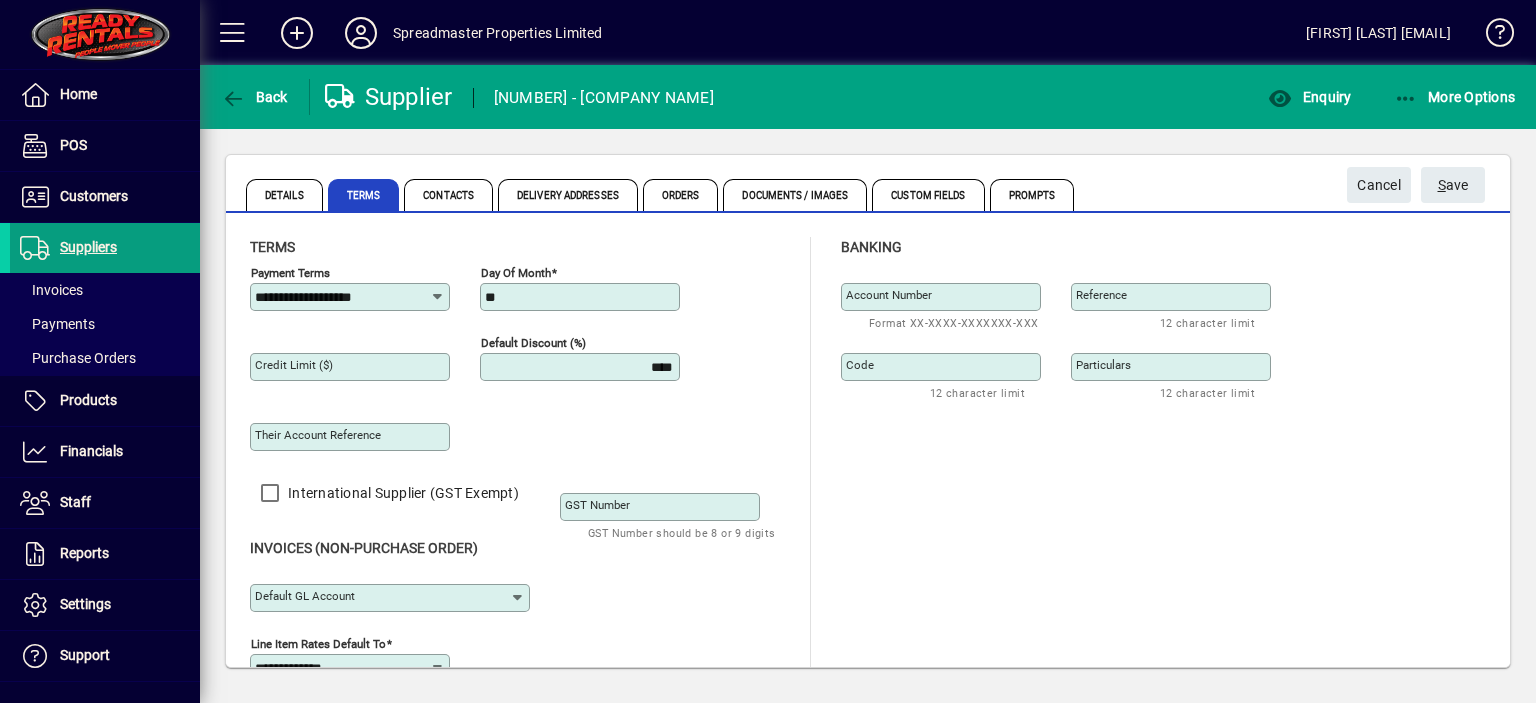 click 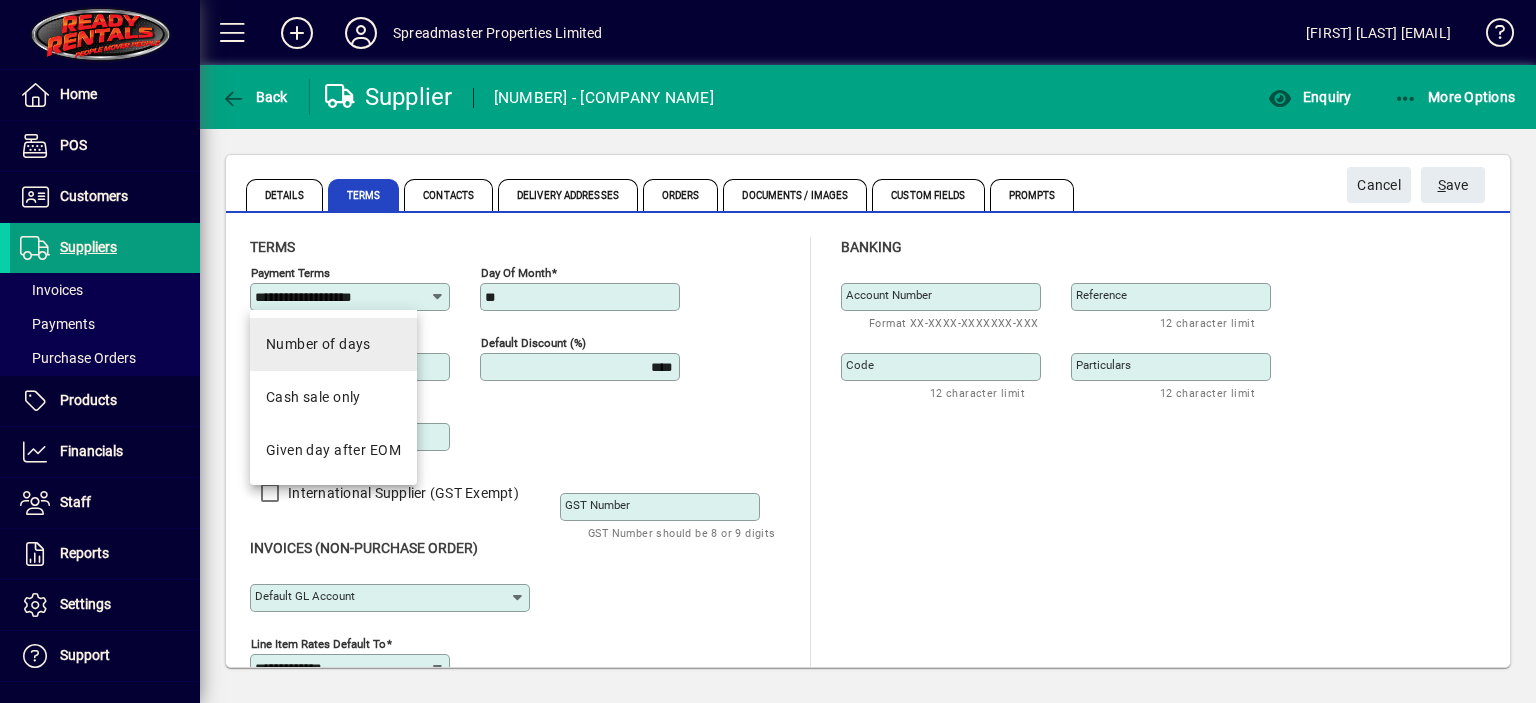 click on "Number of days" at bounding box center (333, 344) 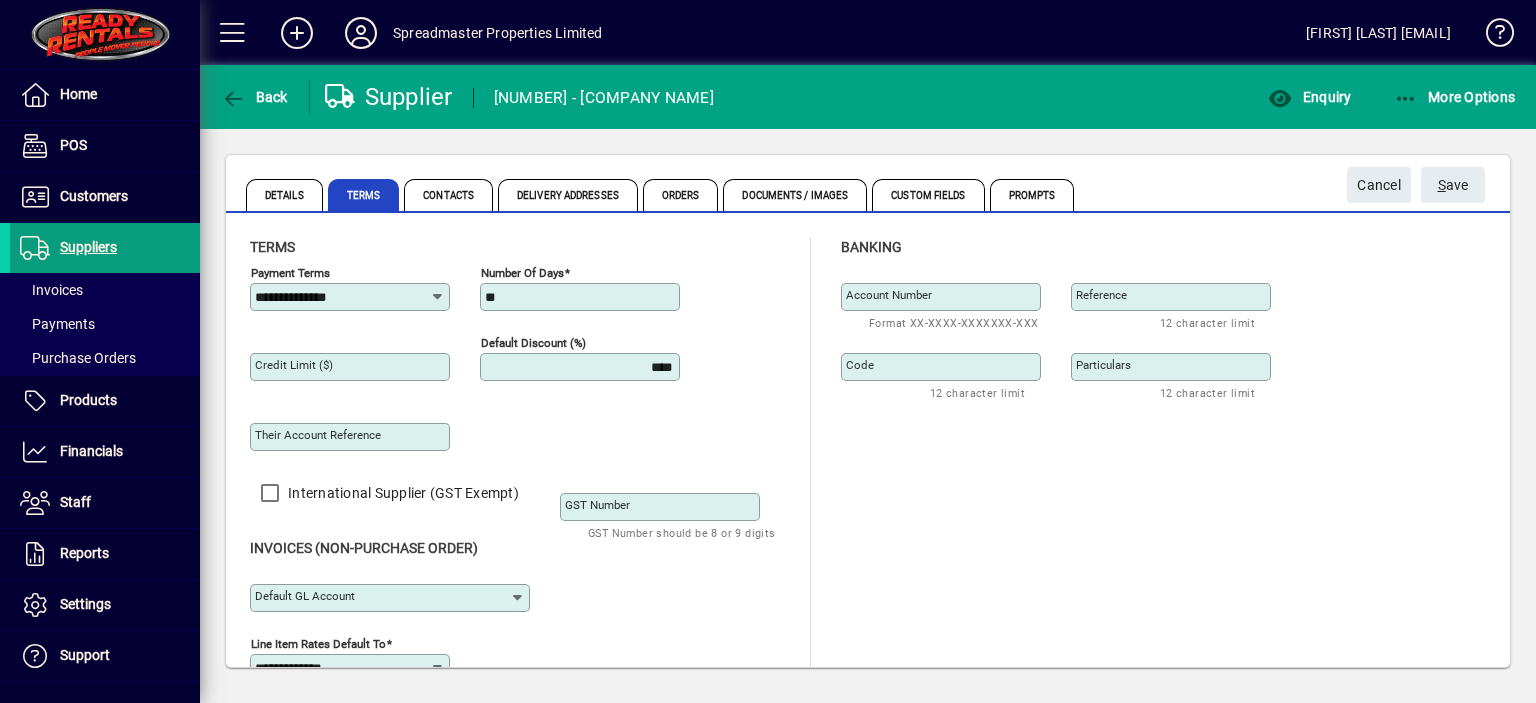 click on "**" at bounding box center (582, 297) 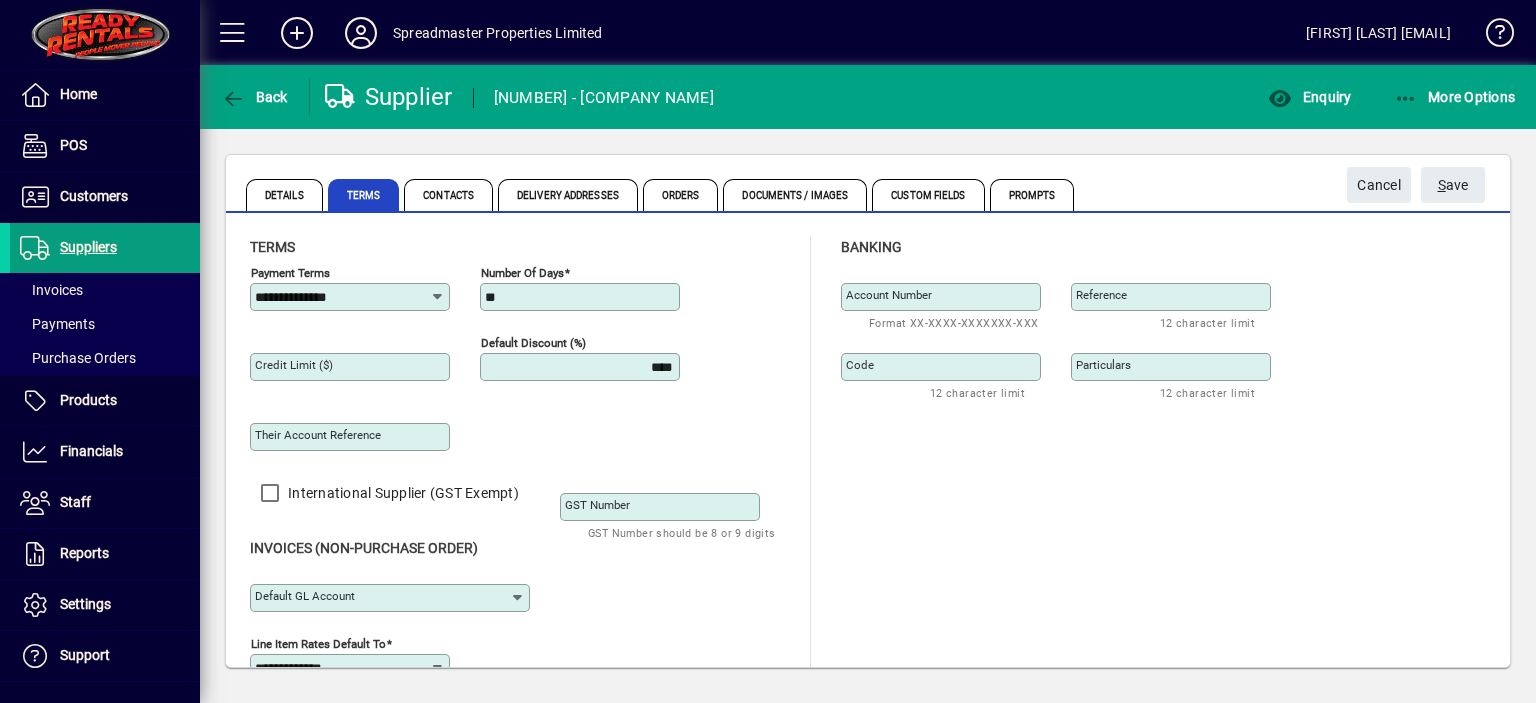 type on "*" 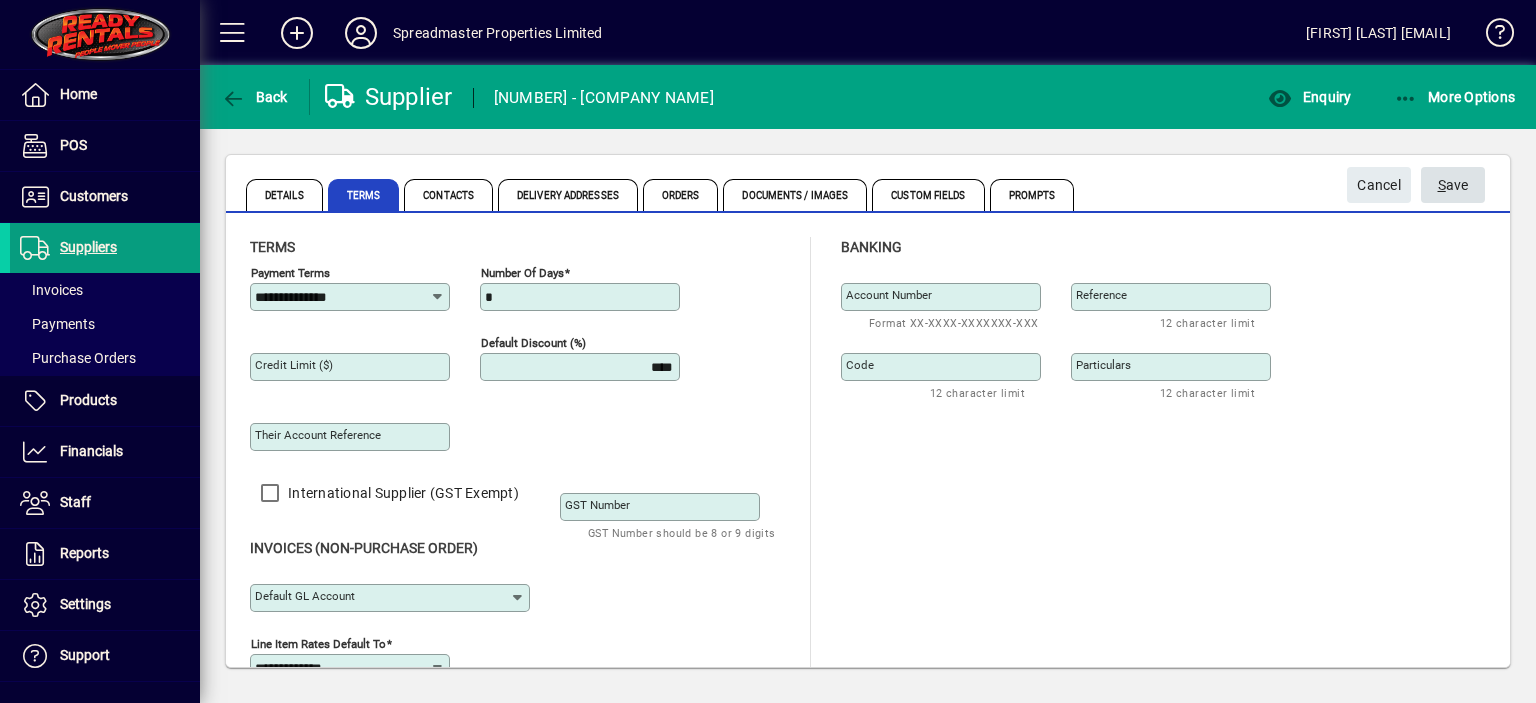 type on "*" 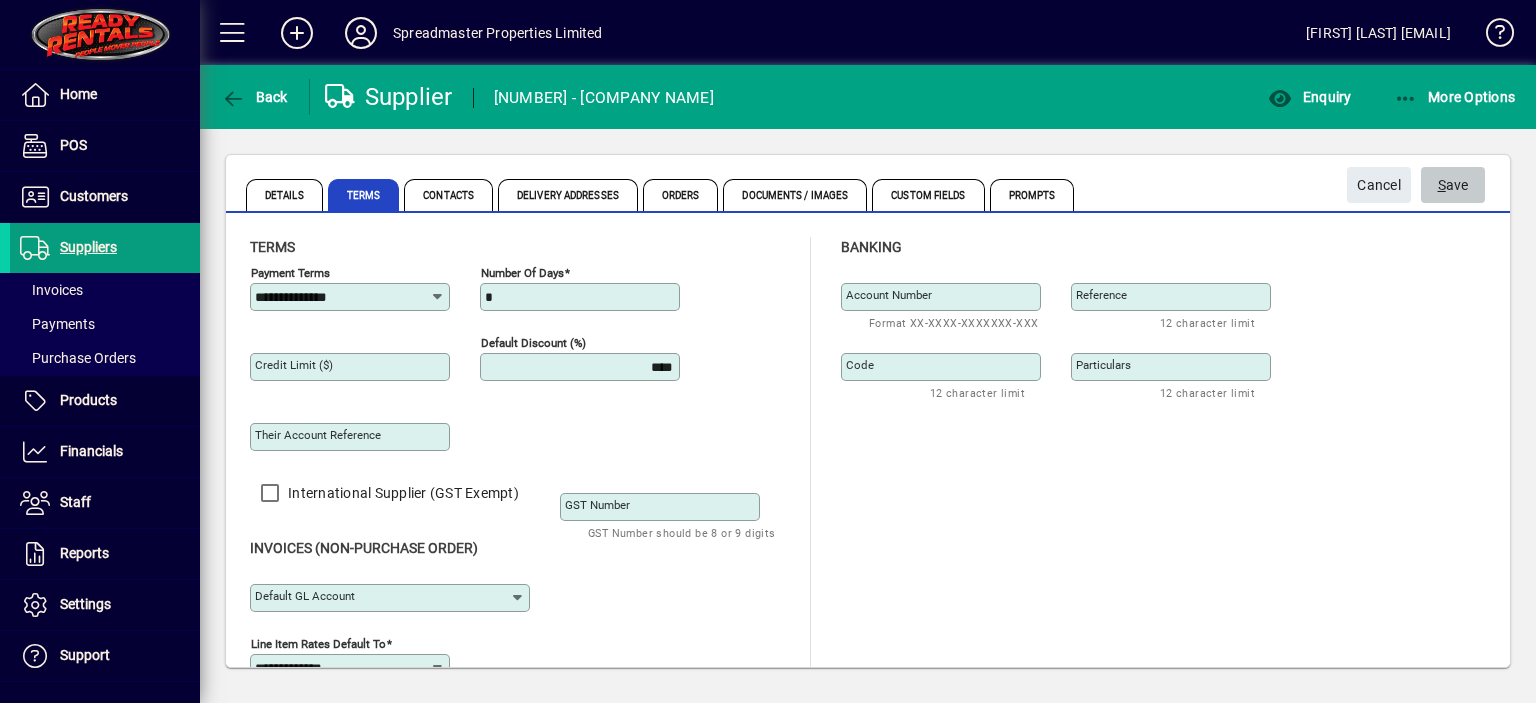 click on "S ave" 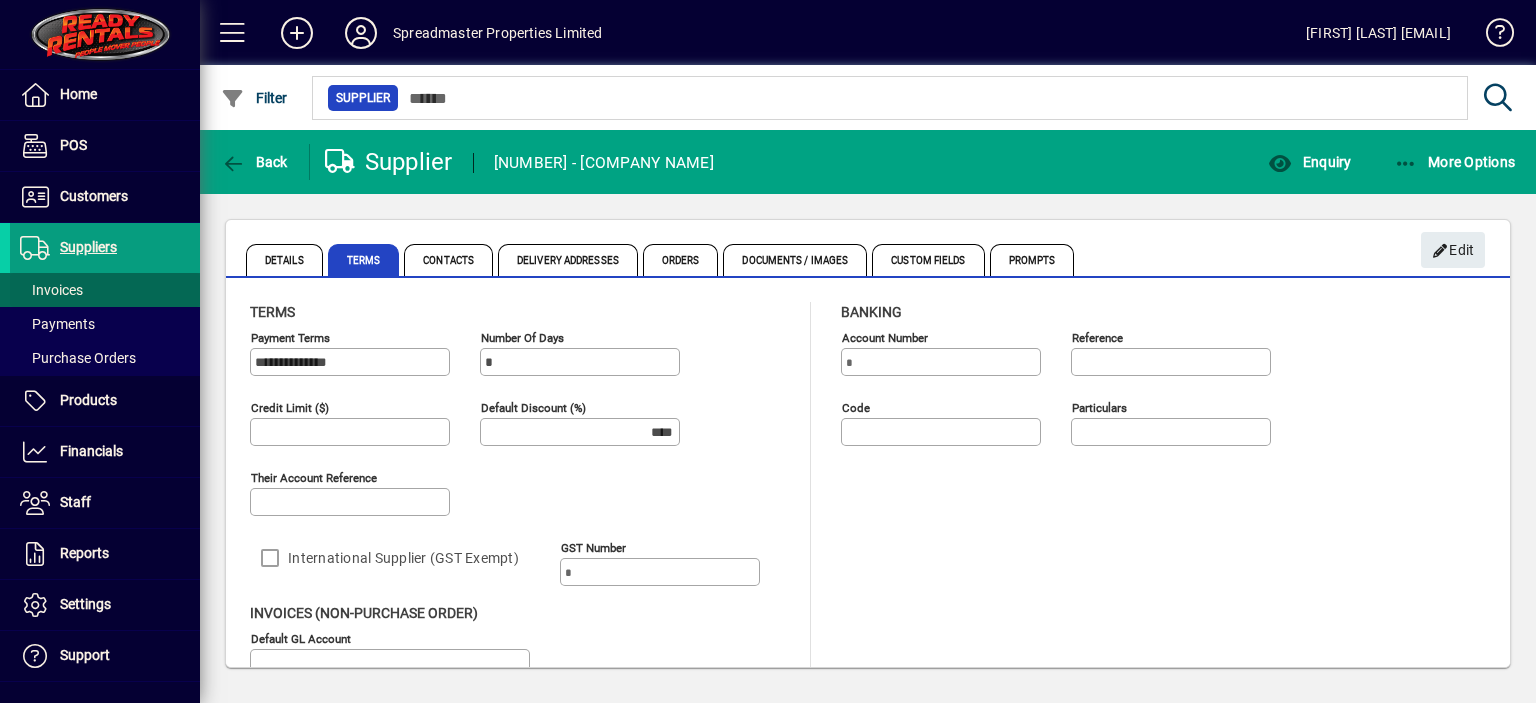 click on "Invoices" at bounding box center (51, 290) 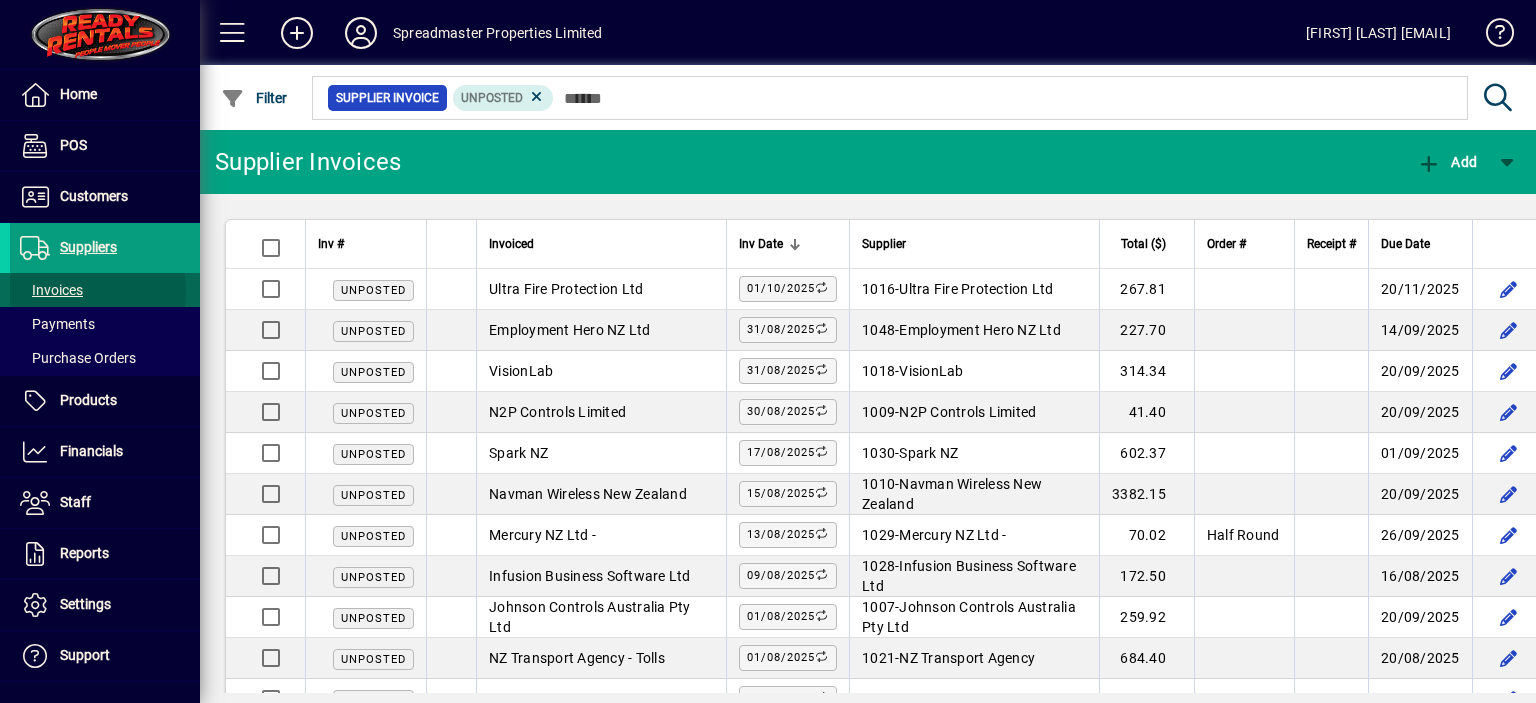 click on "Invoices" at bounding box center [51, 290] 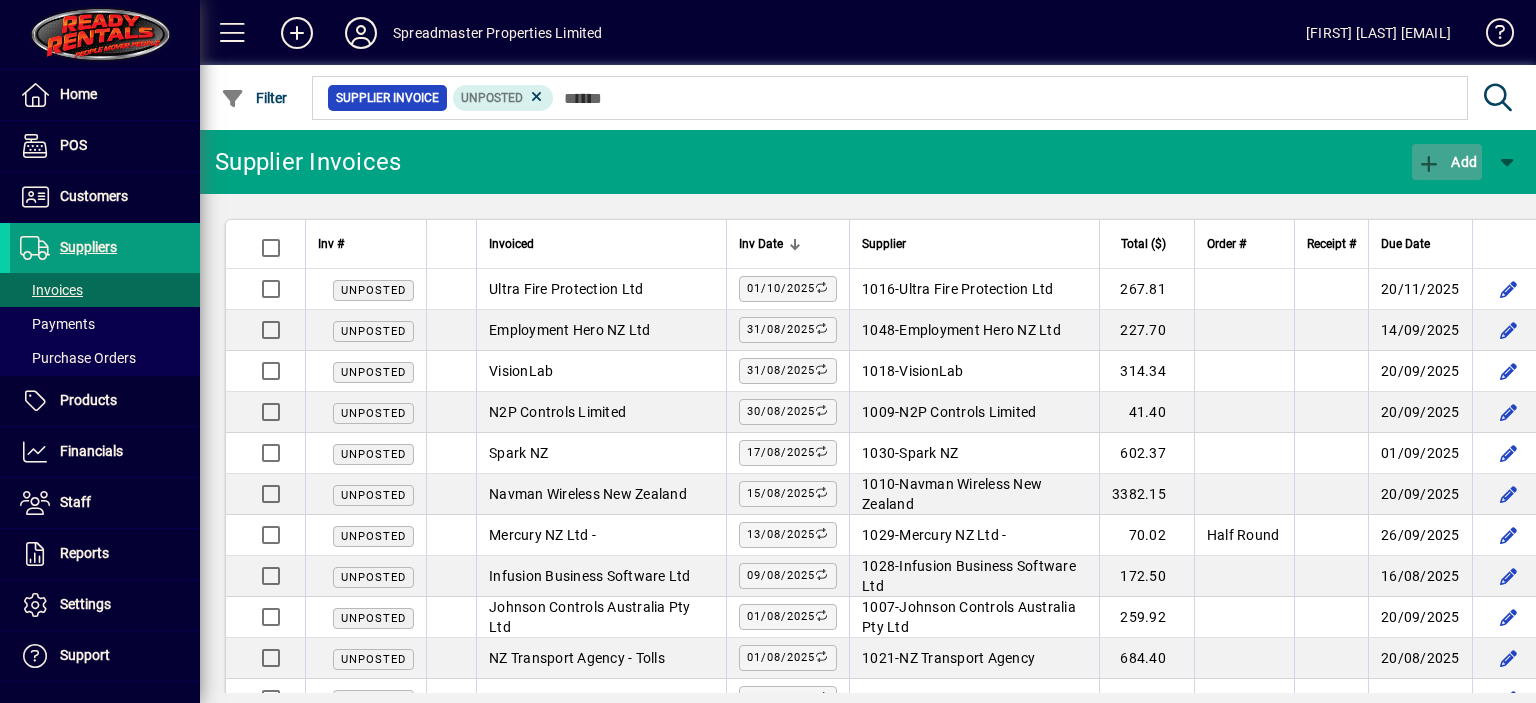 click on "Add" 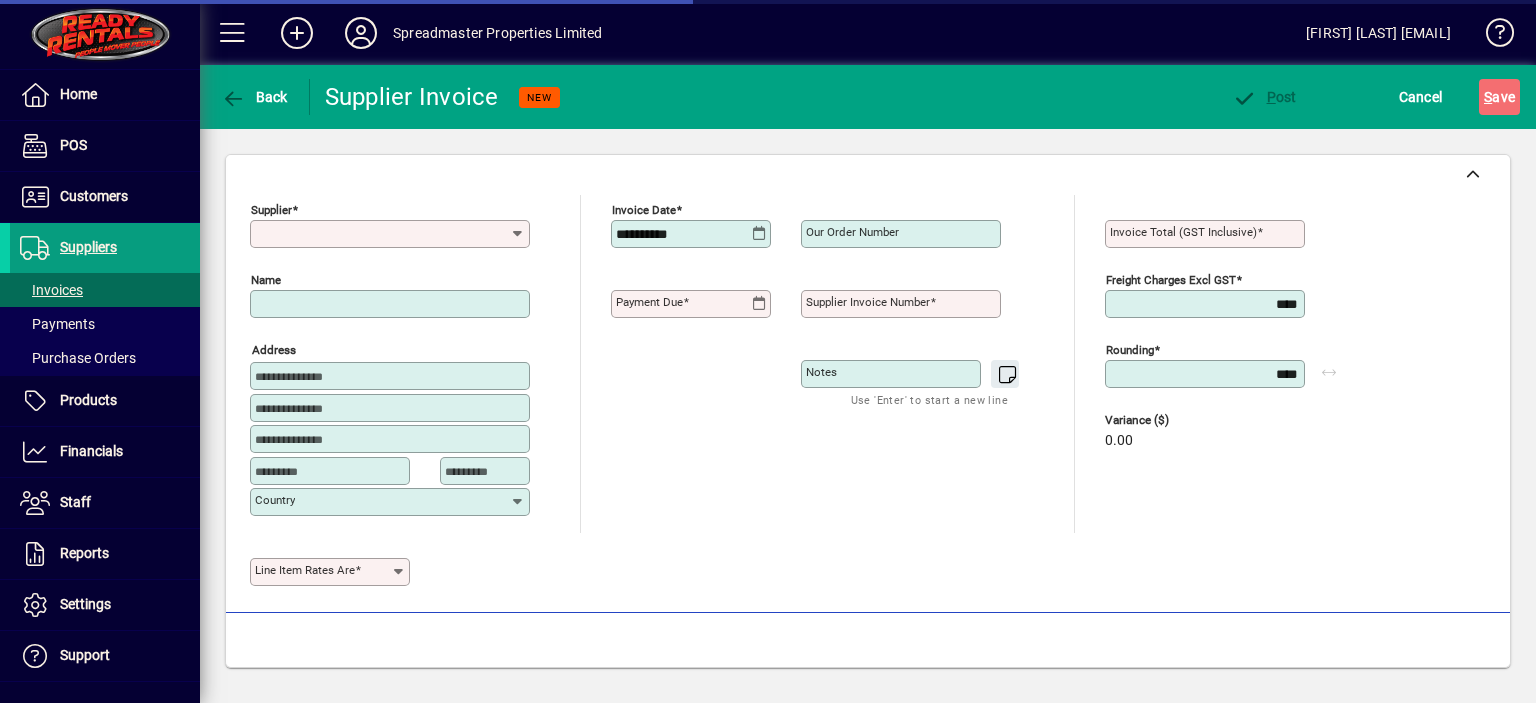 type on "**********" 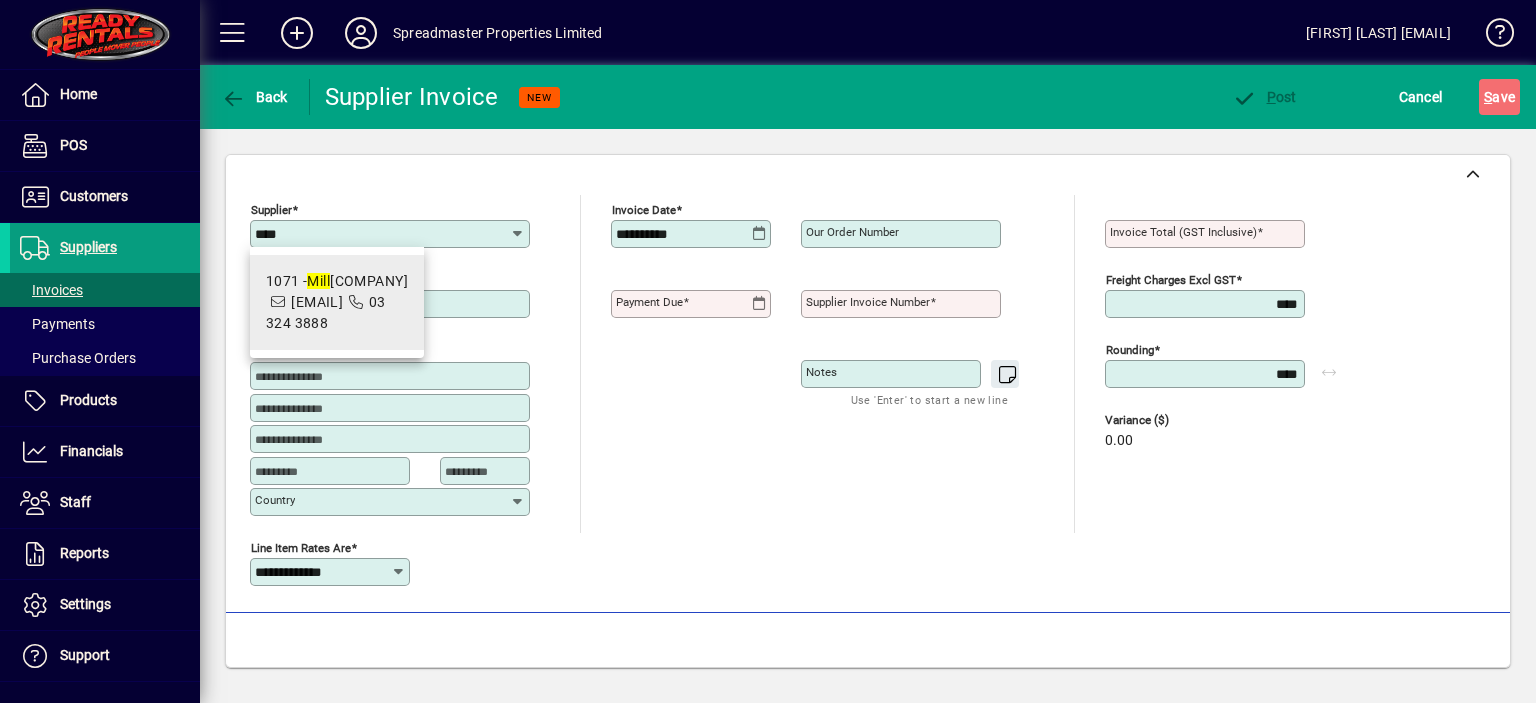 click on "[EMAIL]" at bounding box center (317, 302) 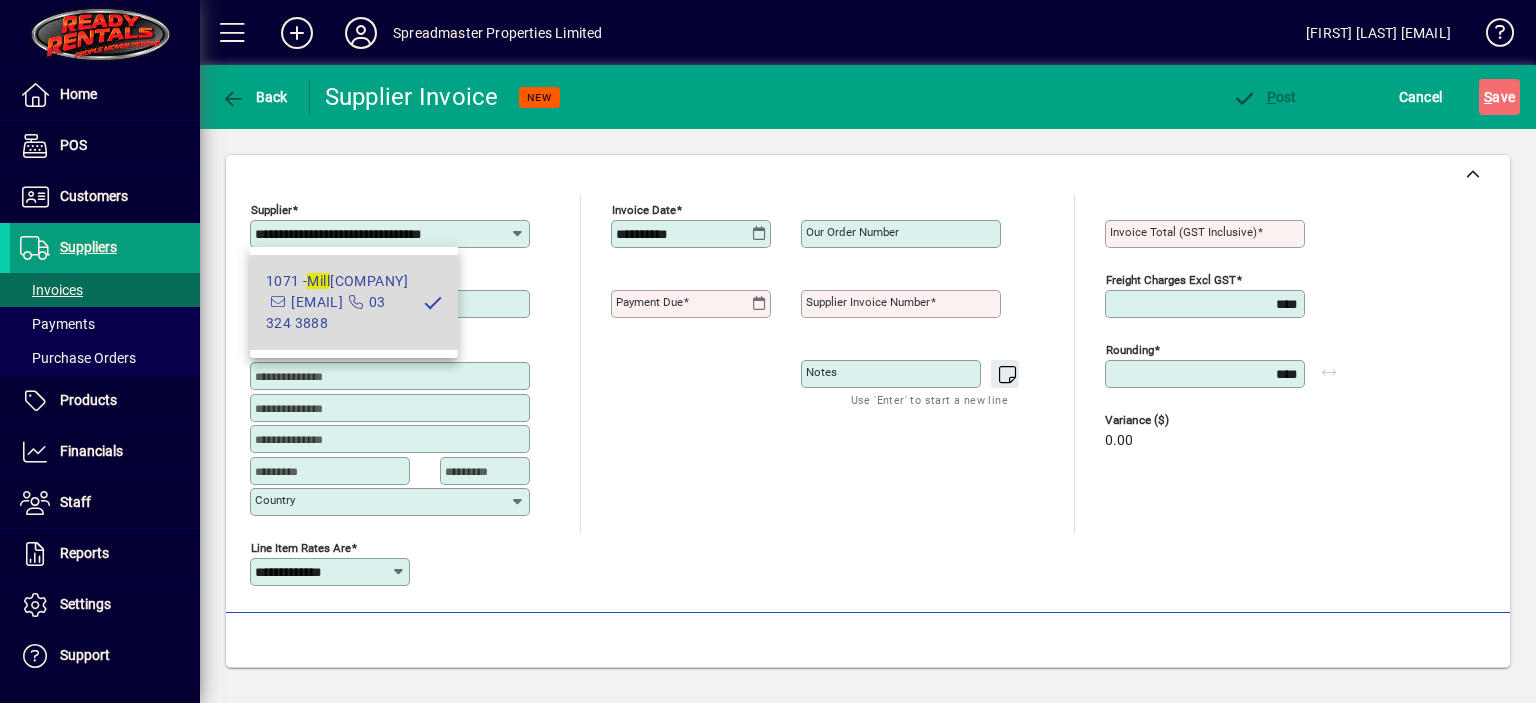 type on "*********" 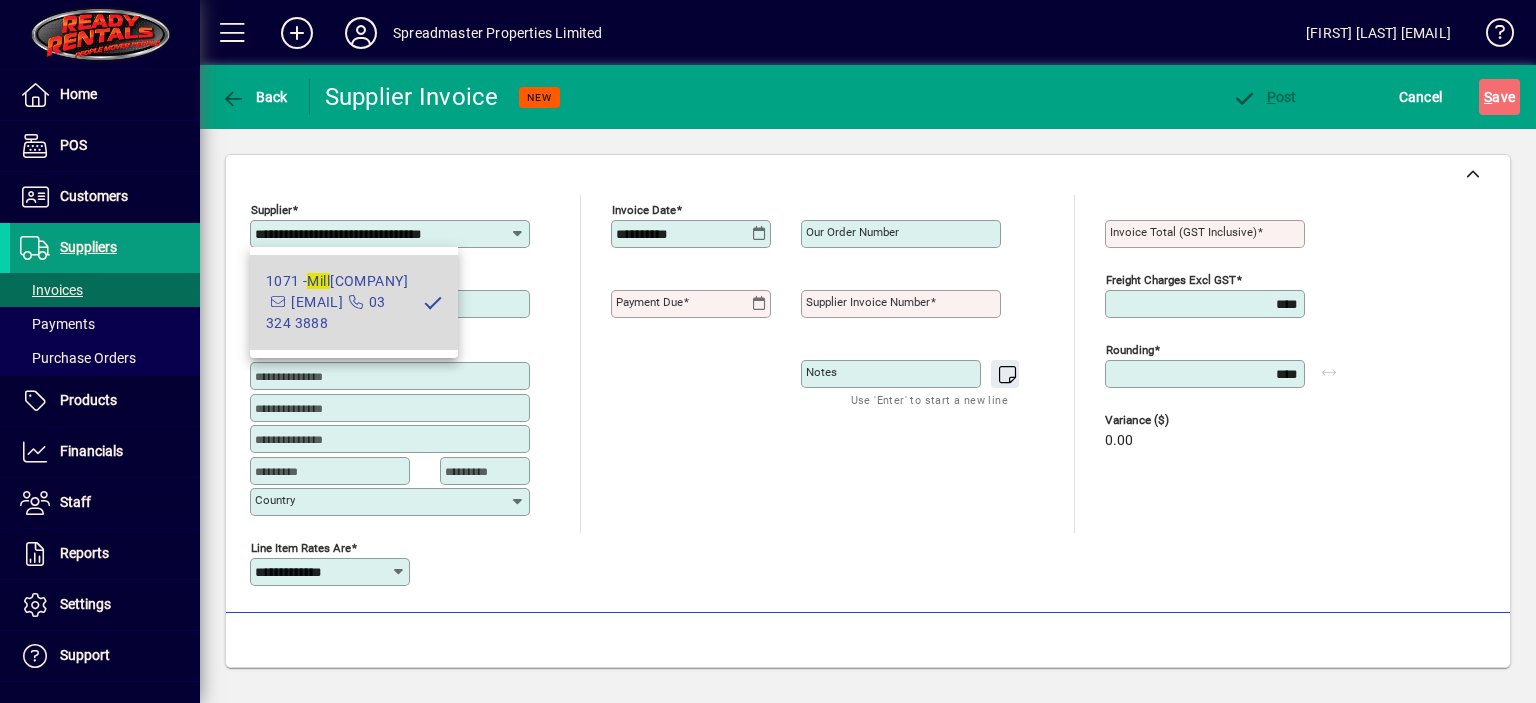 type on "*********" 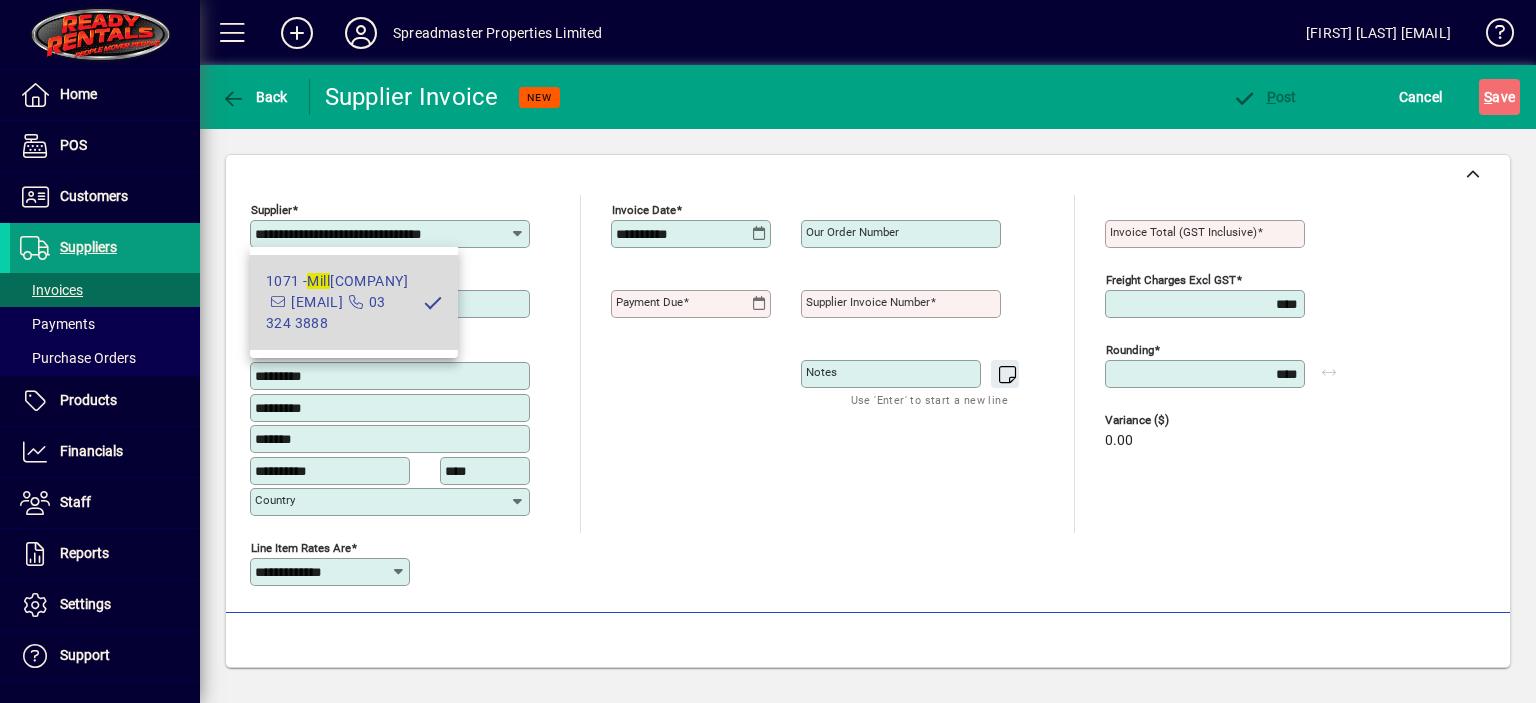 type on "**********" 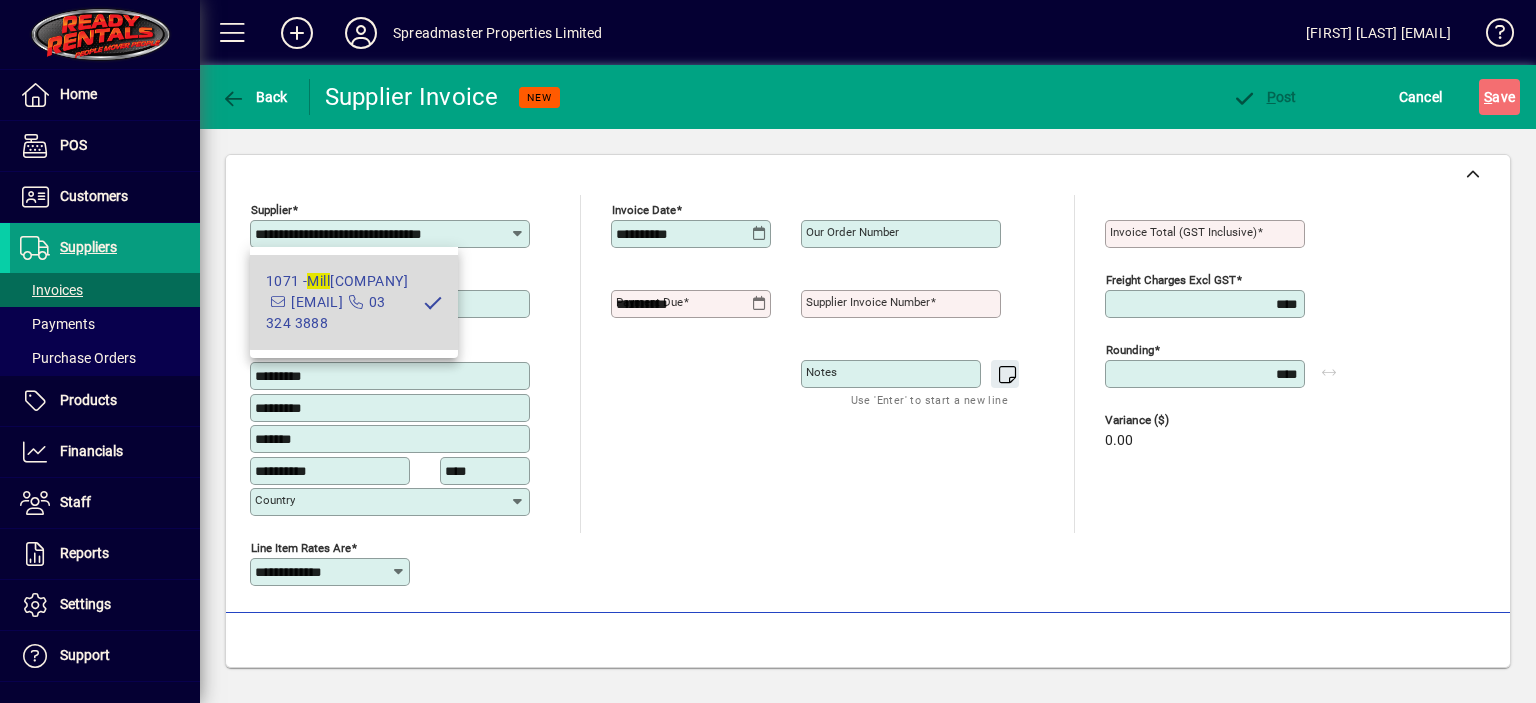 type on "**********" 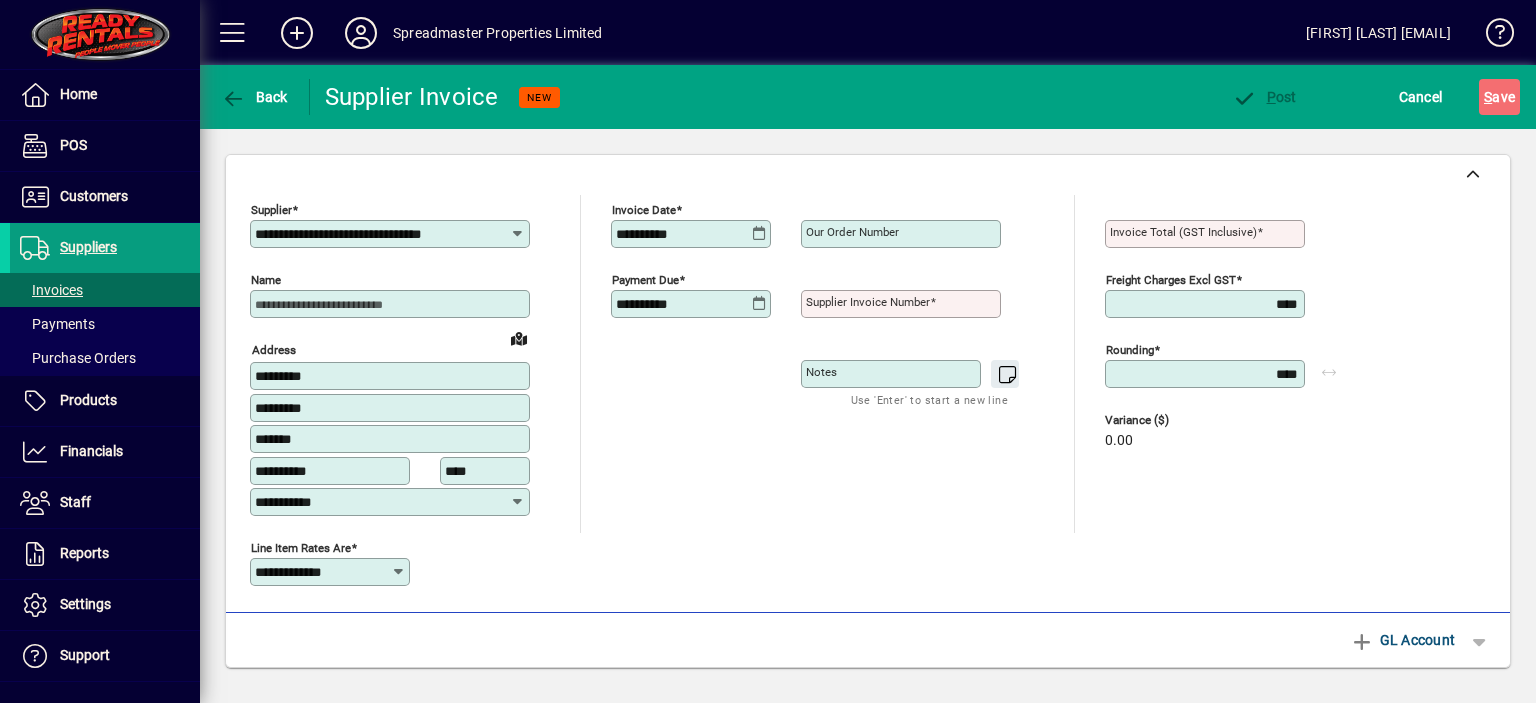 click on "Supplier invoice number" at bounding box center [868, 302] 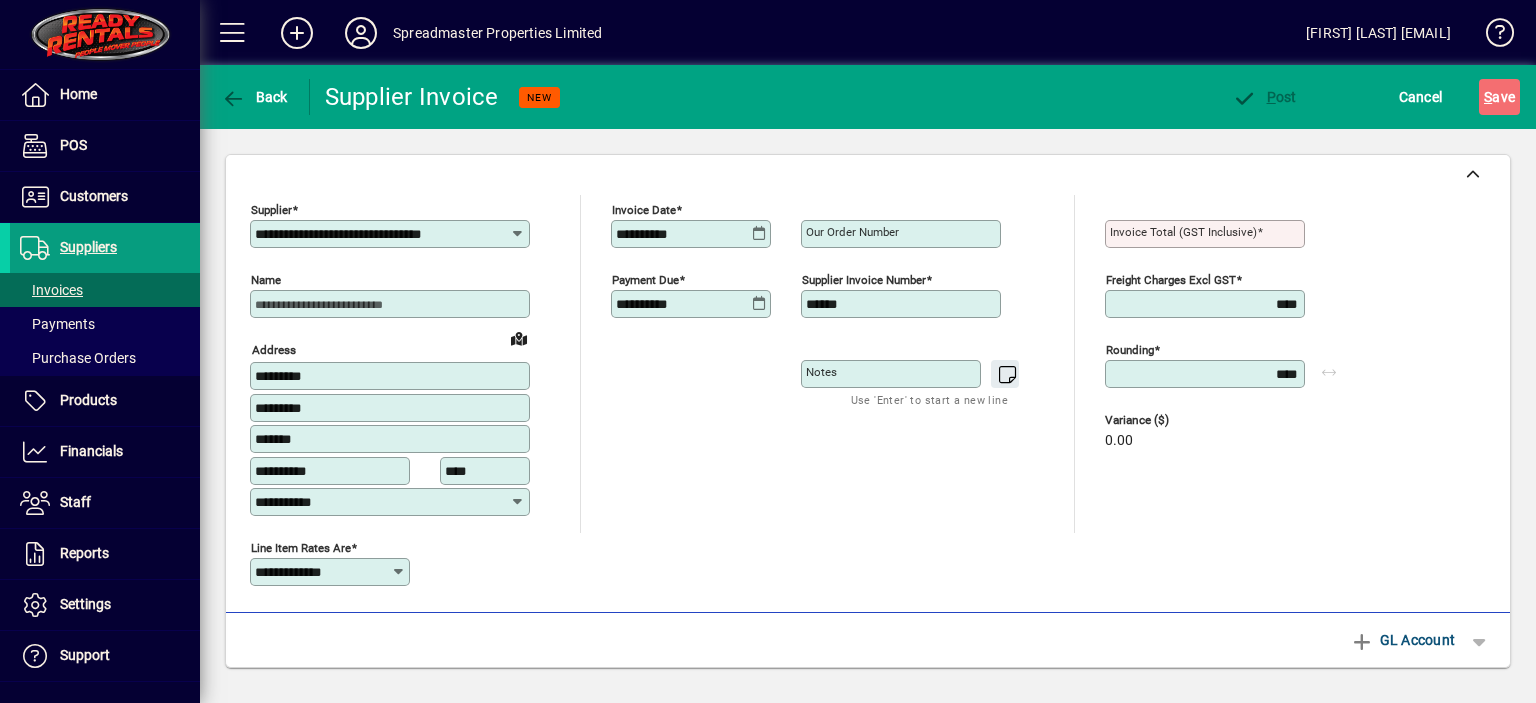 type on "******" 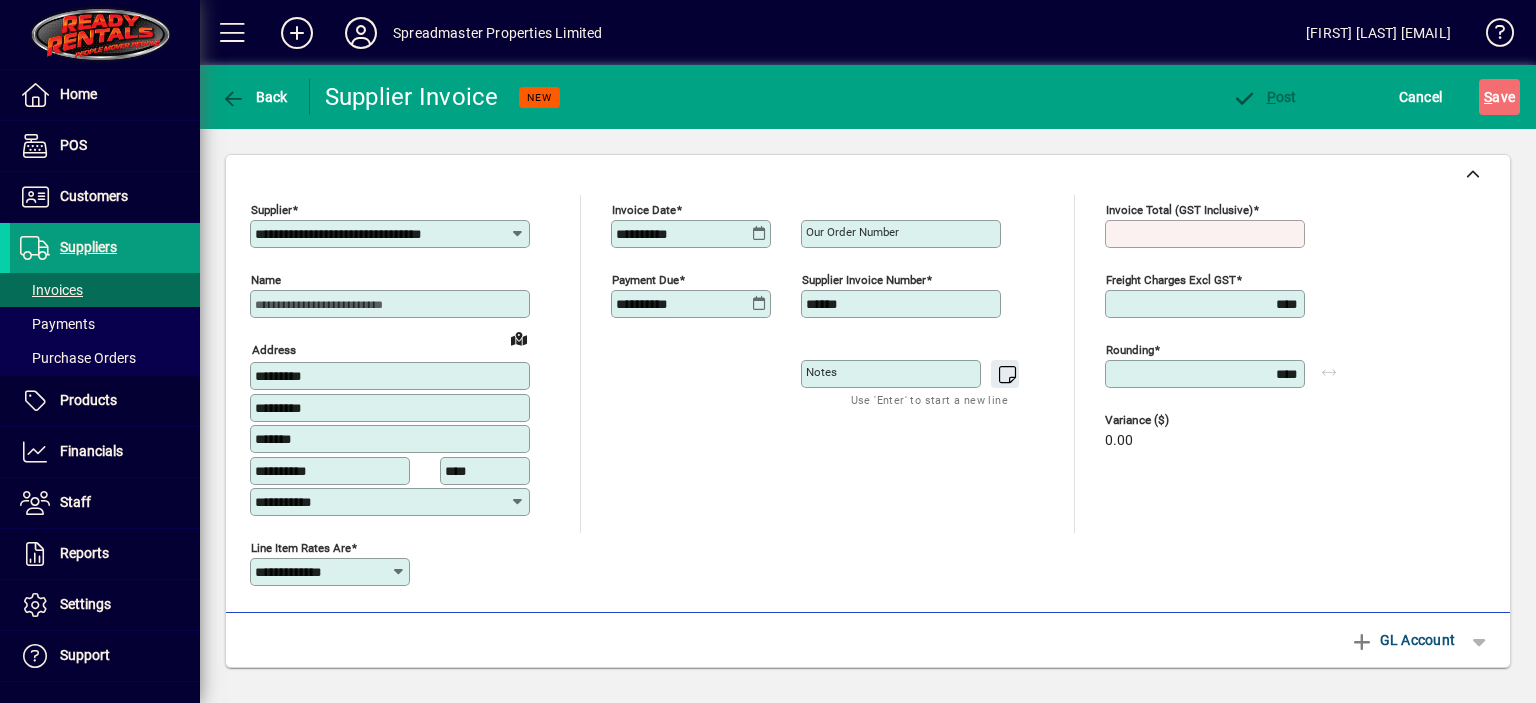 click on "Invoice Total (GST inclusive)" at bounding box center [1207, 234] 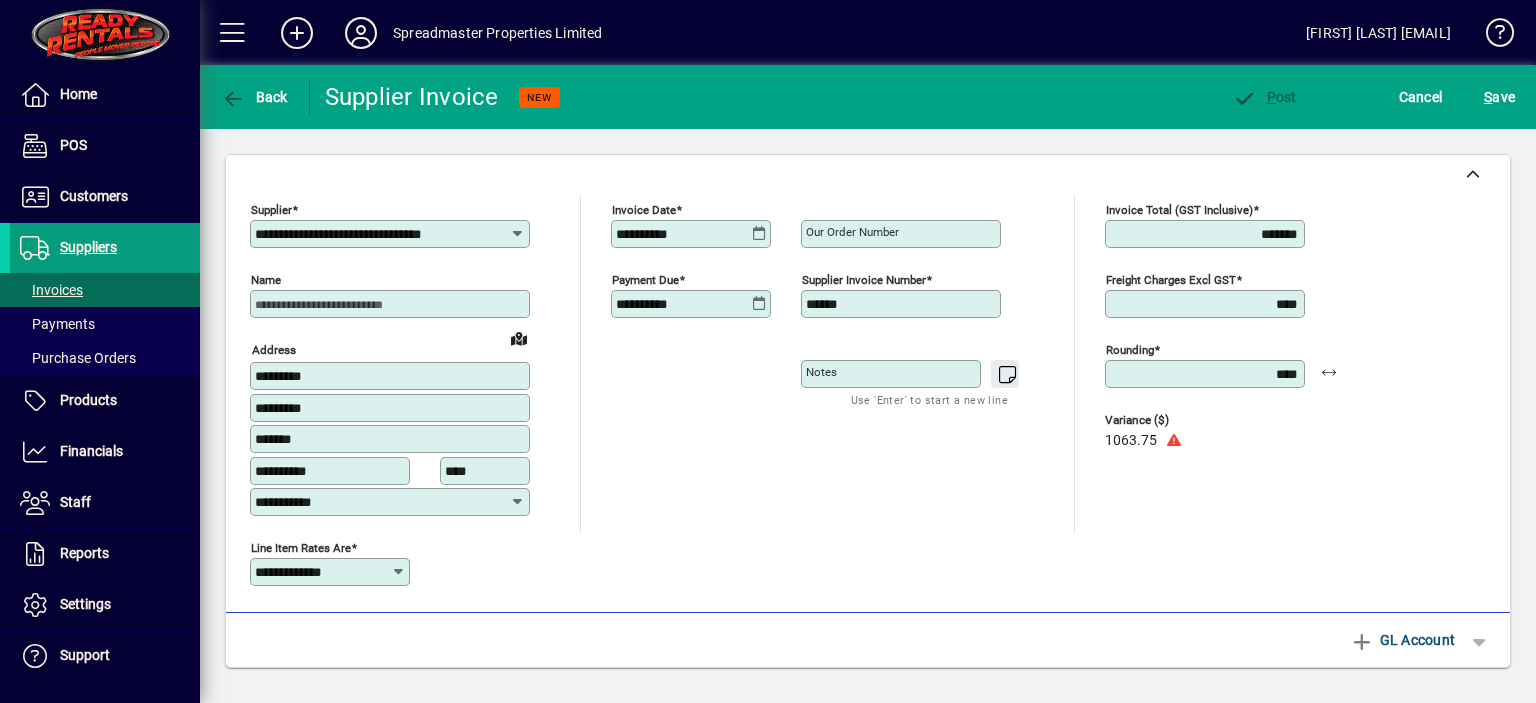 type on "*******" 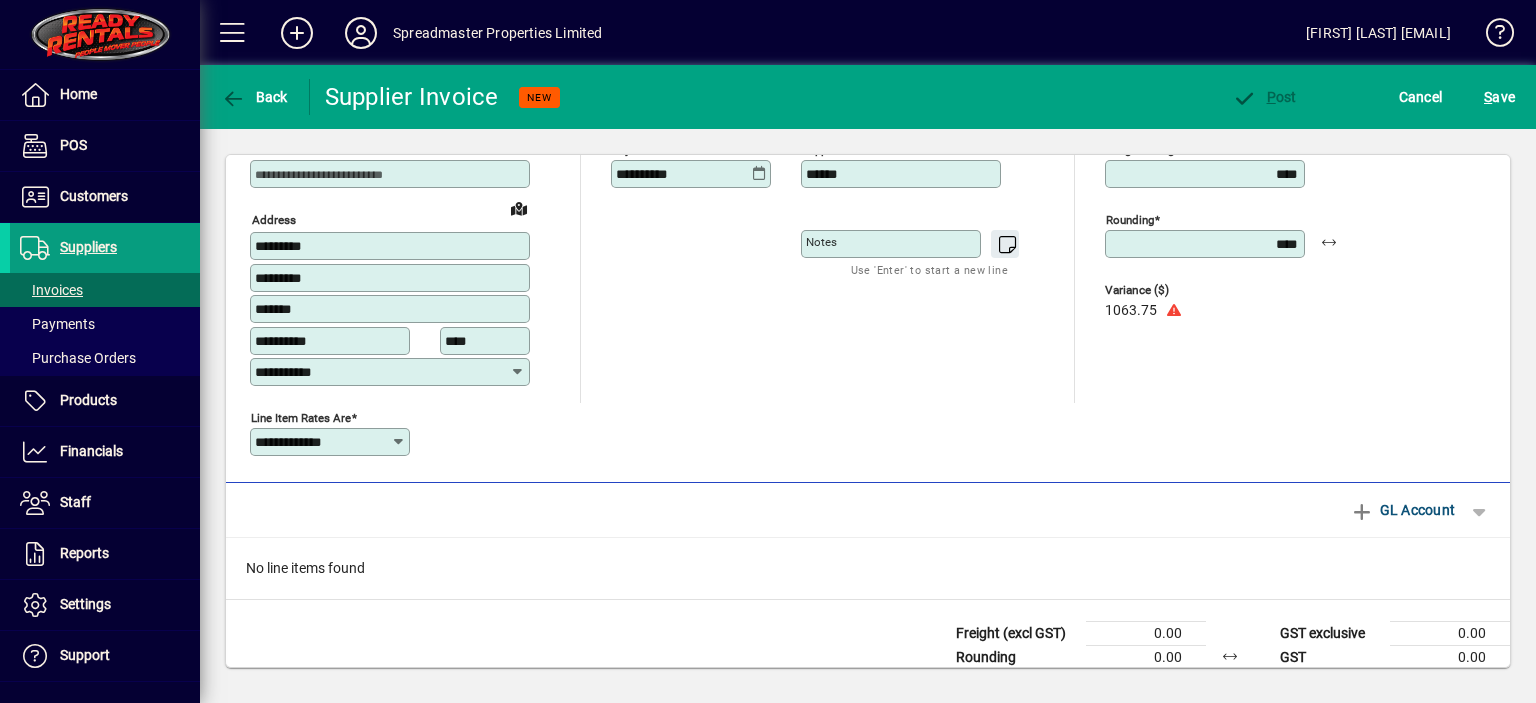 scroll, scrollTop: 170, scrollLeft: 0, axis: vertical 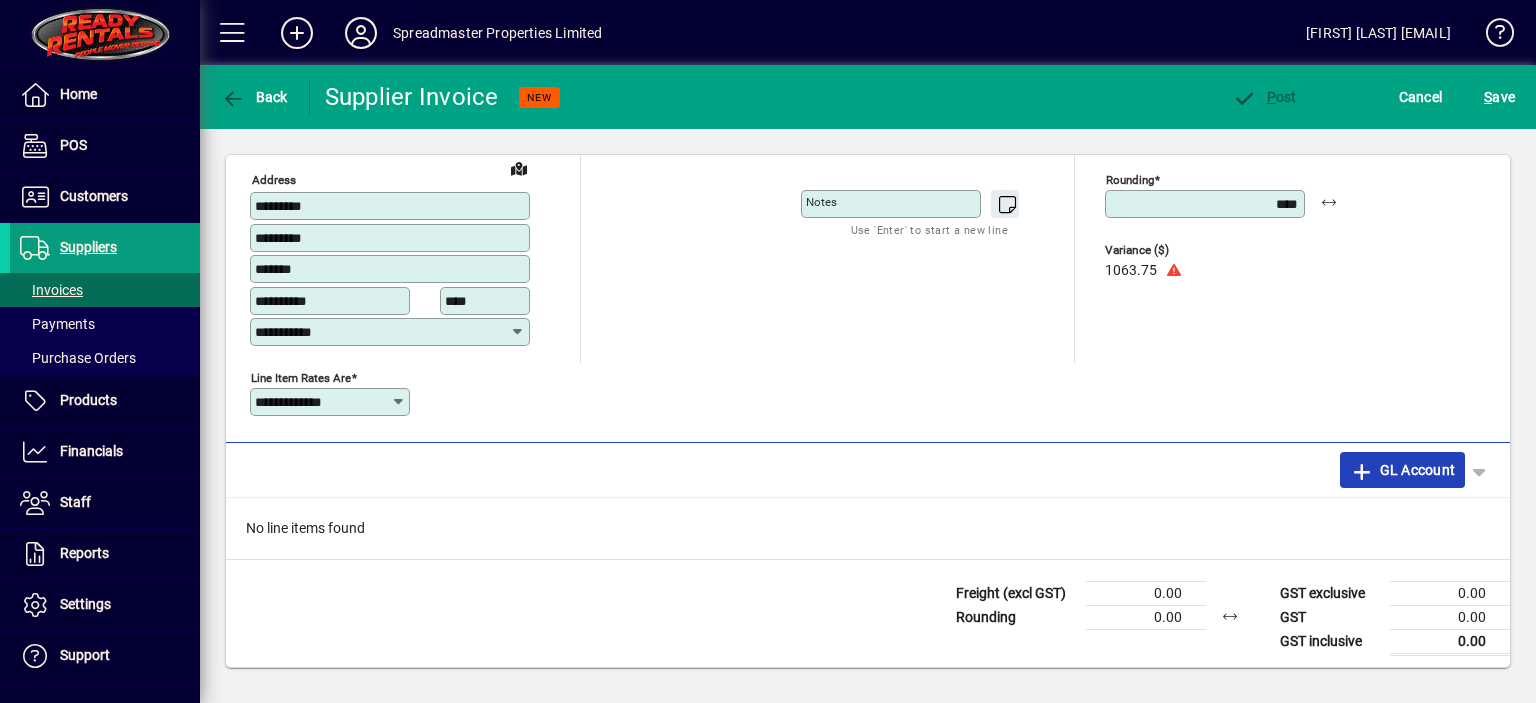 click on "GL Account" 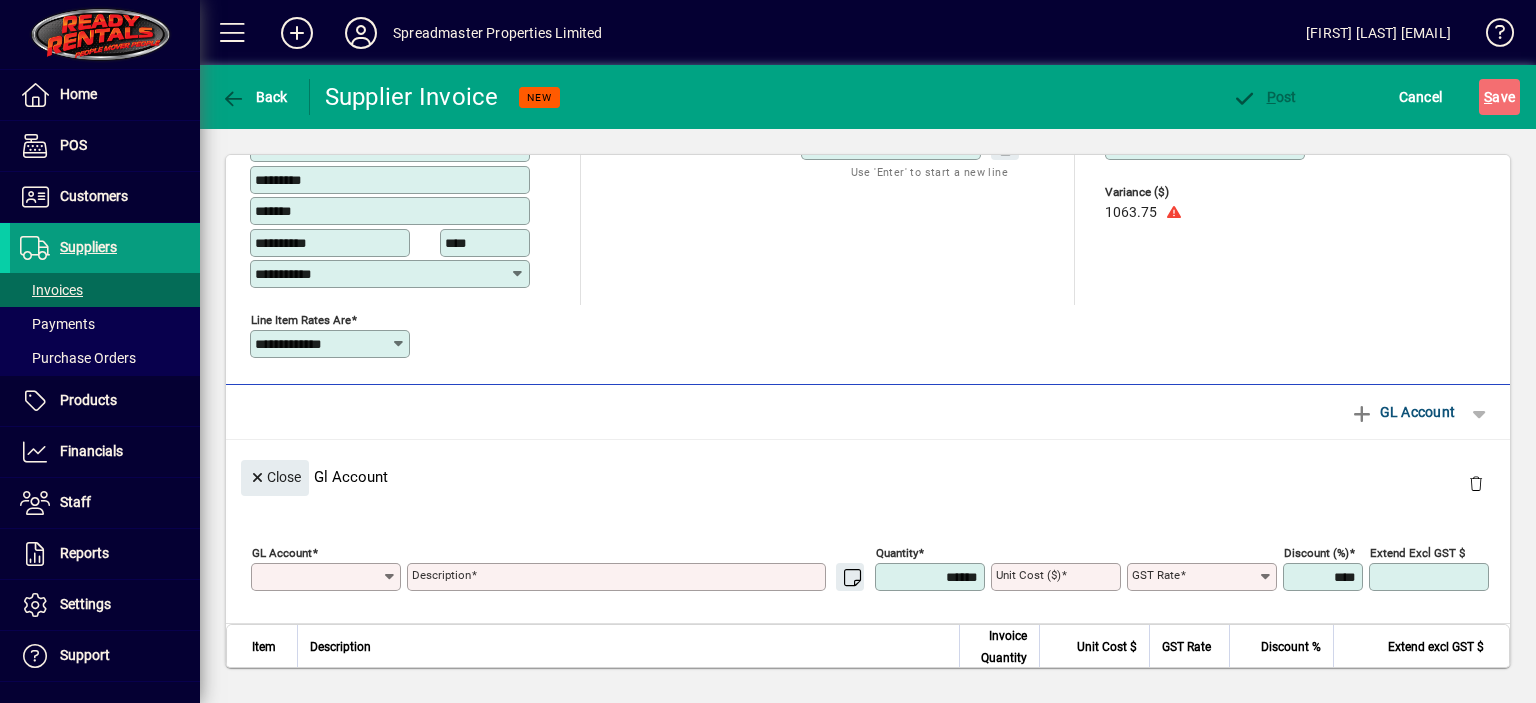 scroll, scrollTop: 11, scrollLeft: 0, axis: vertical 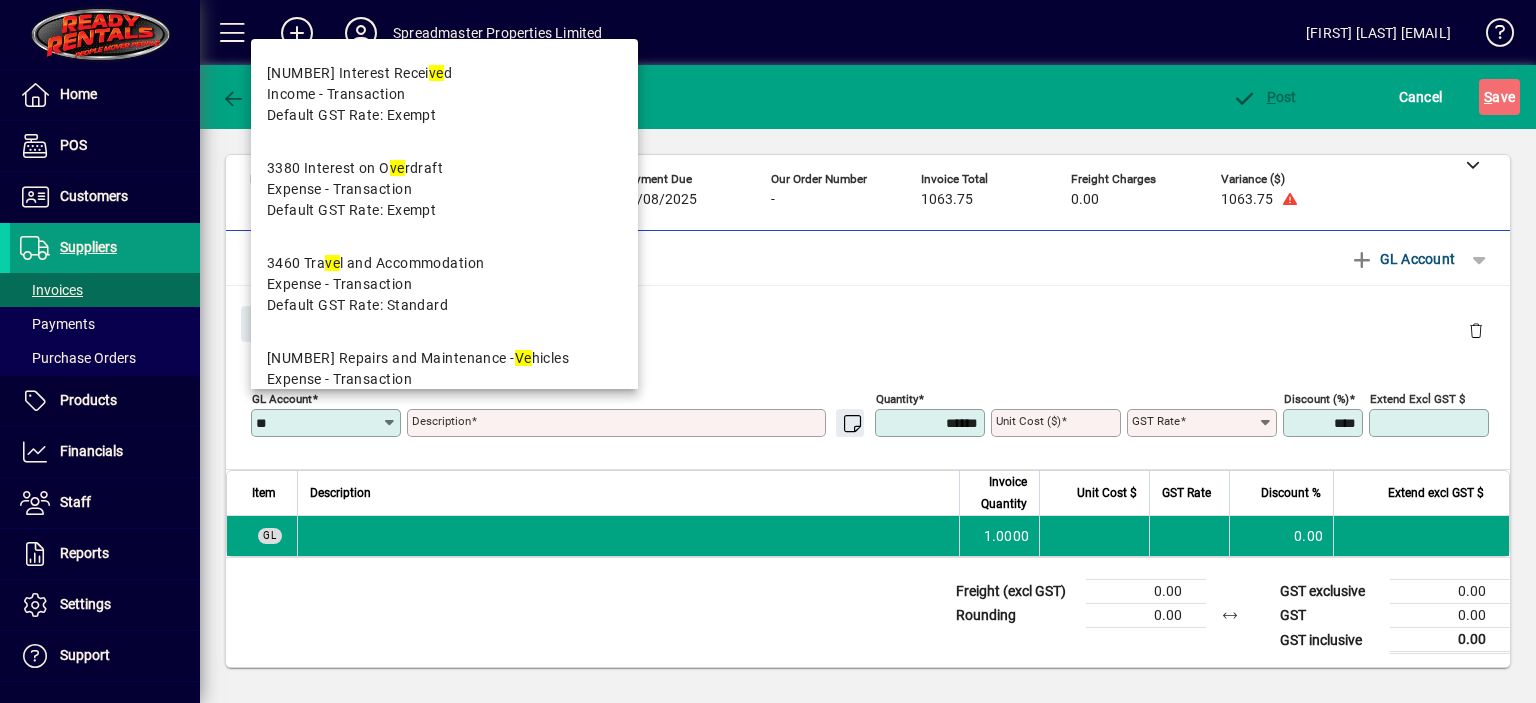 type on "*" 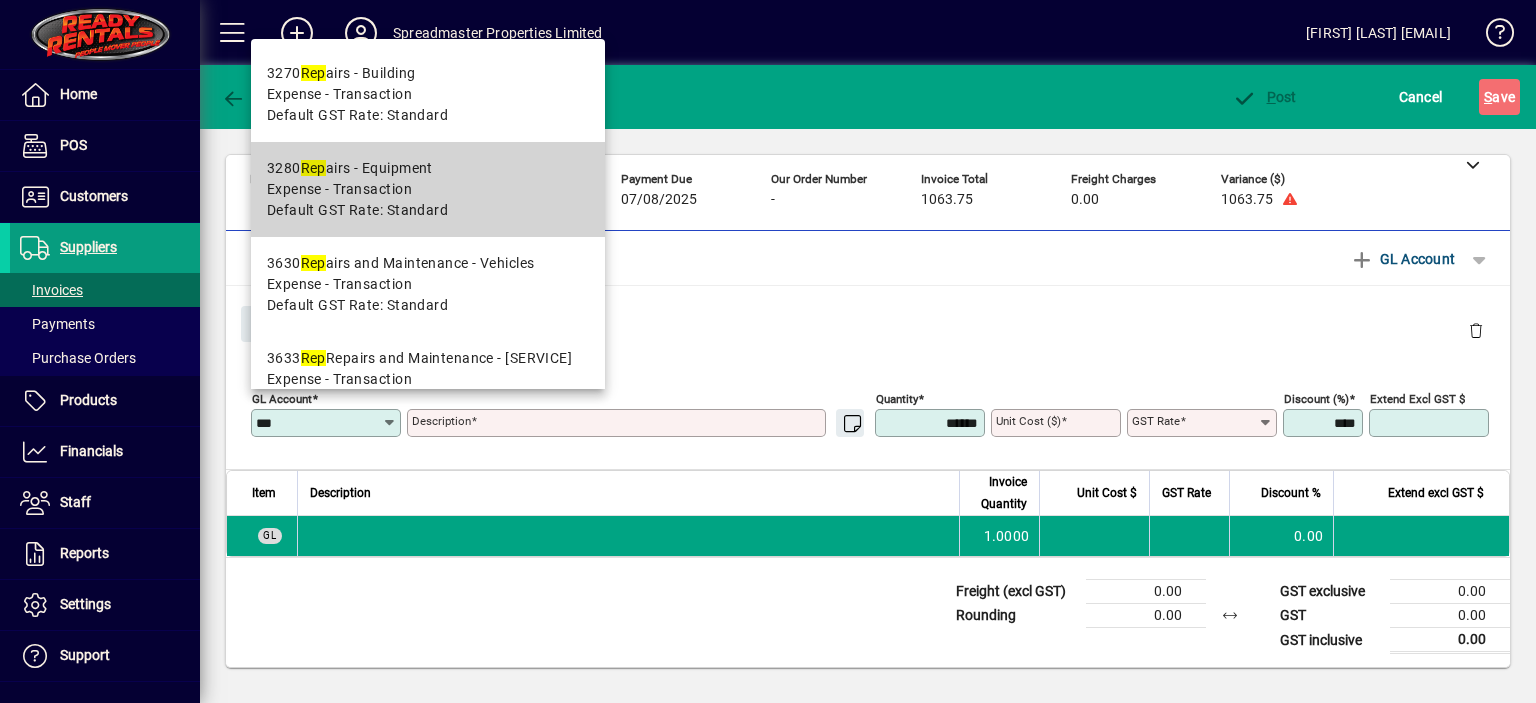 click on "Expense - Transaction" at bounding box center [339, 189] 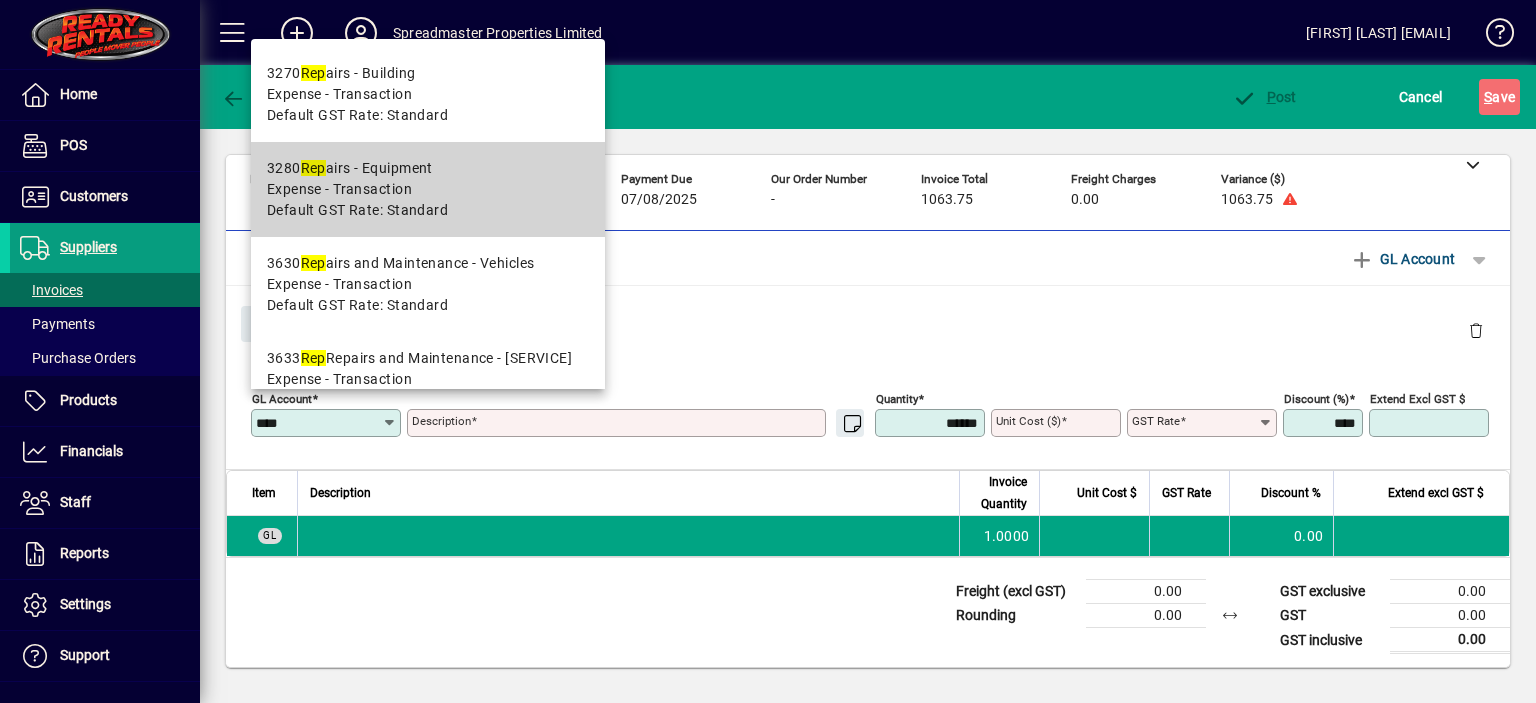 type on "**********" 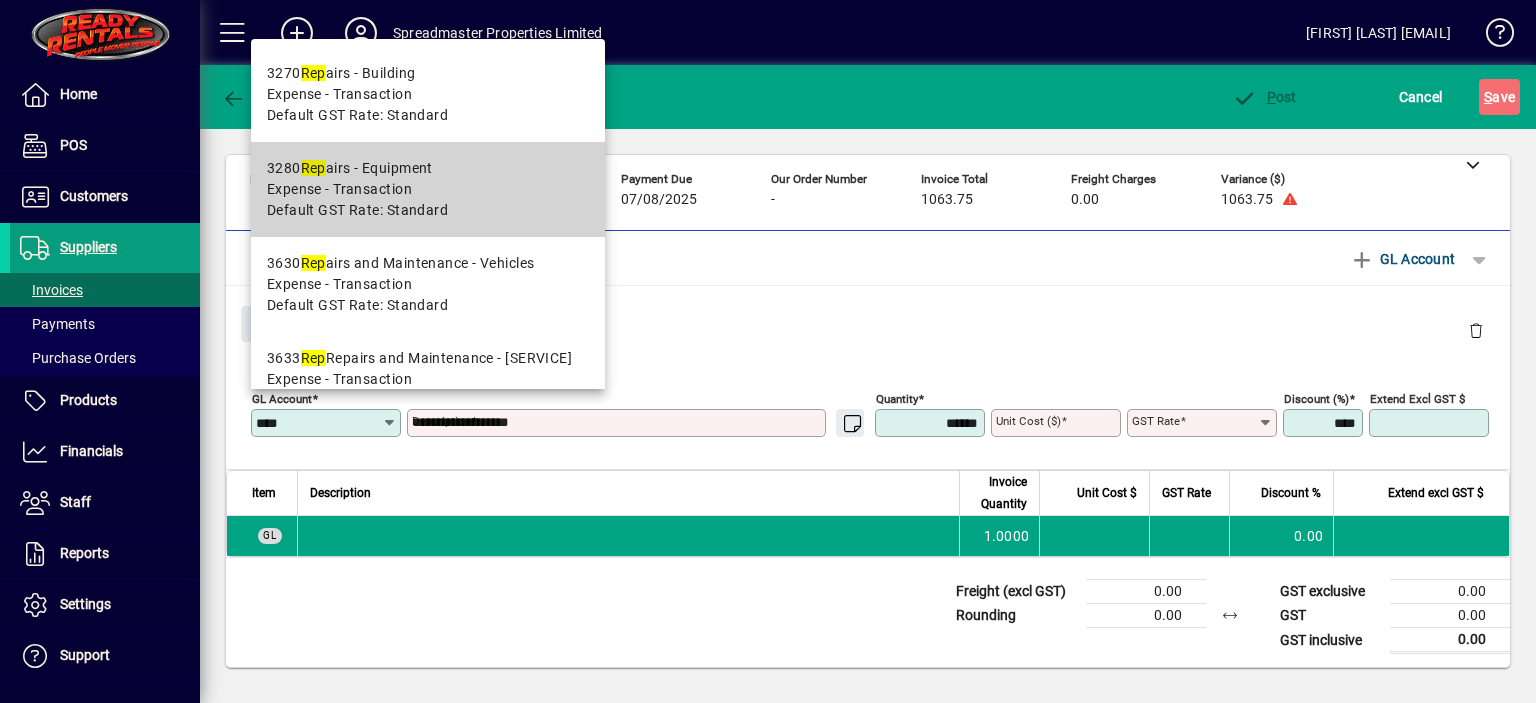type on "****" 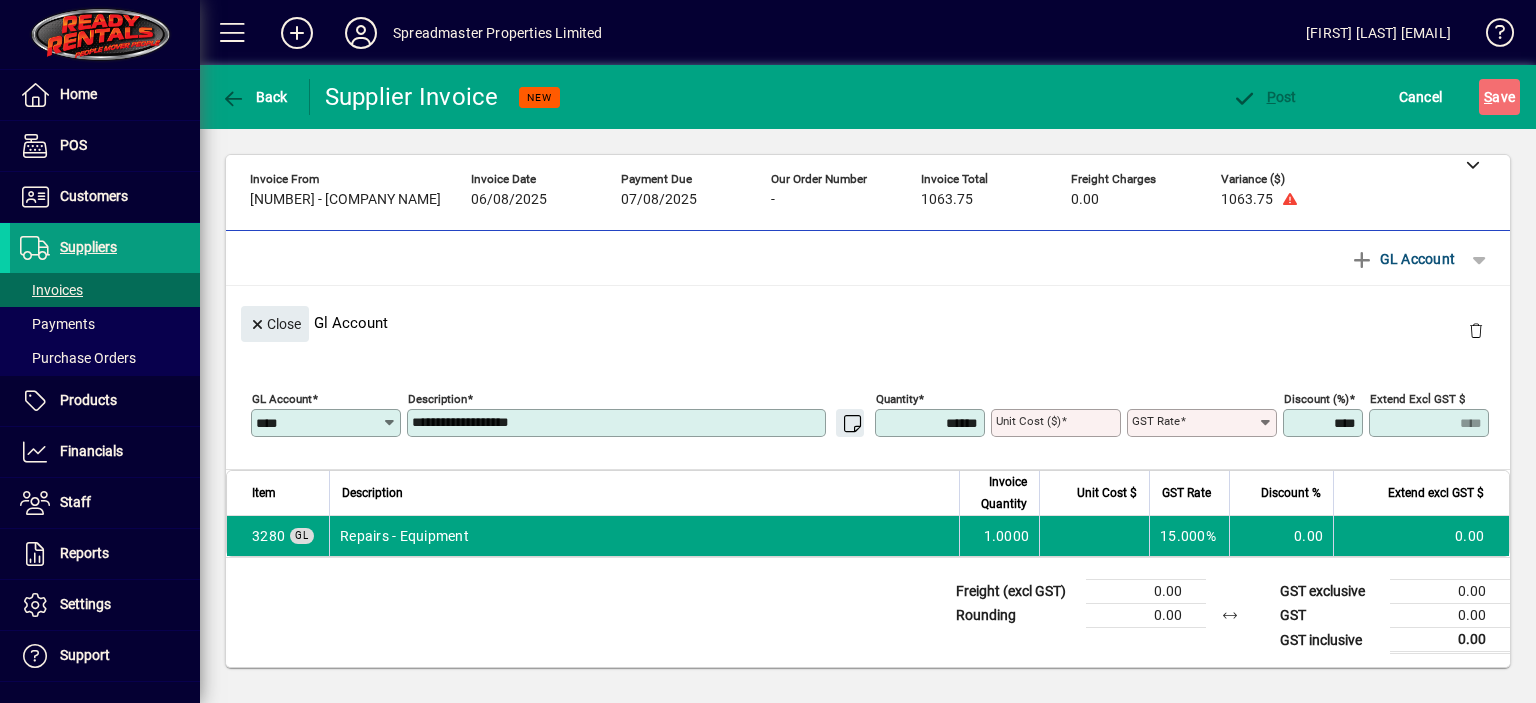 type on "********" 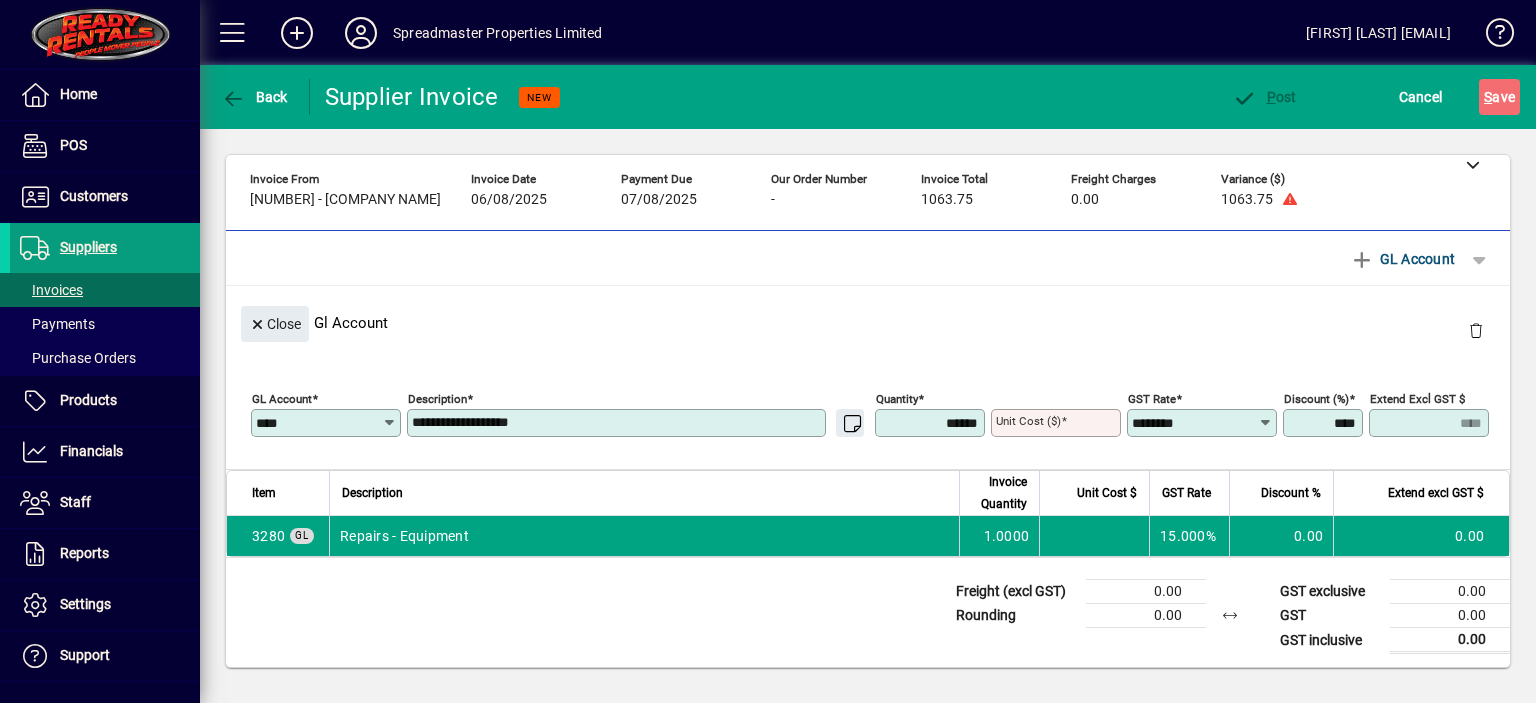 click on "**********" at bounding box center [618, 423] 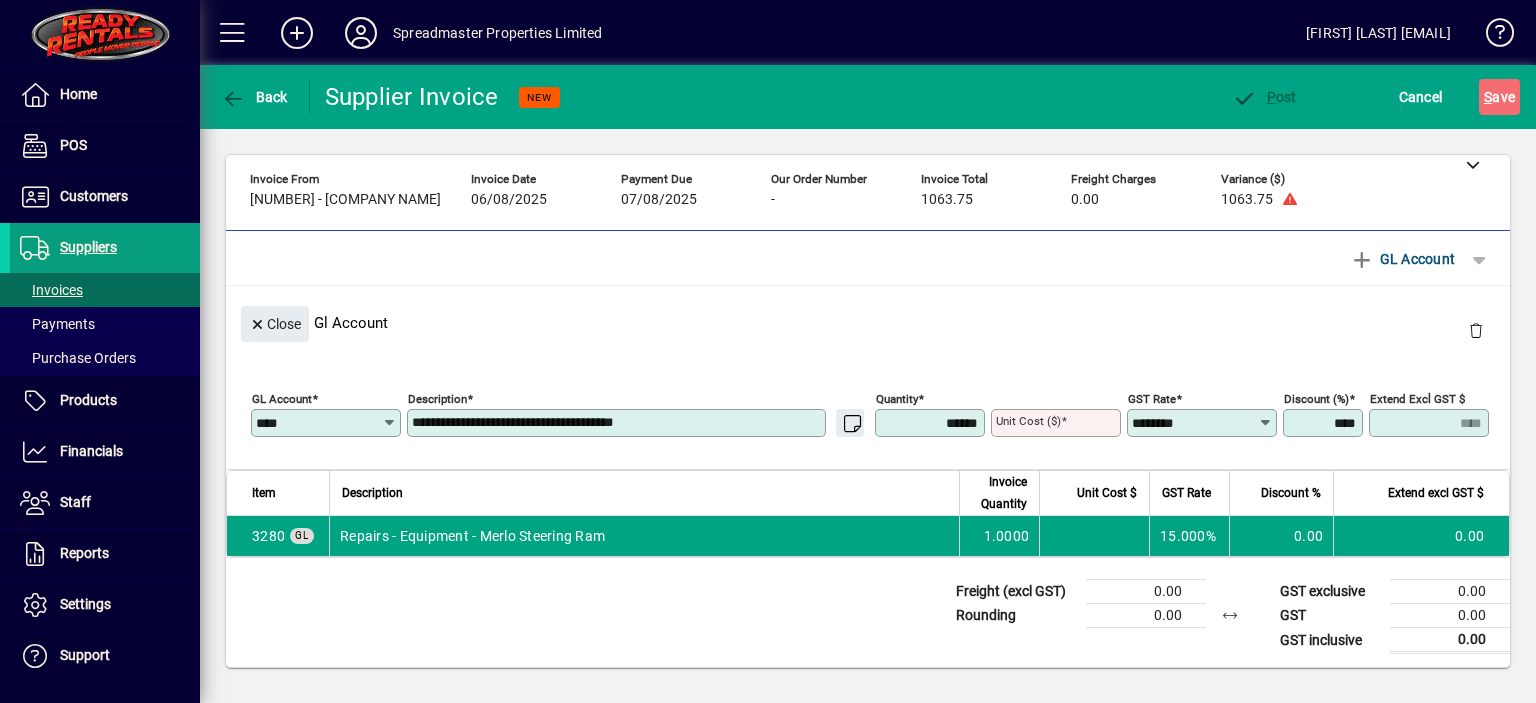 type on "**********" 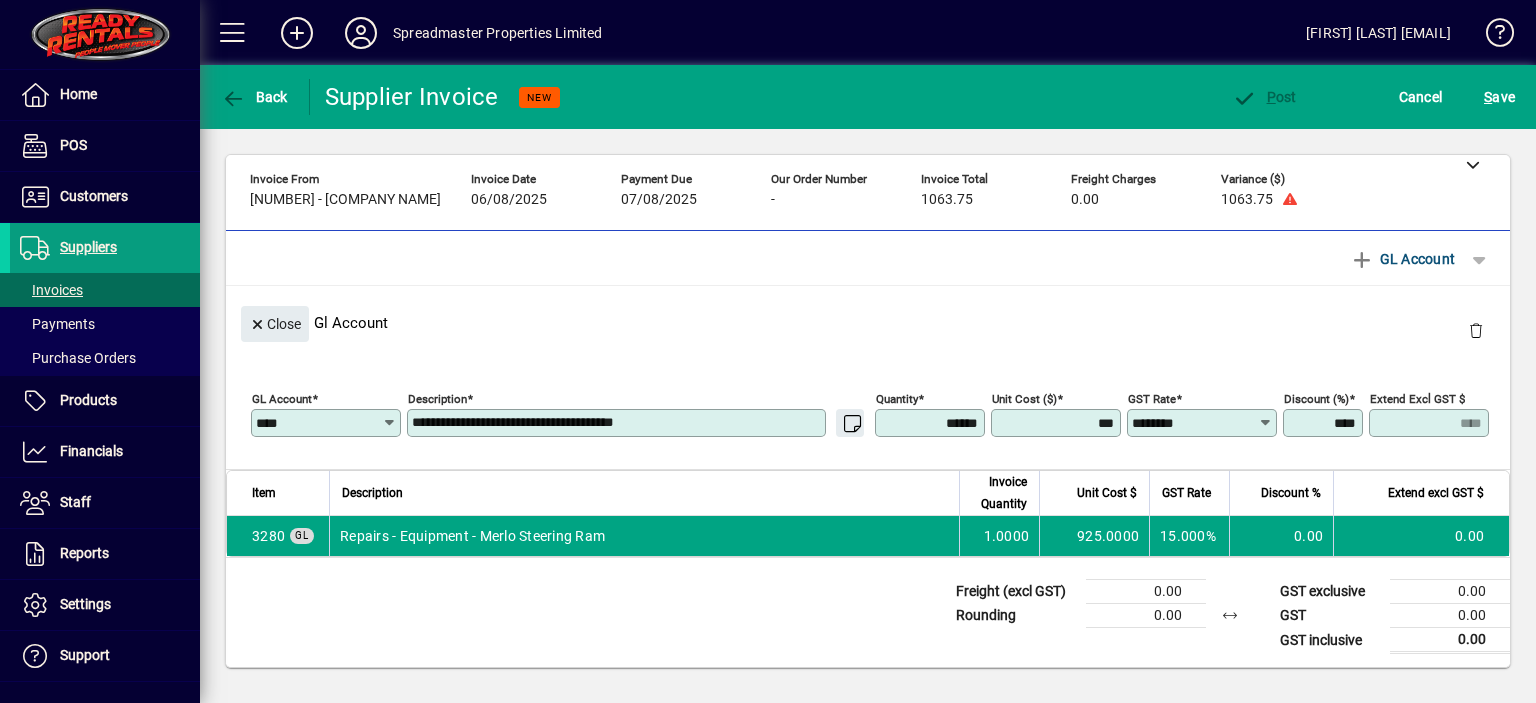 type on "********" 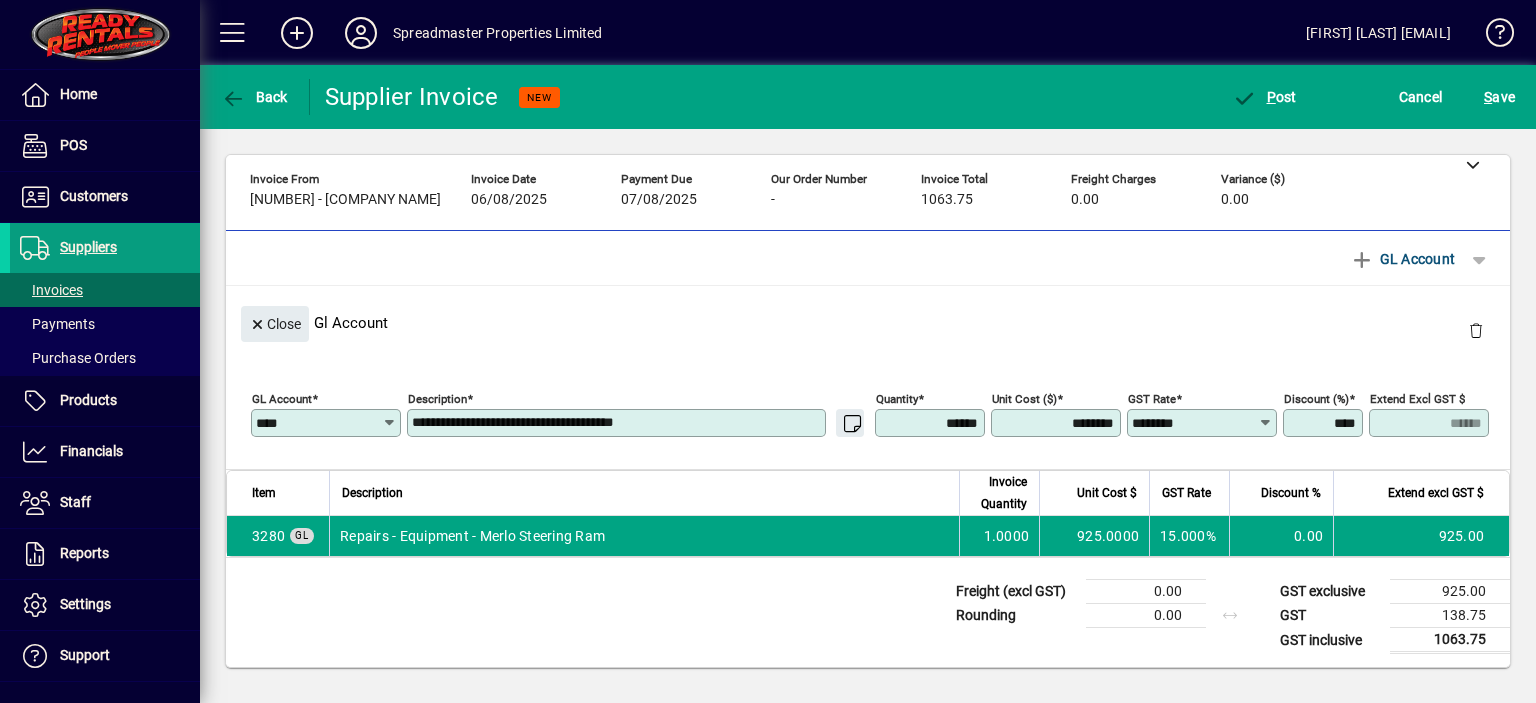 scroll, scrollTop: 0, scrollLeft: 0, axis: both 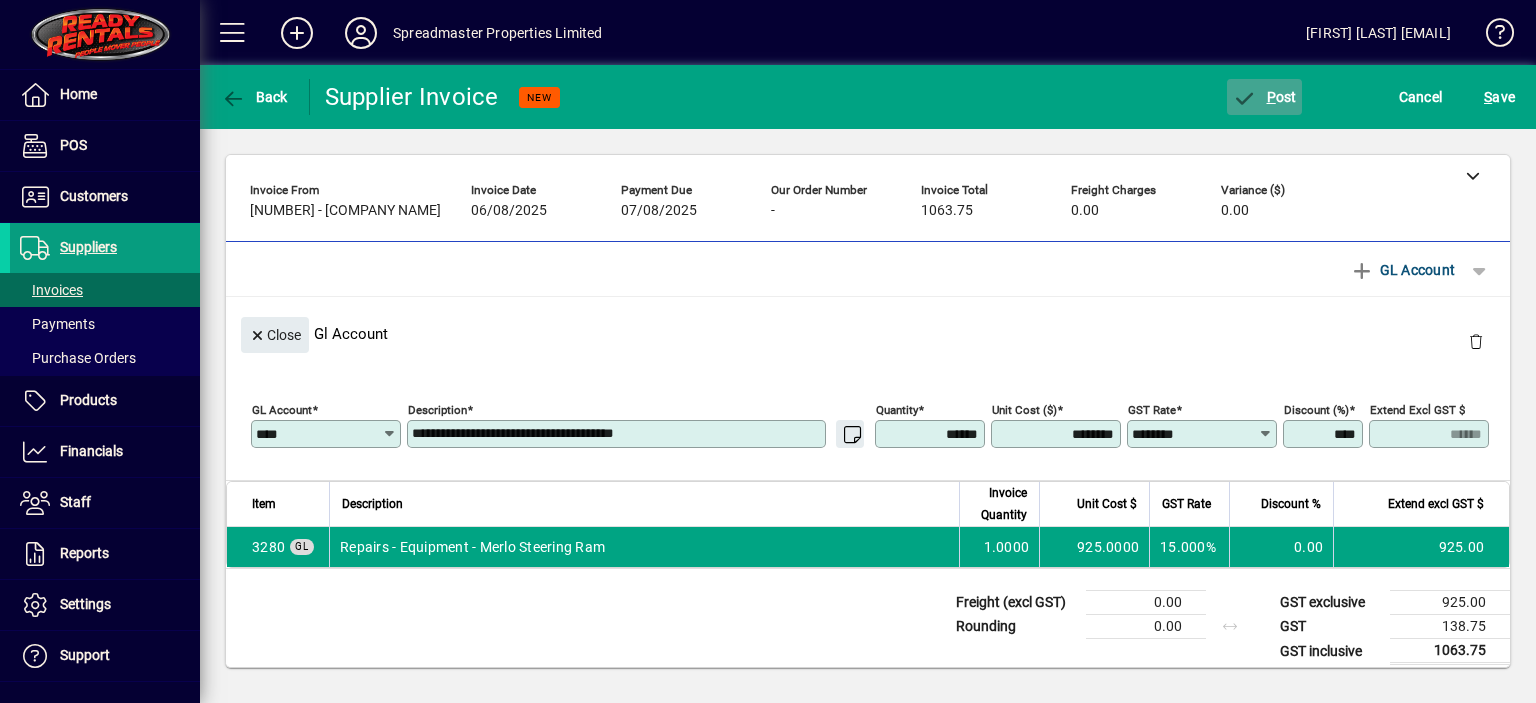 click on "P ost" 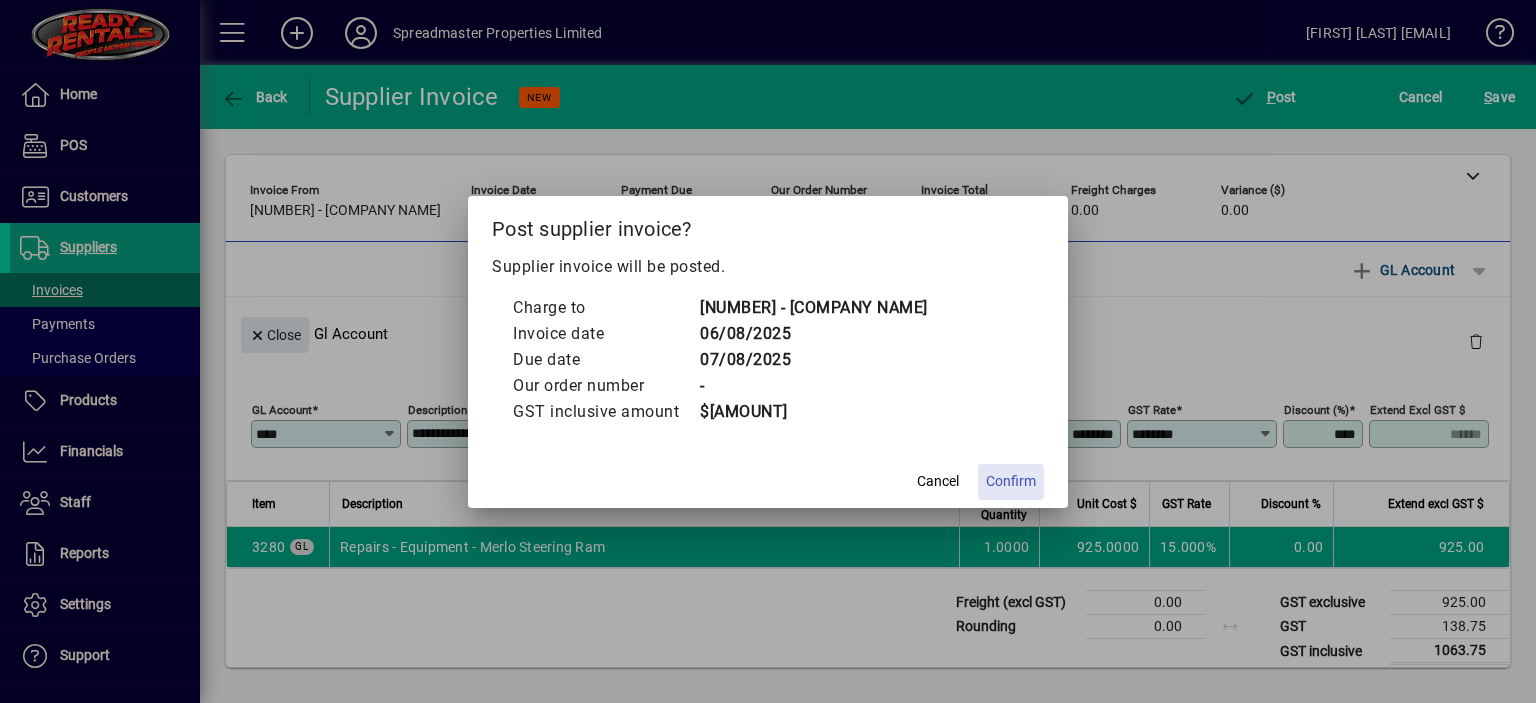 click on "Confirm" 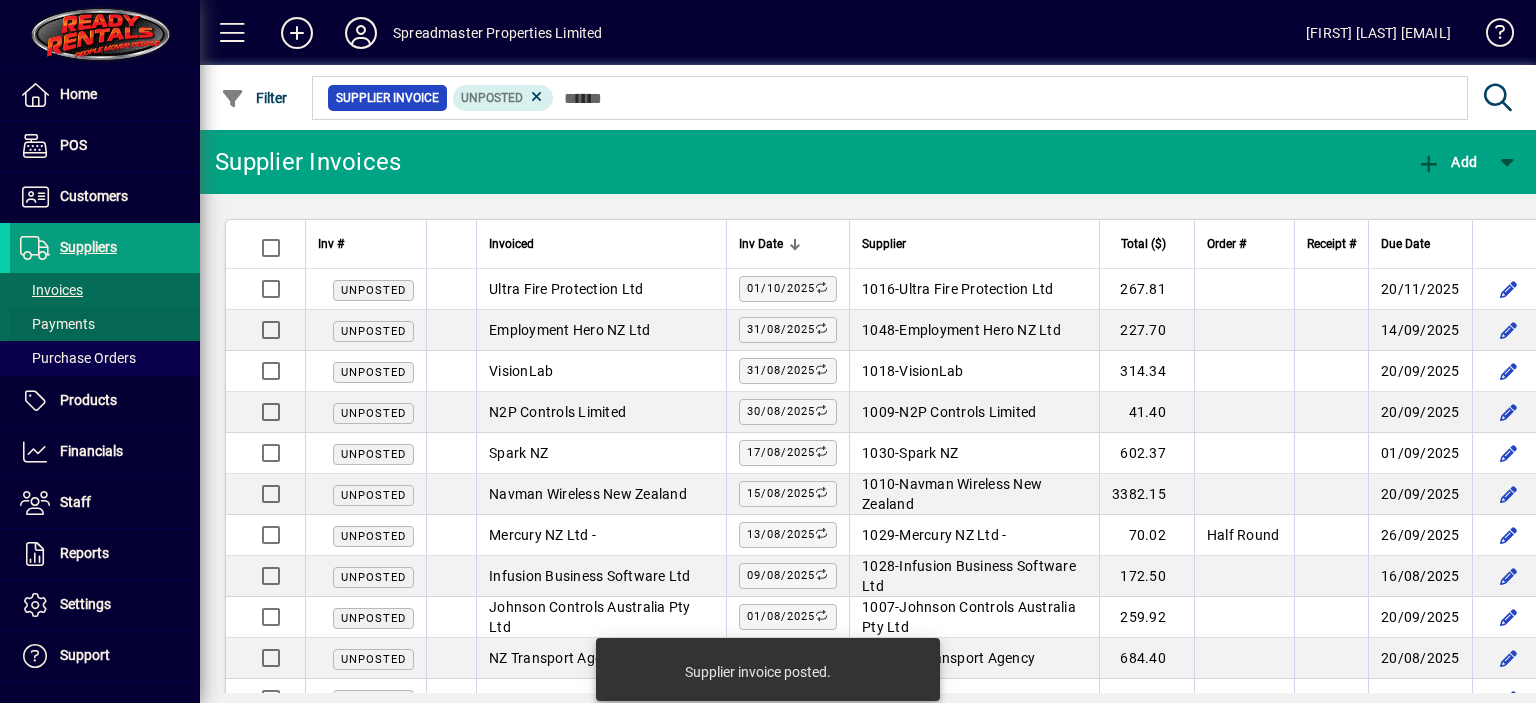 click on "Payments" at bounding box center (57, 324) 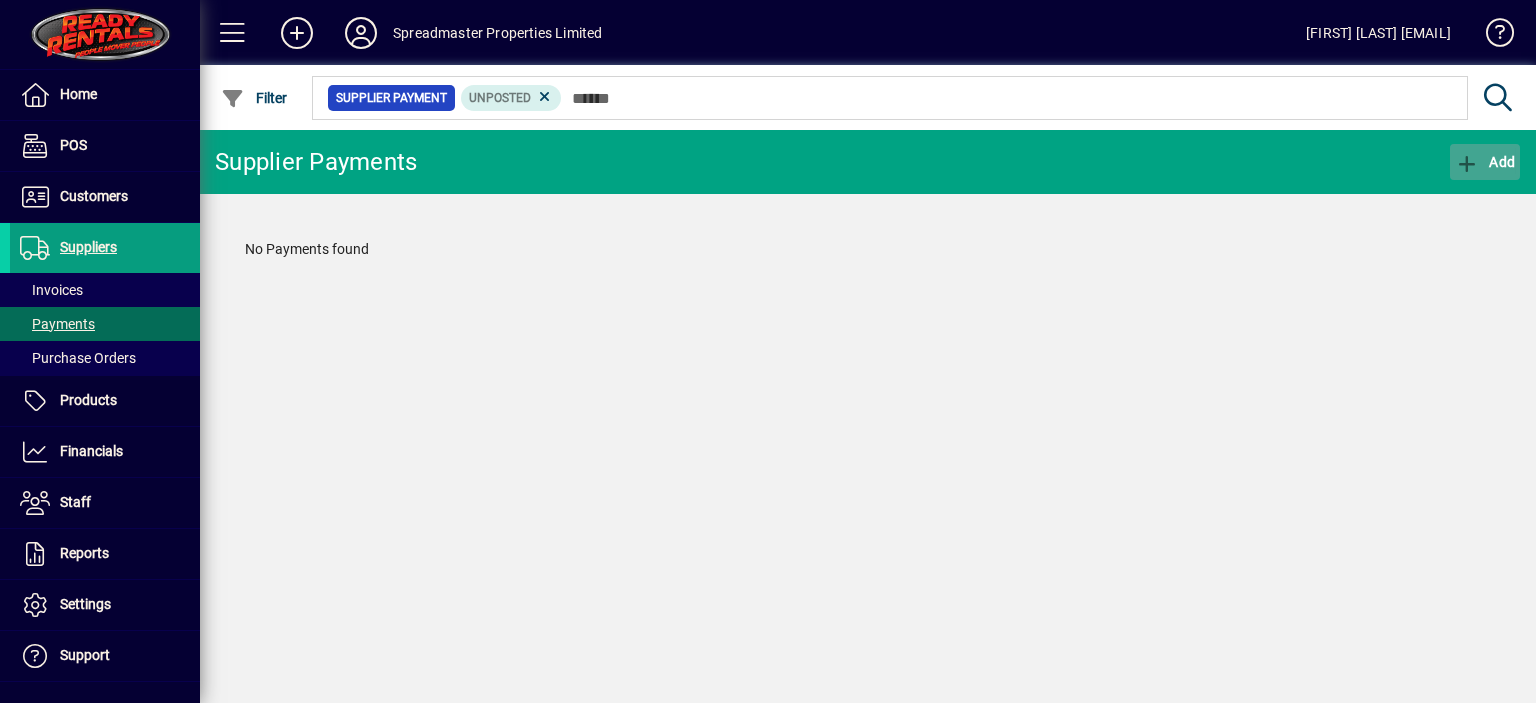click on "Add" 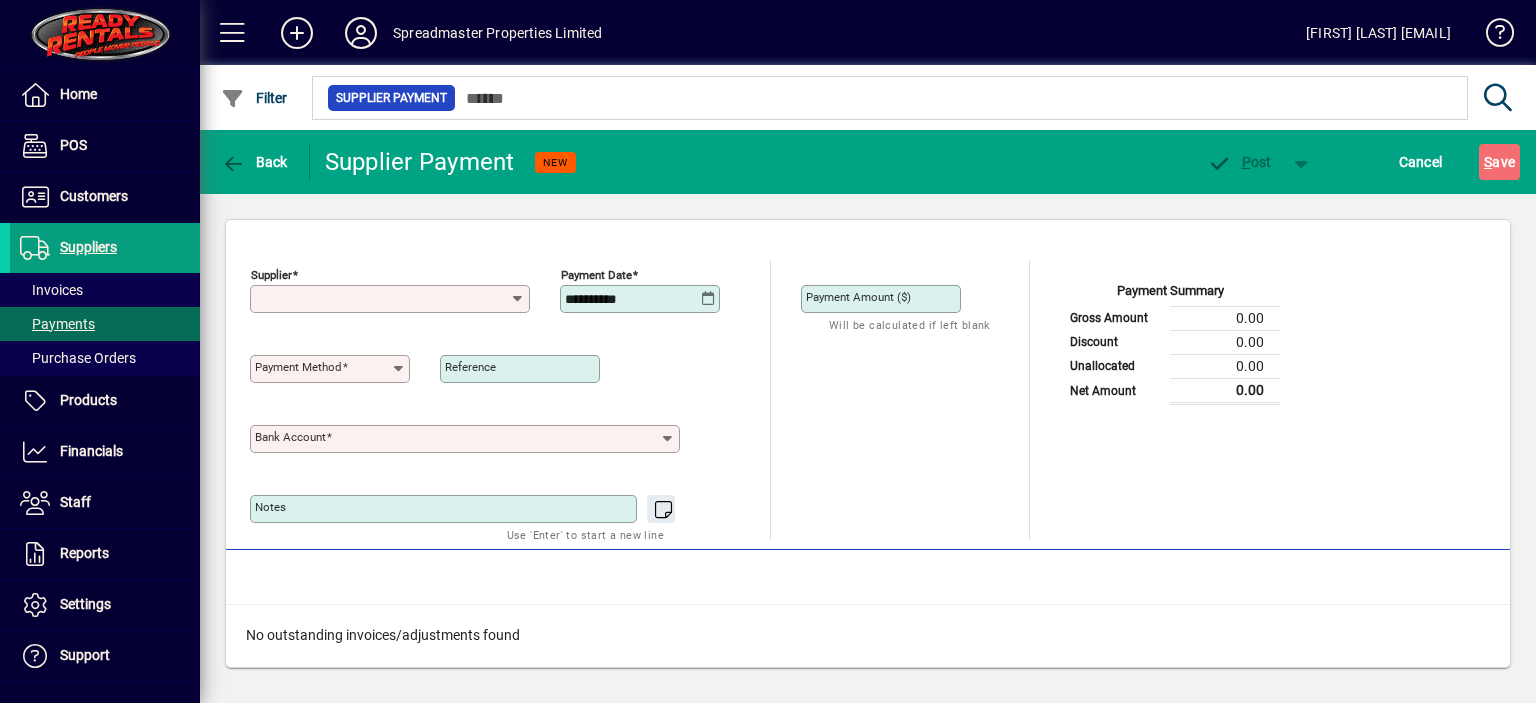 type on "**********" 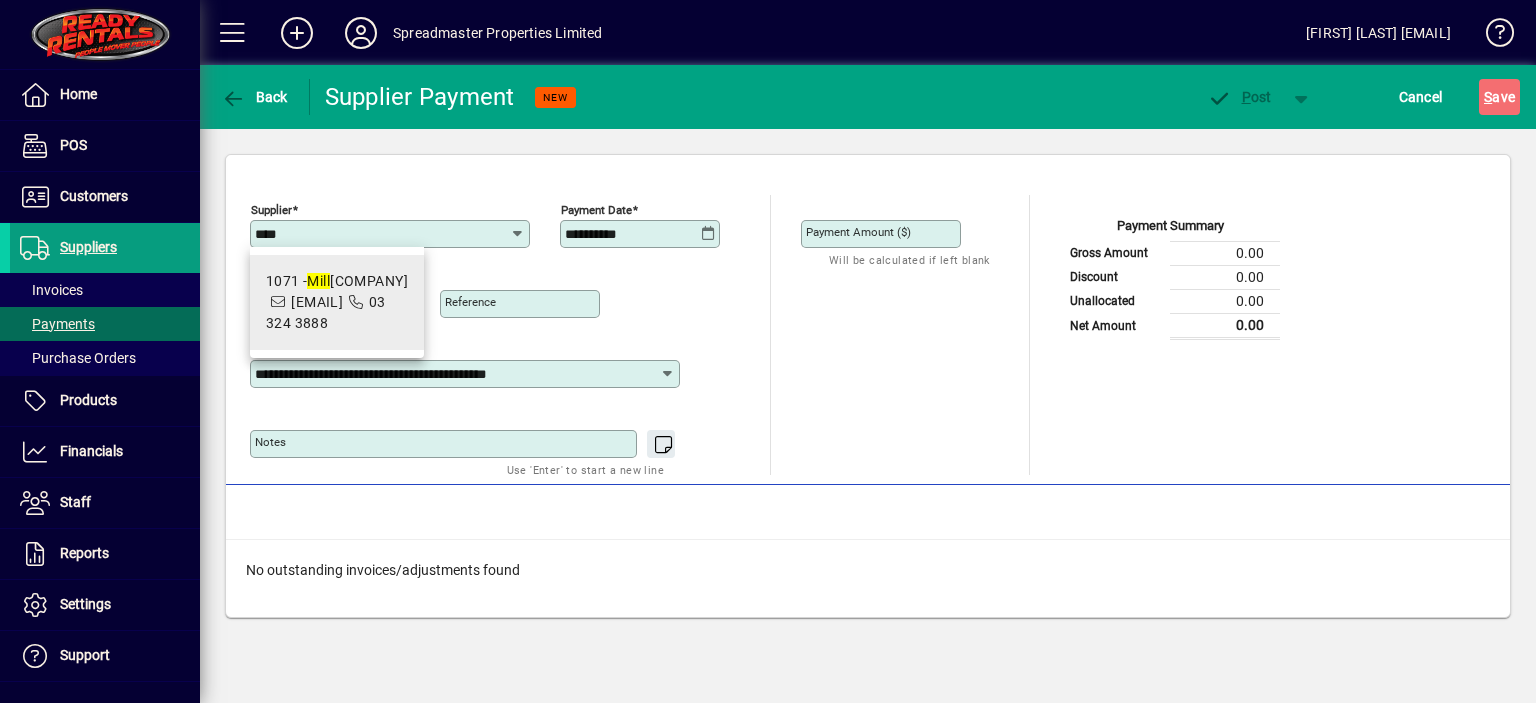 click on "[EMAIL]" at bounding box center (317, 302) 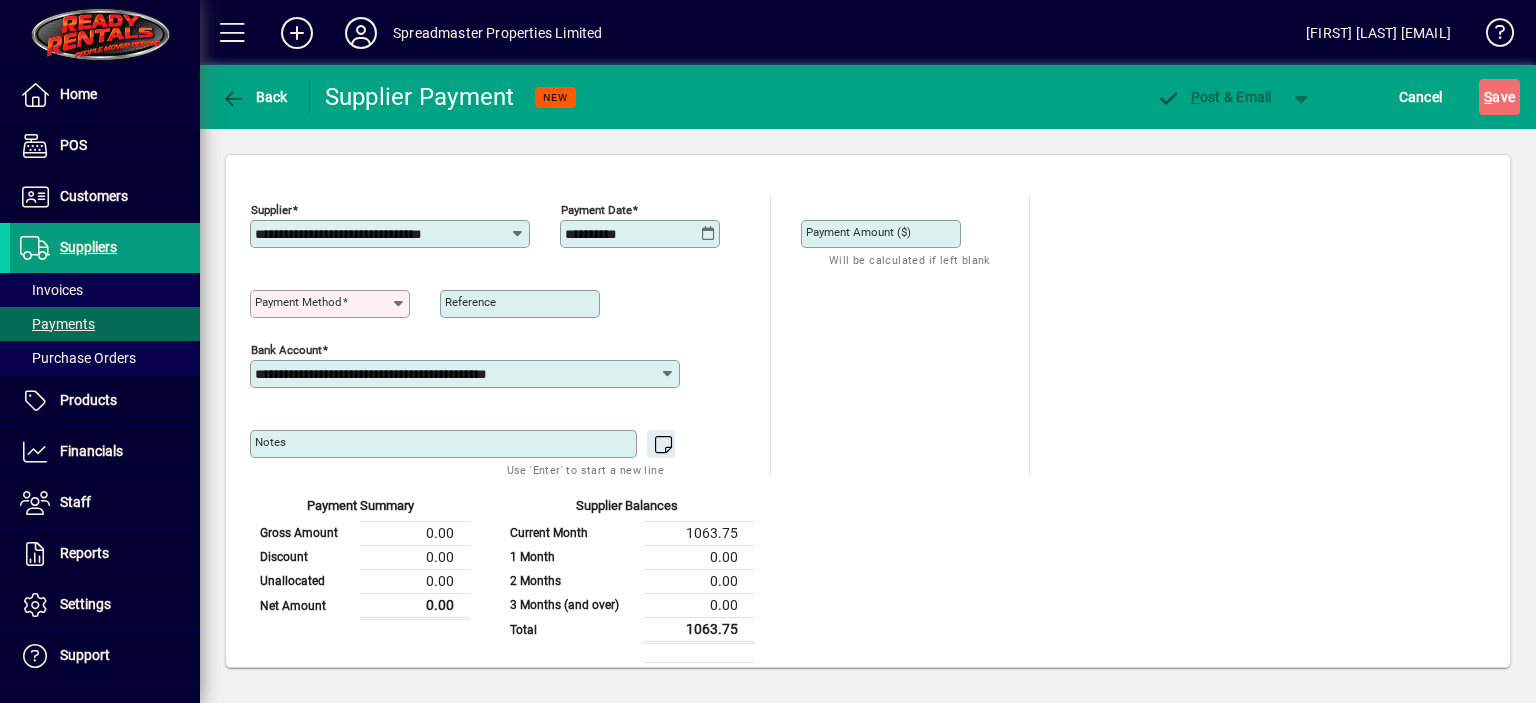 type 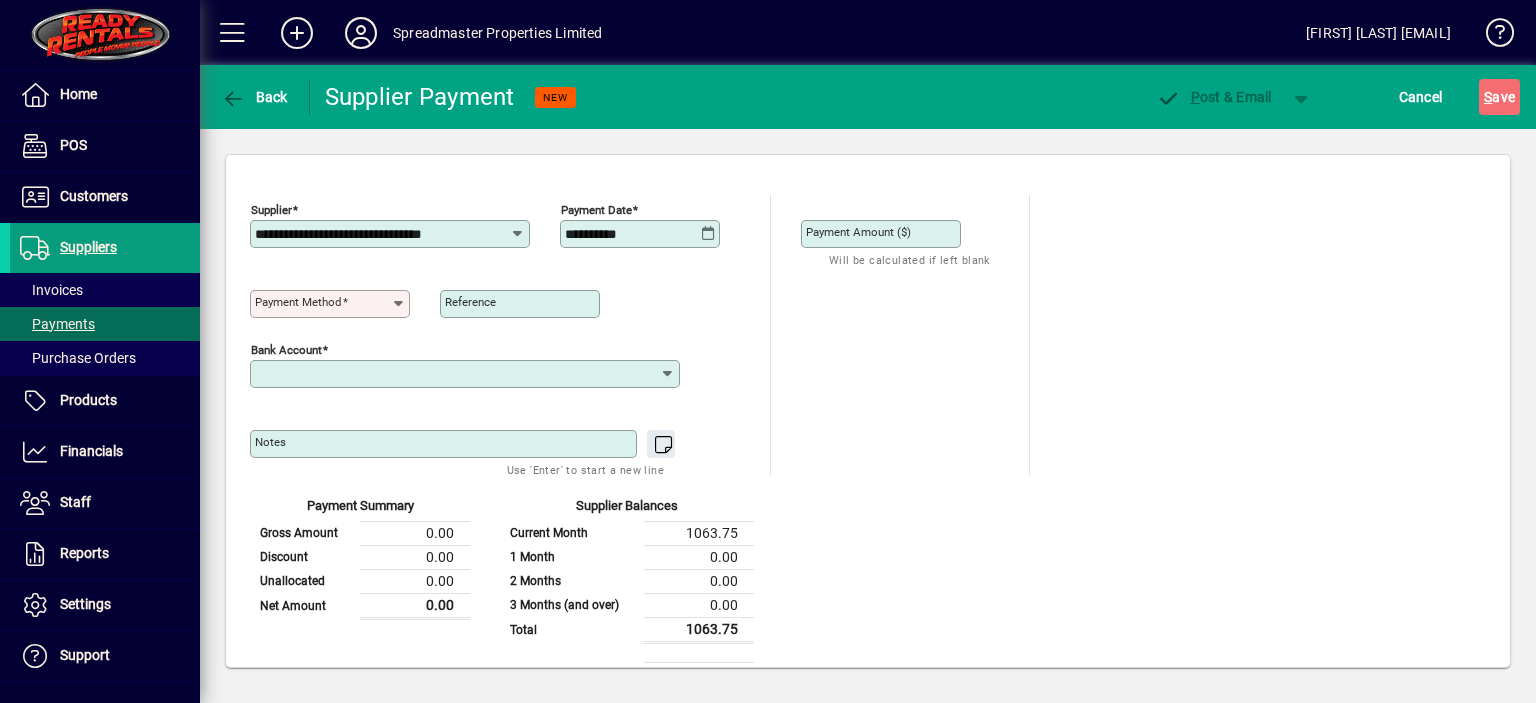 type on "**********" 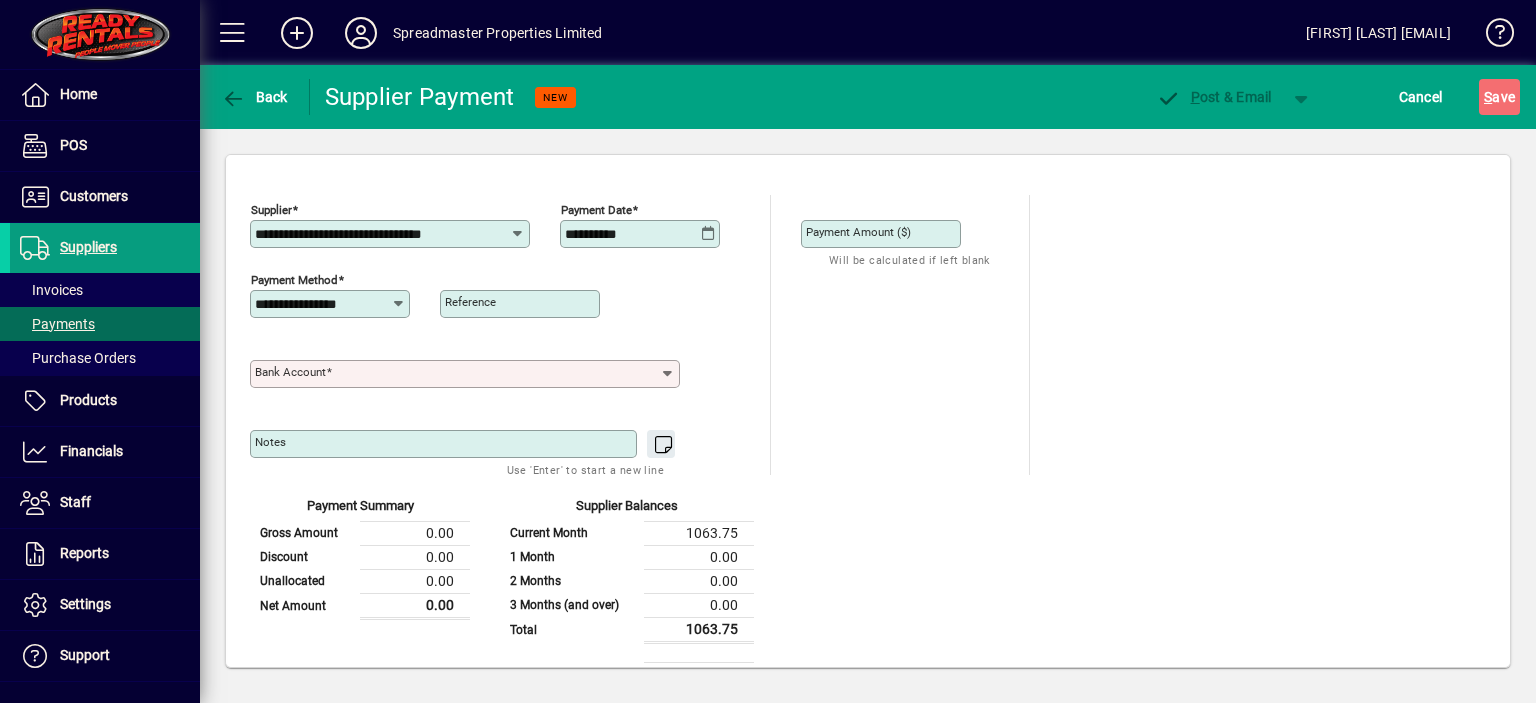 click on "Bank Account" at bounding box center [457, 374] 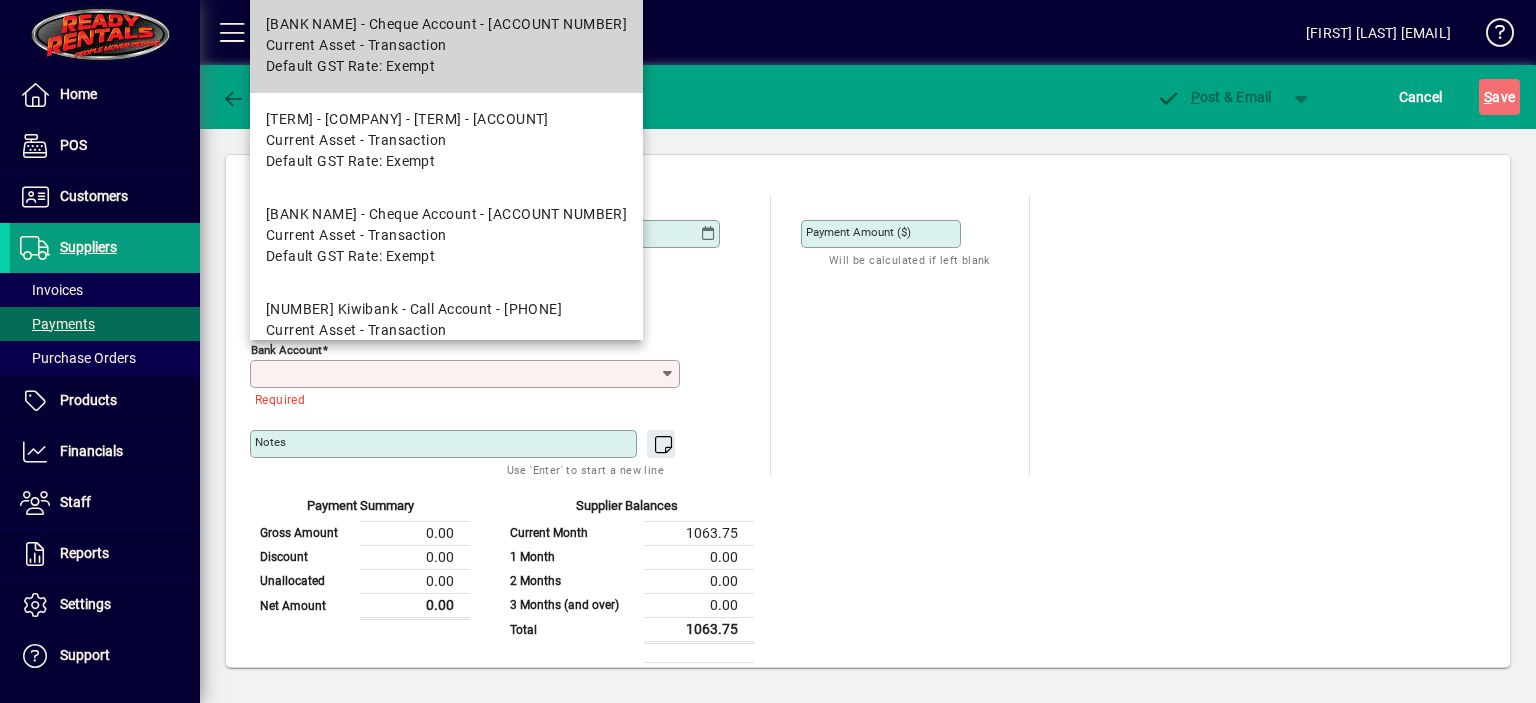 click on "Current Asset - Transaction" at bounding box center [356, 45] 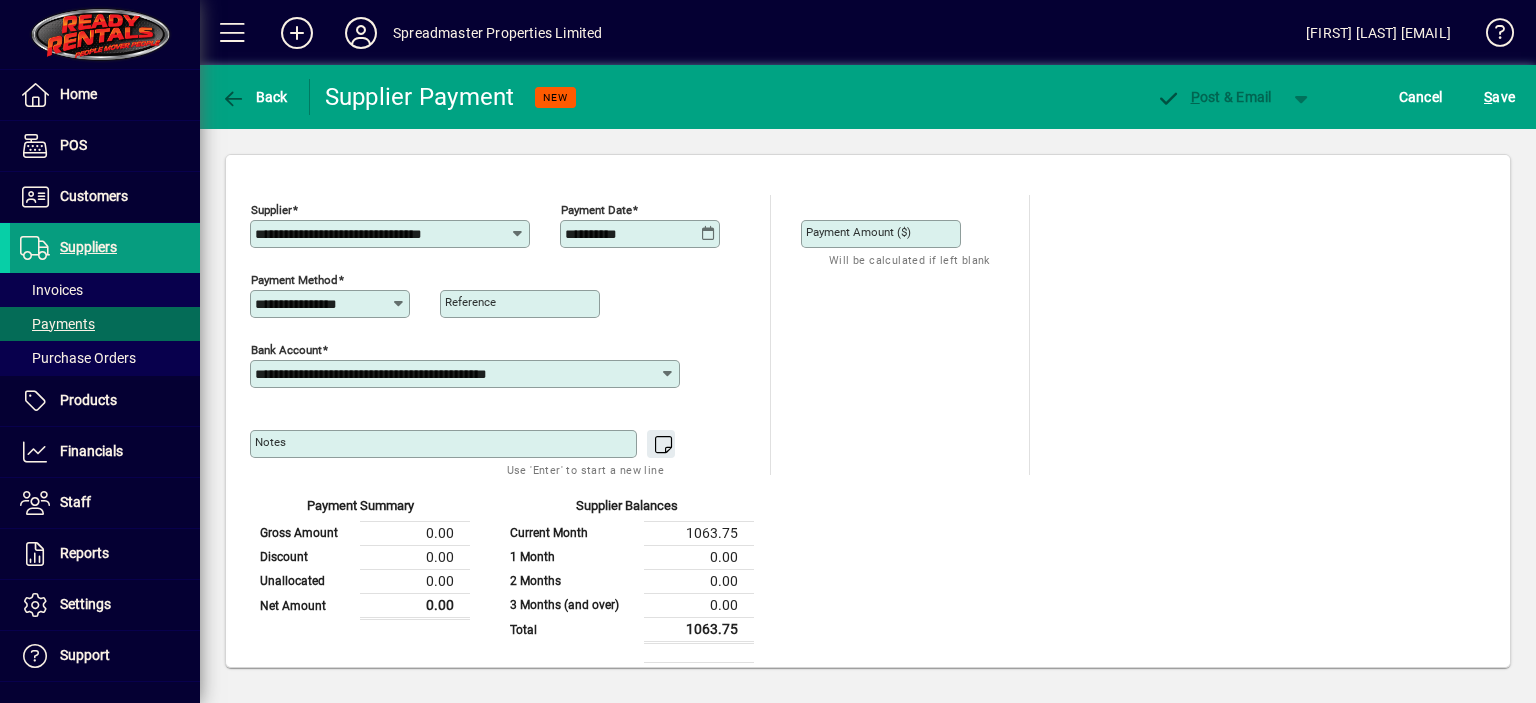 click on "Payment Amount ($)" at bounding box center [858, 232] 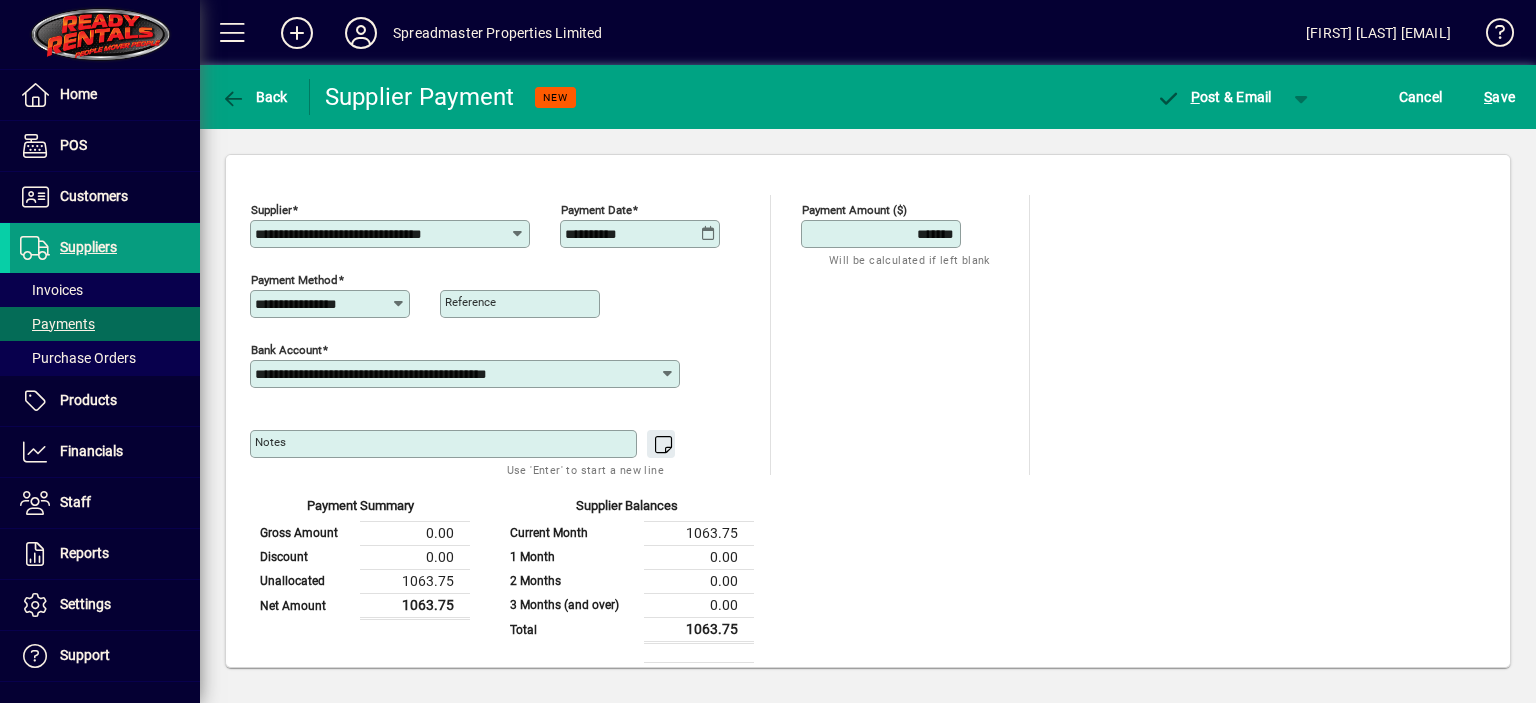 type on "*******" 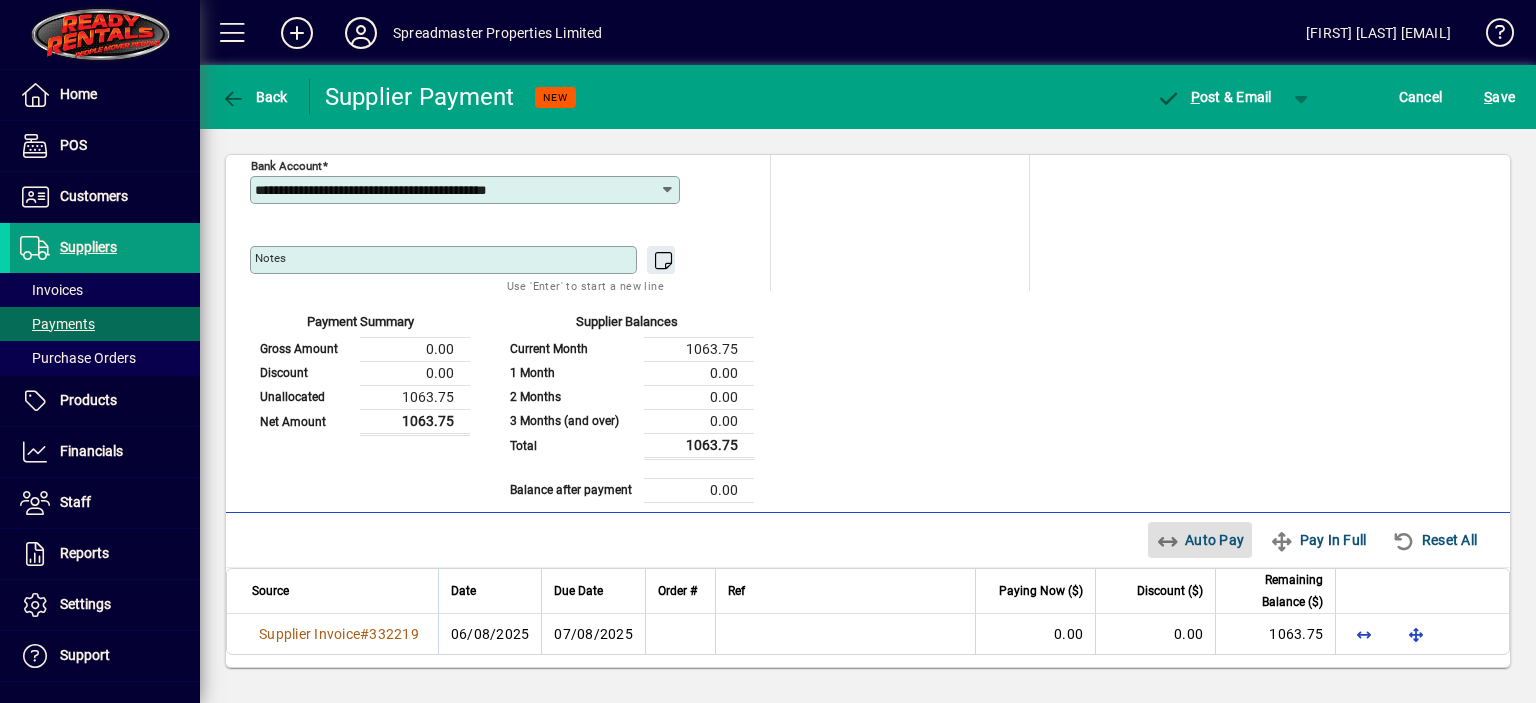 type 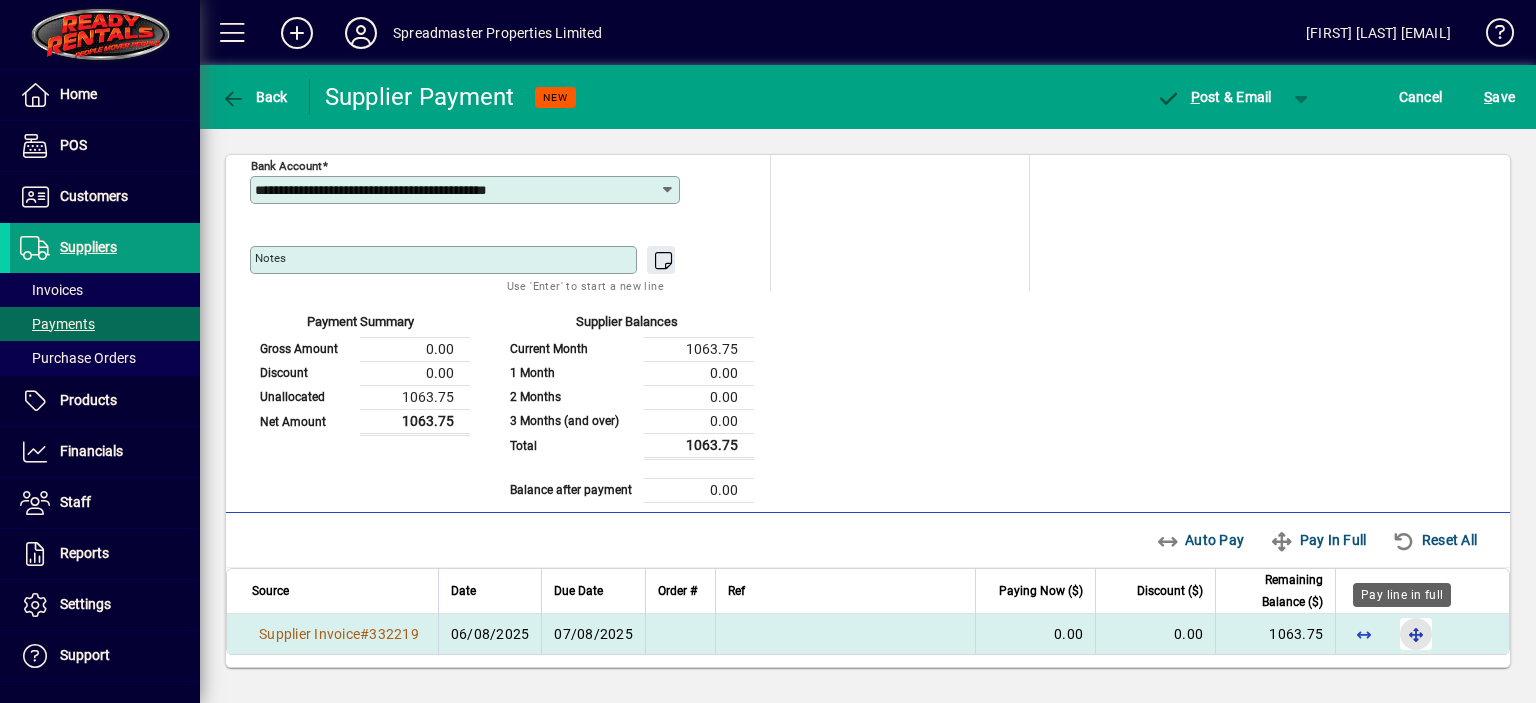 click at bounding box center (1416, 634) 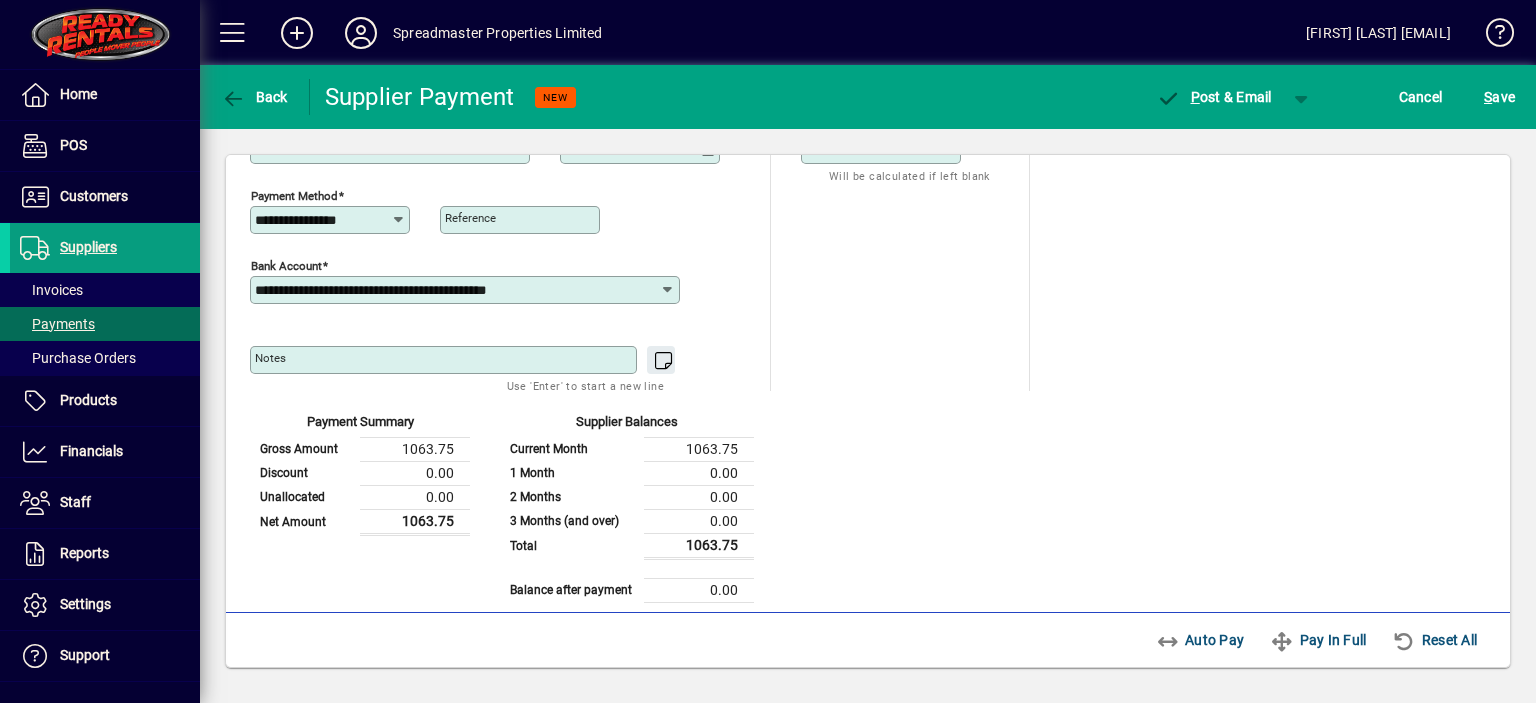 scroll, scrollTop: 0, scrollLeft: 0, axis: both 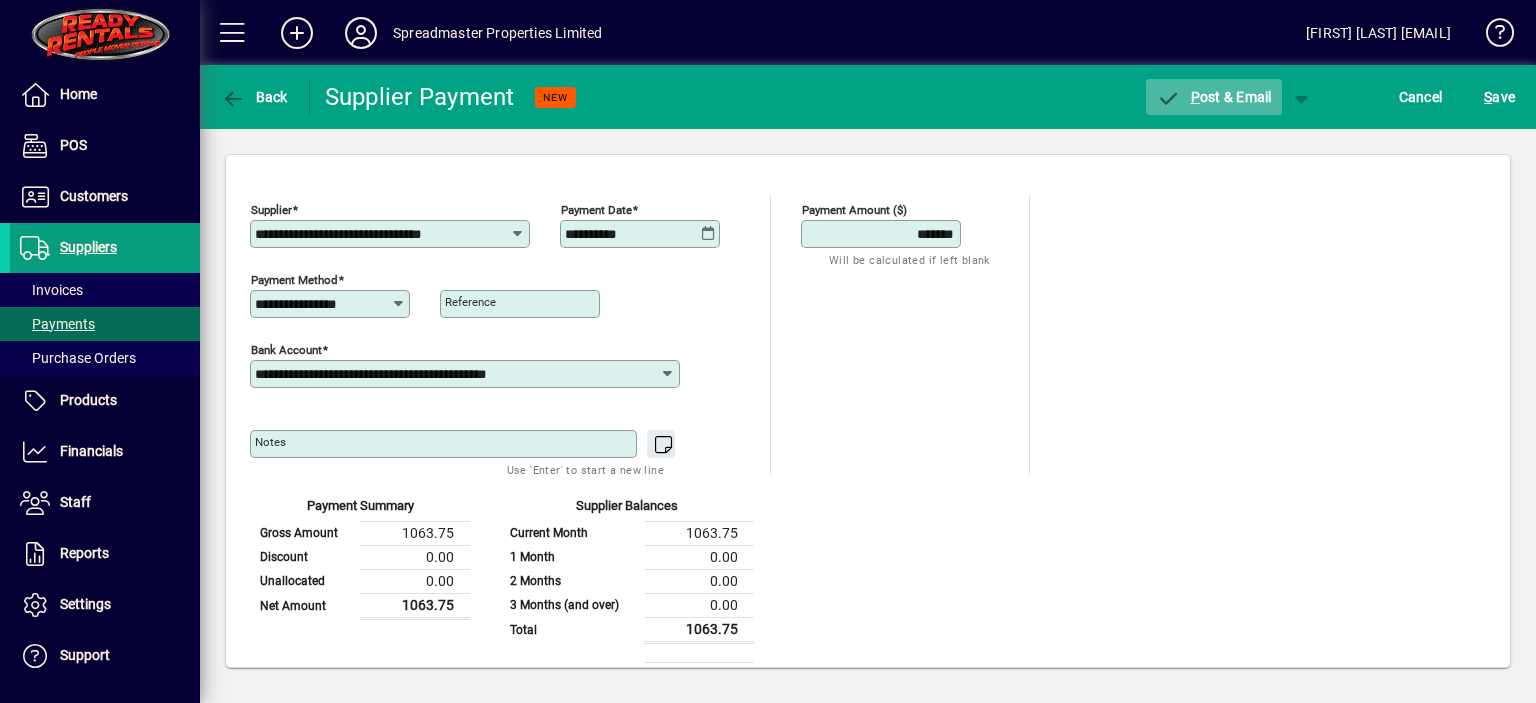 click on "P ost & Email" 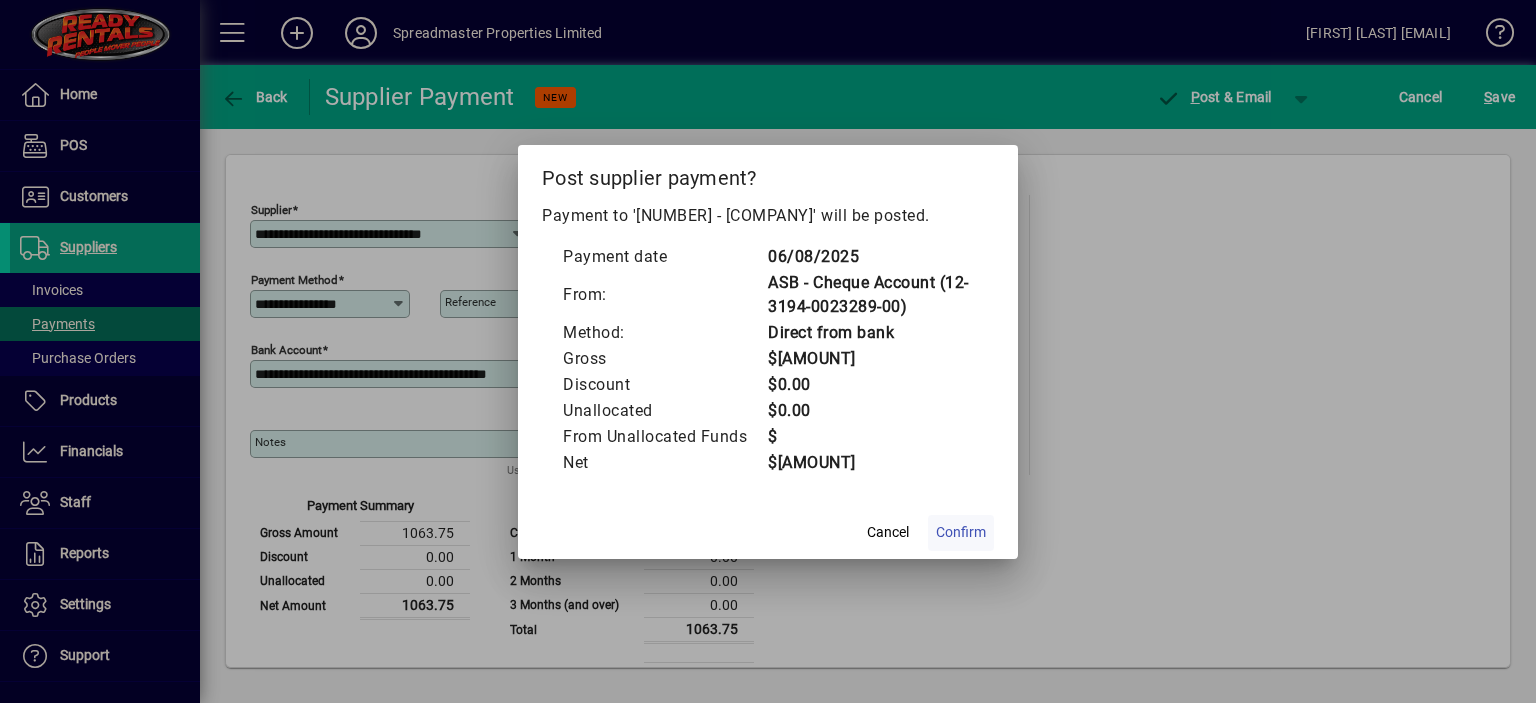 click on "Confirm" 